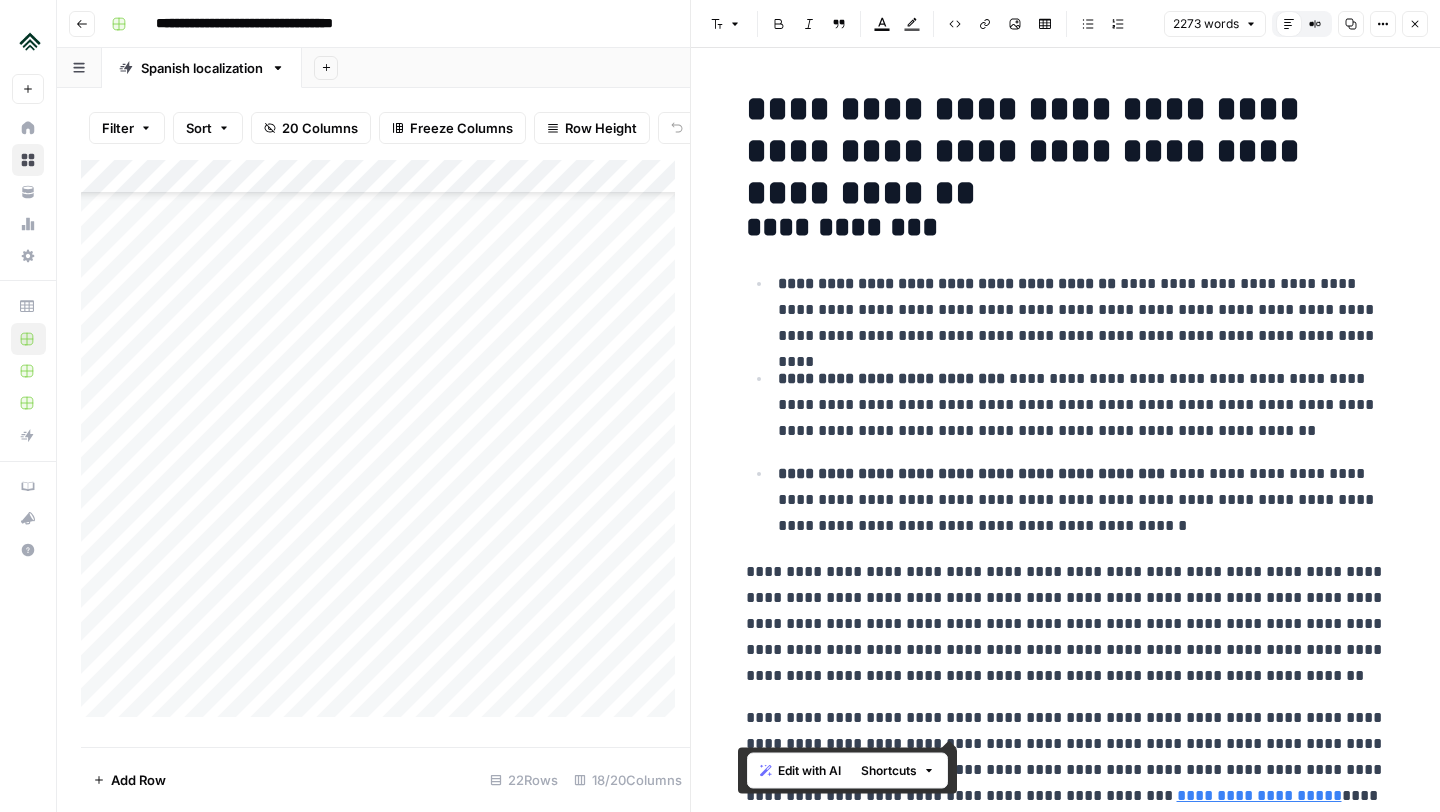 scroll, scrollTop: 0, scrollLeft: 0, axis: both 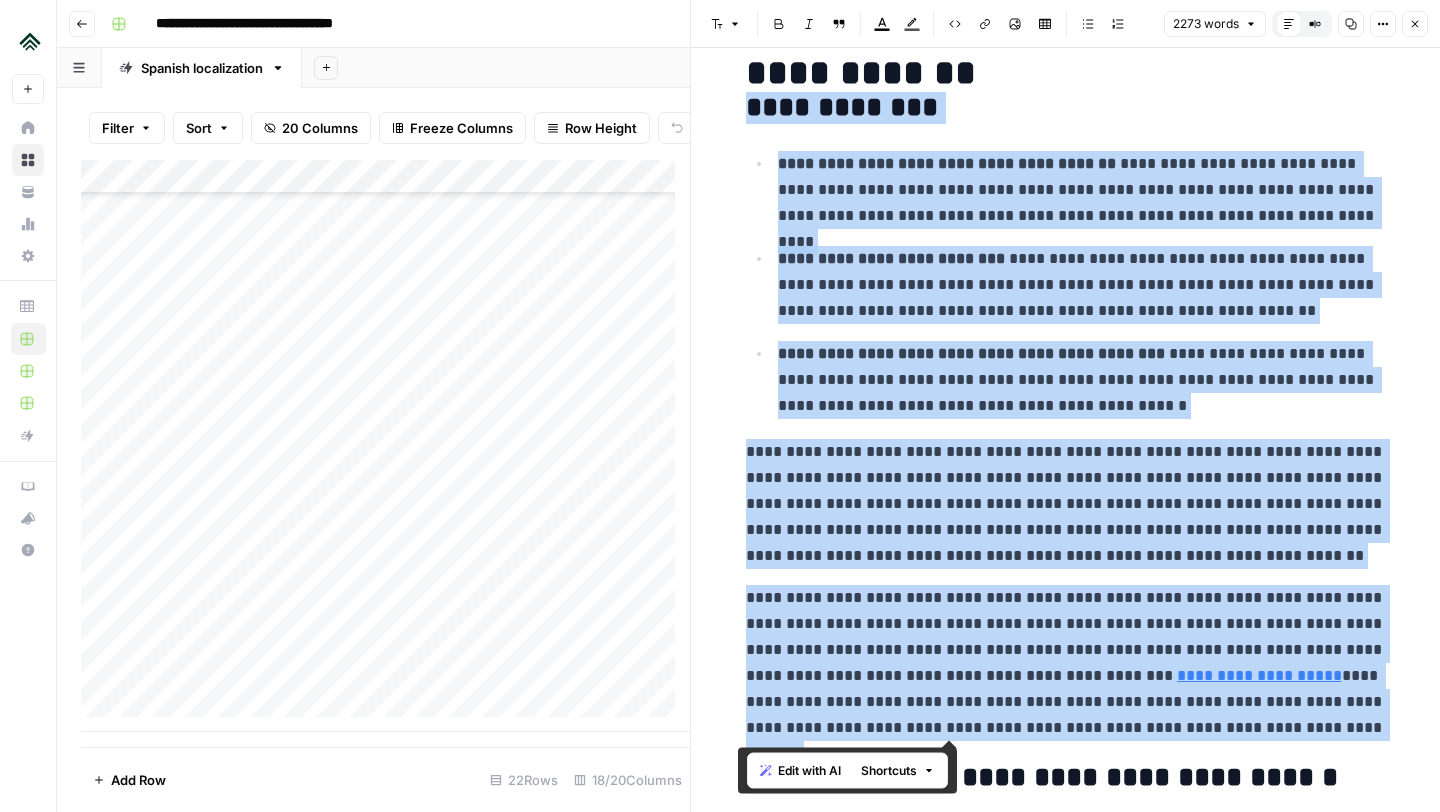 click on "**********" at bounding box center (1082, 380) 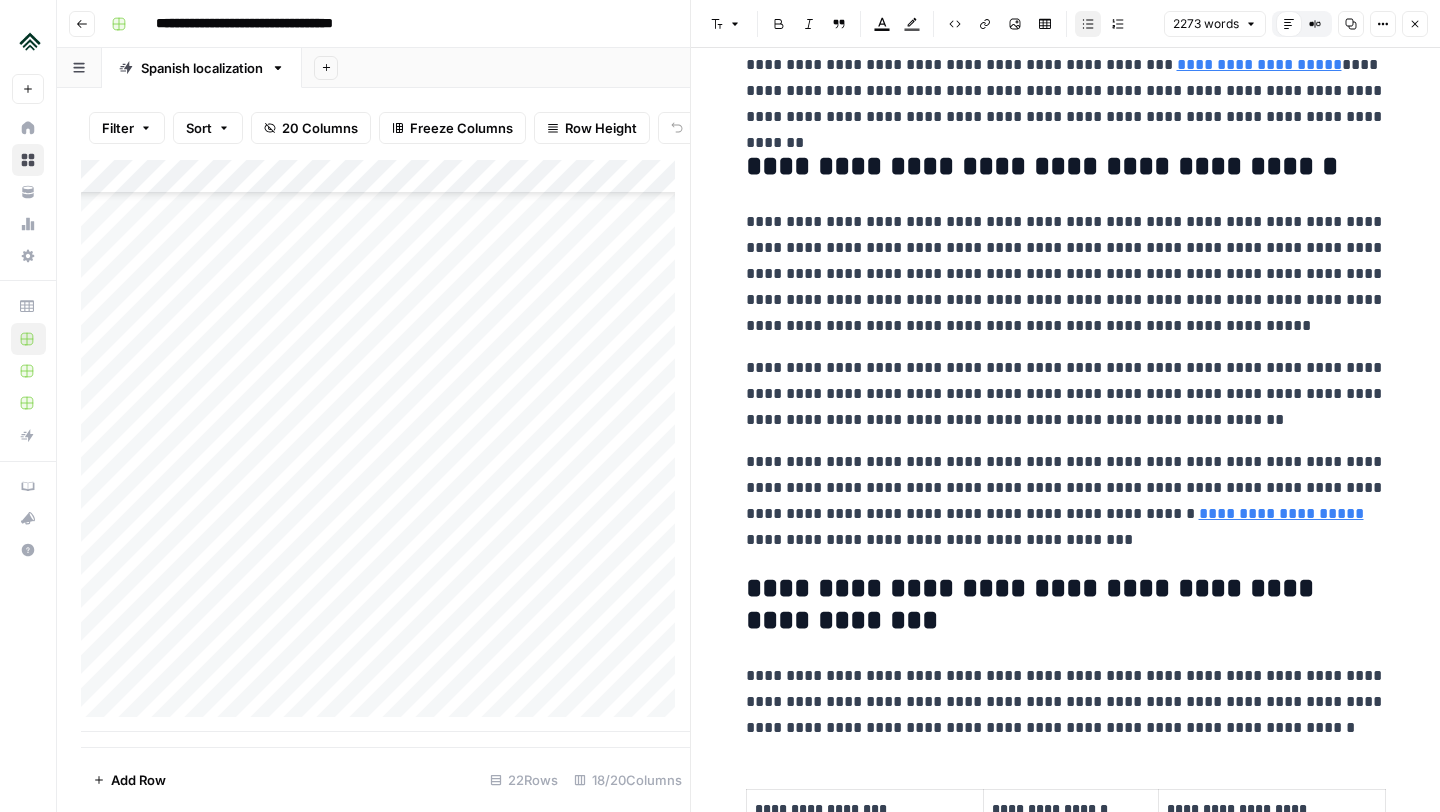 scroll, scrollTop: 757, scrollLeft: 0, axis: vertical 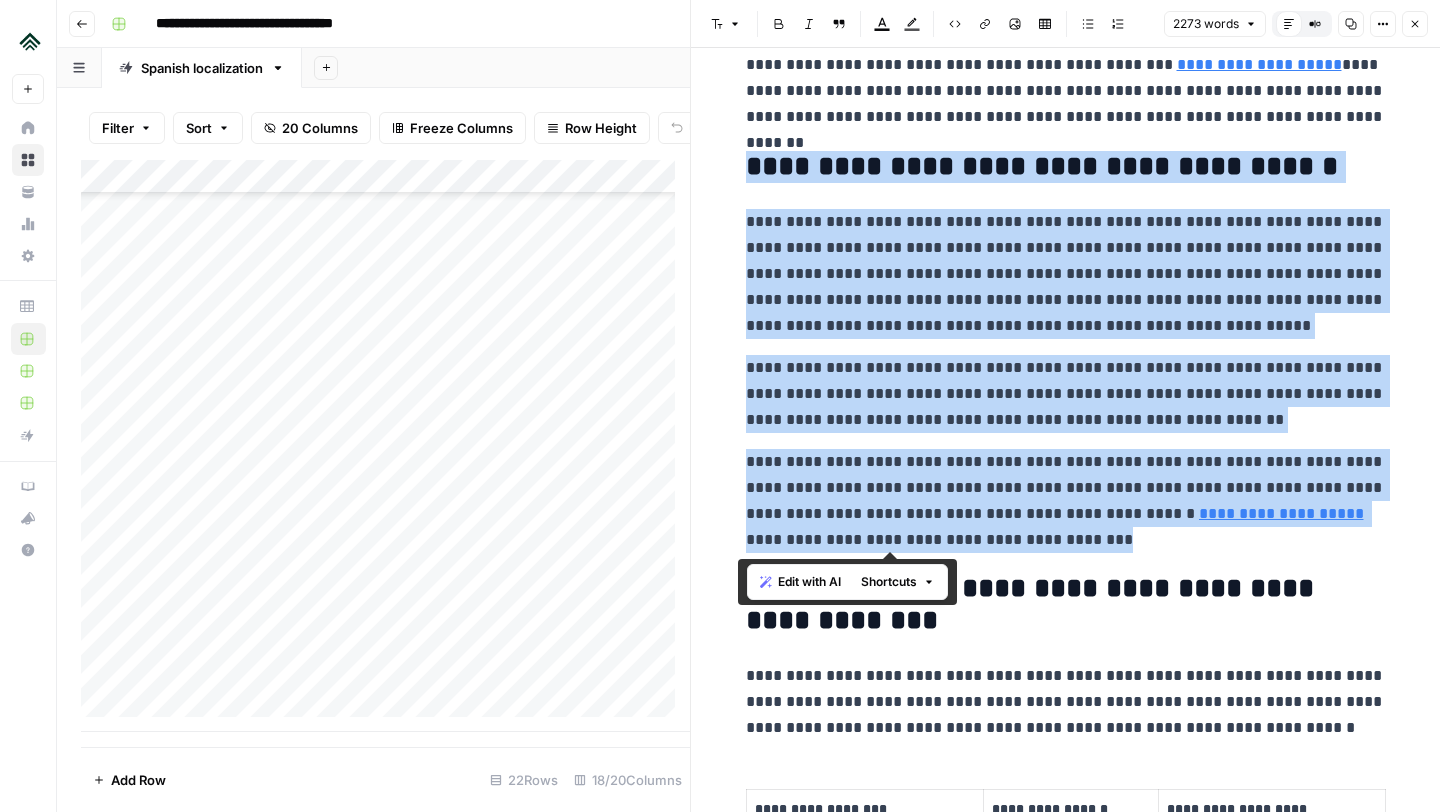 drag, startPoint x: 1050, startPoint y: 541, endPoint x: 736, endPoint y: 155, distance: 497.58618 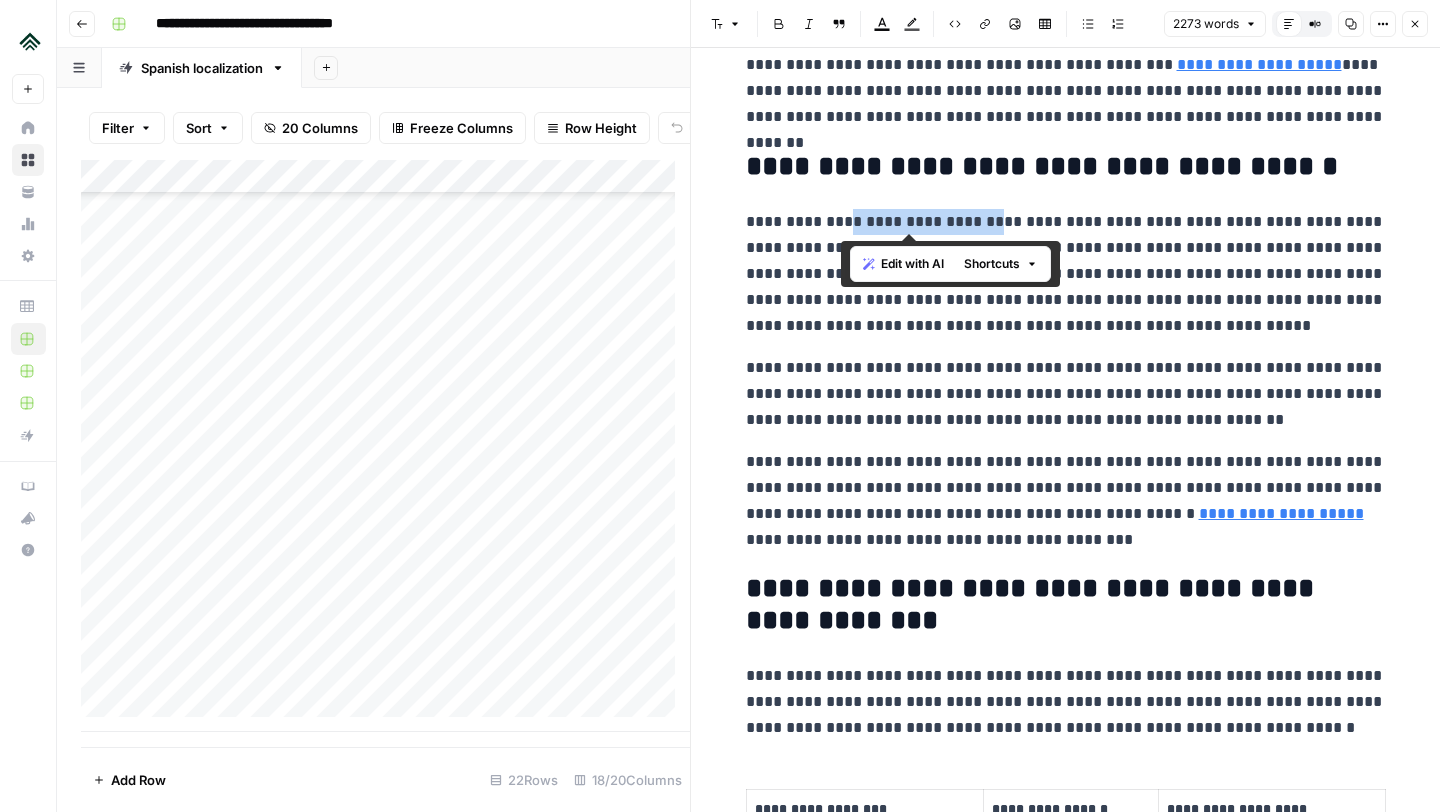 drag, startPoint x: 845, startPoint y: 222, endPoint x: 978, endPoint y: 223, distance: 133.00375 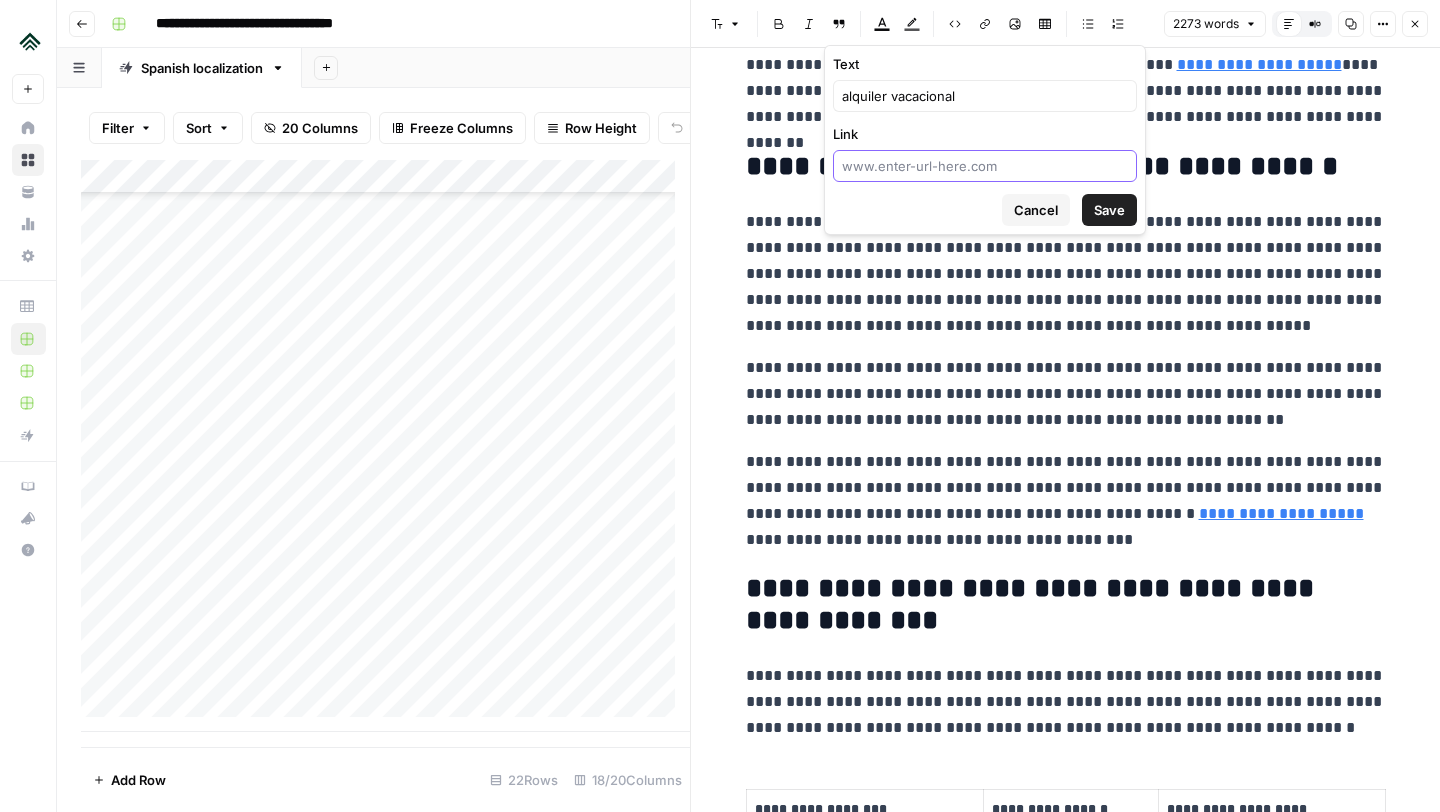click on "Link" at bounding box center (985, 166) 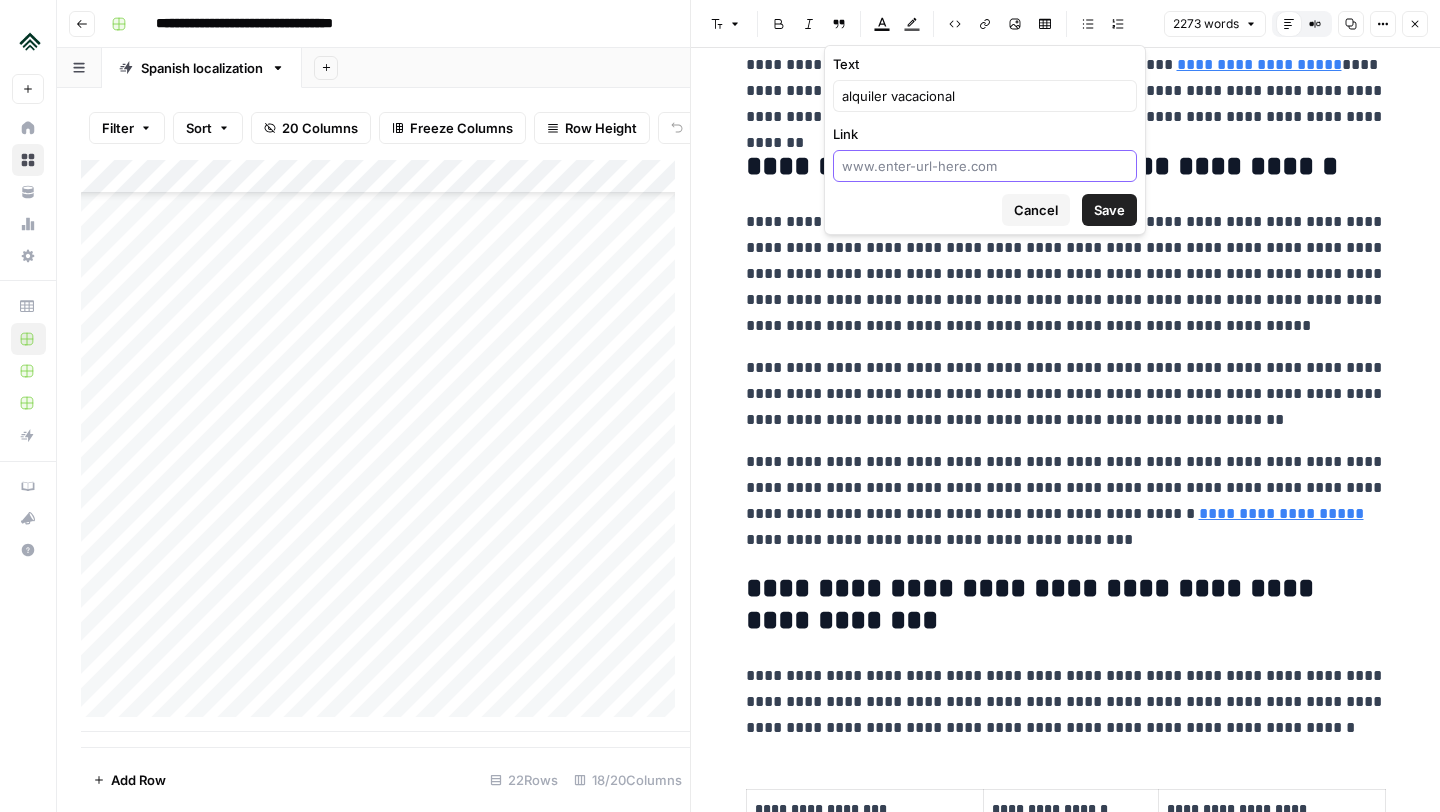 paste on "https://www.airdna.co/es-es/blog/what-is-considered-a-short-term-rental" 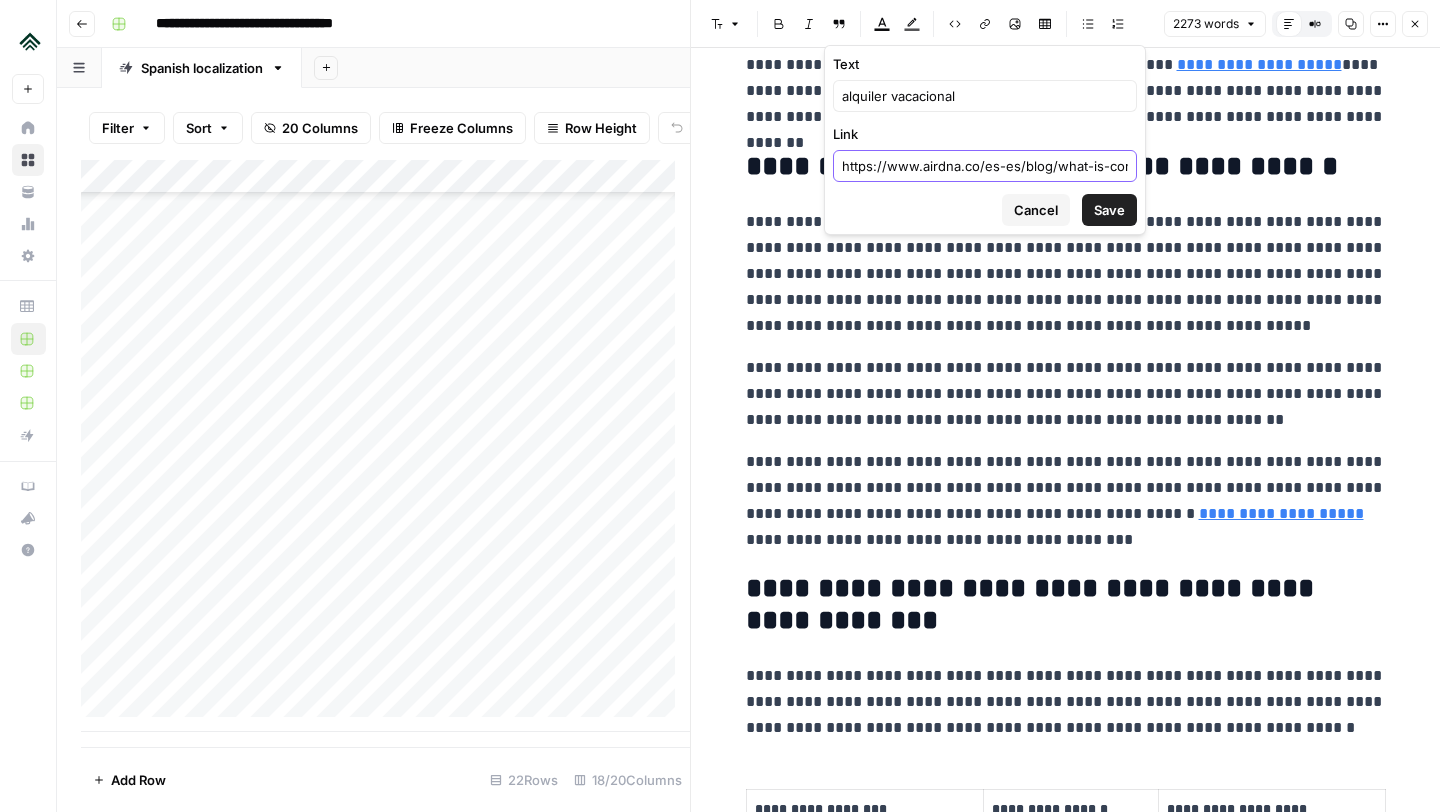 scroll, scrollTop: 0, scrollLeft: 171, axis: horizontal 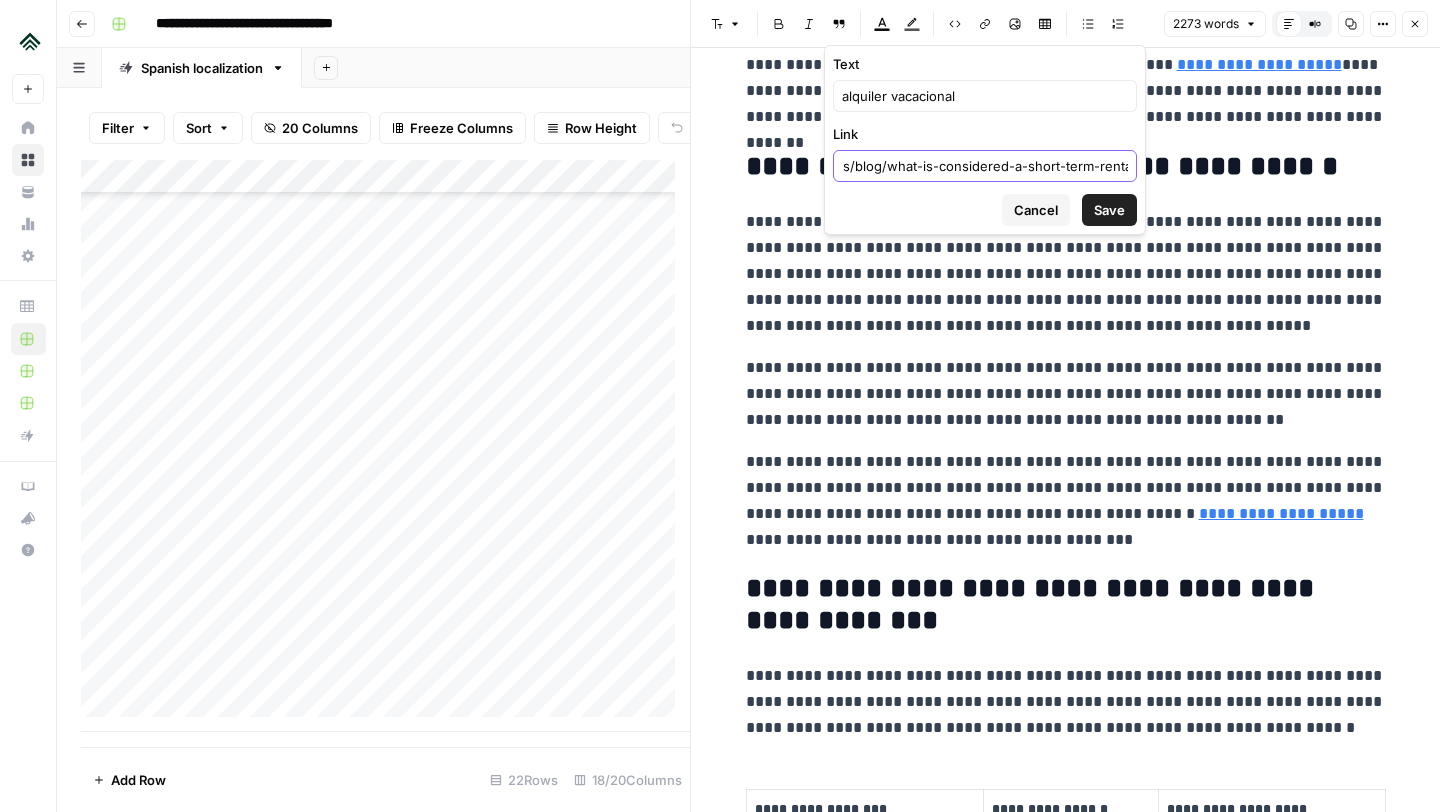 type on "https://www.airdna.co/es-es/blog/what-is-considered-a-short-term-rental" 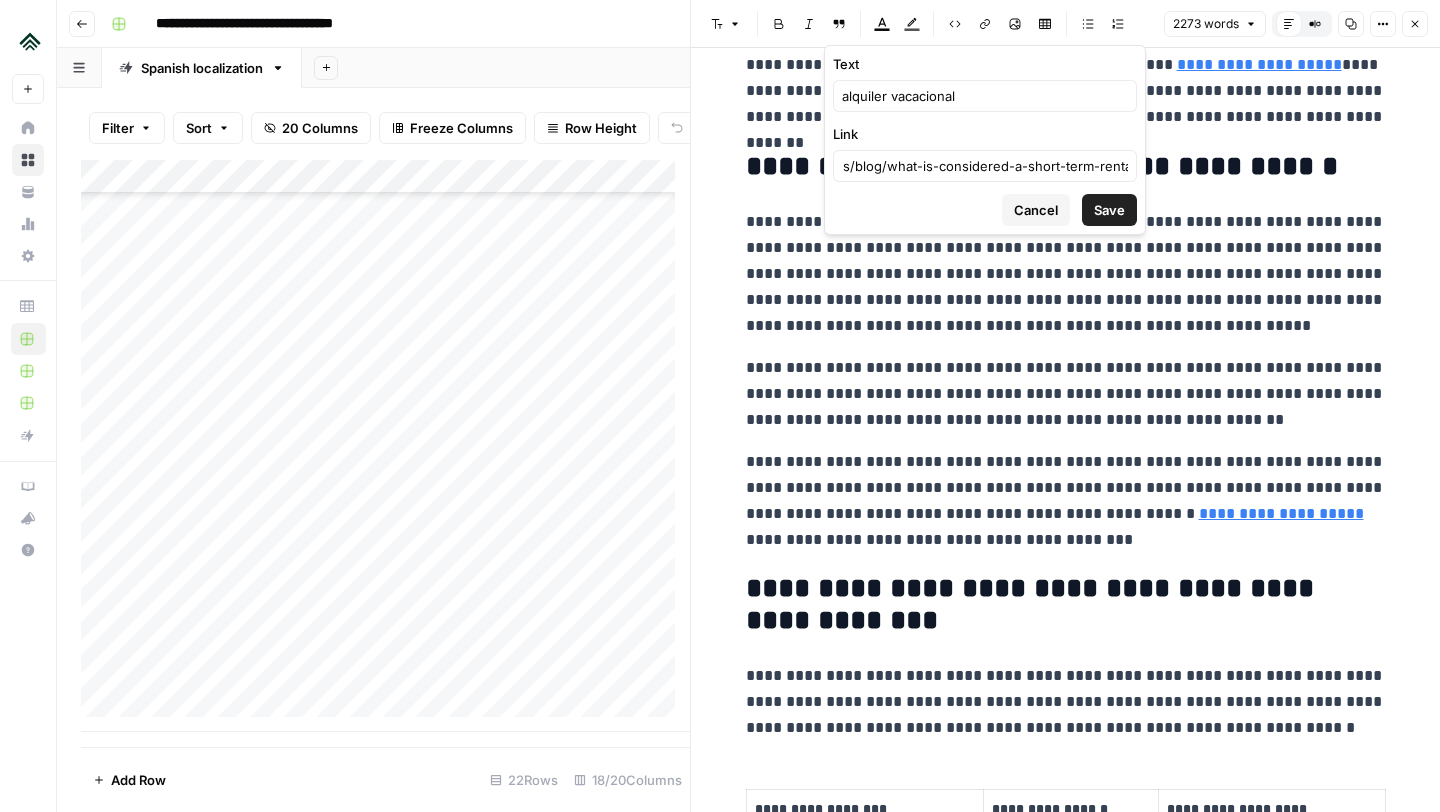 scroll, scrollTop: 0, scrollLeft: 0, axis: both 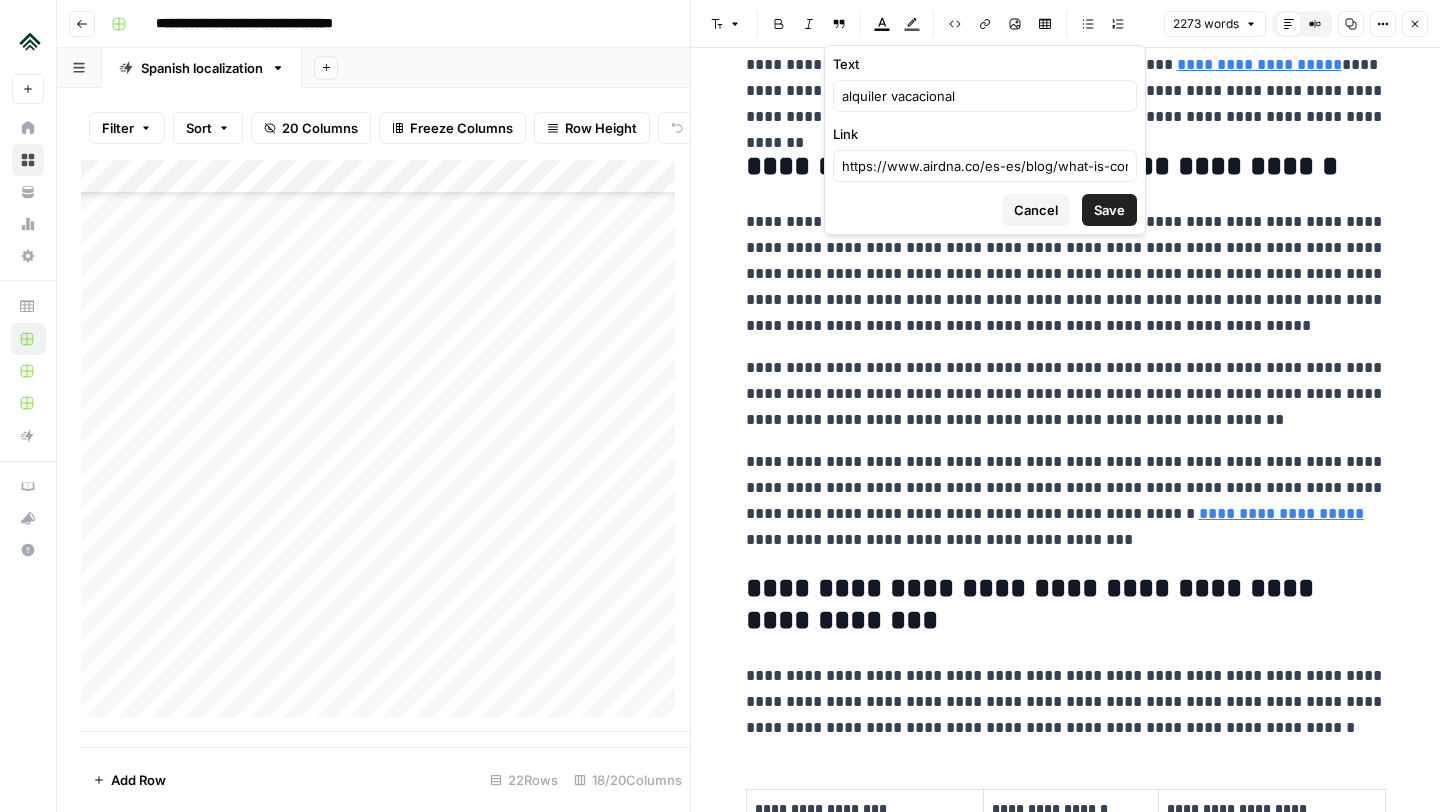 click on "Save" at bounding box center [1109, 210] 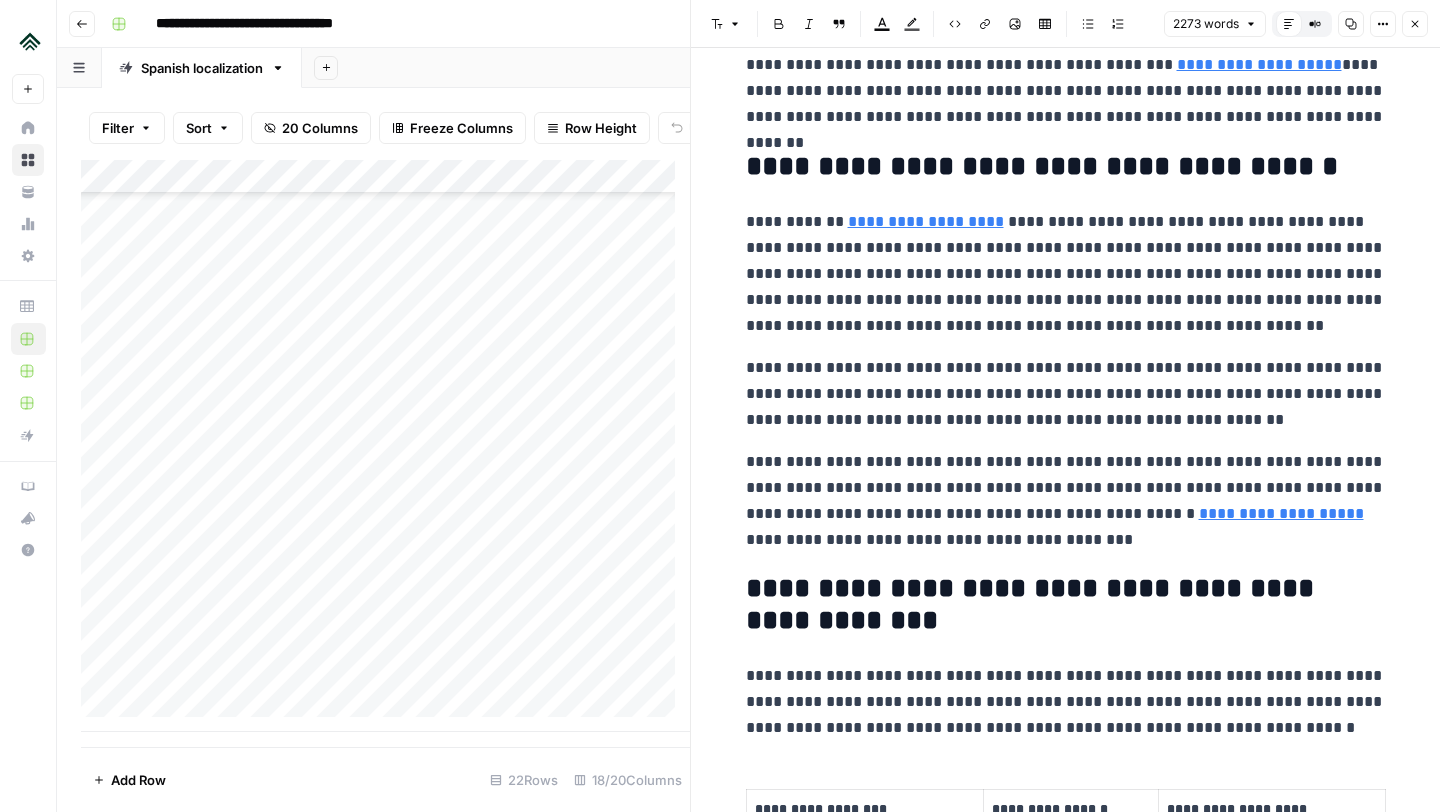 click on "**********" at bounding box center [1066, 501] 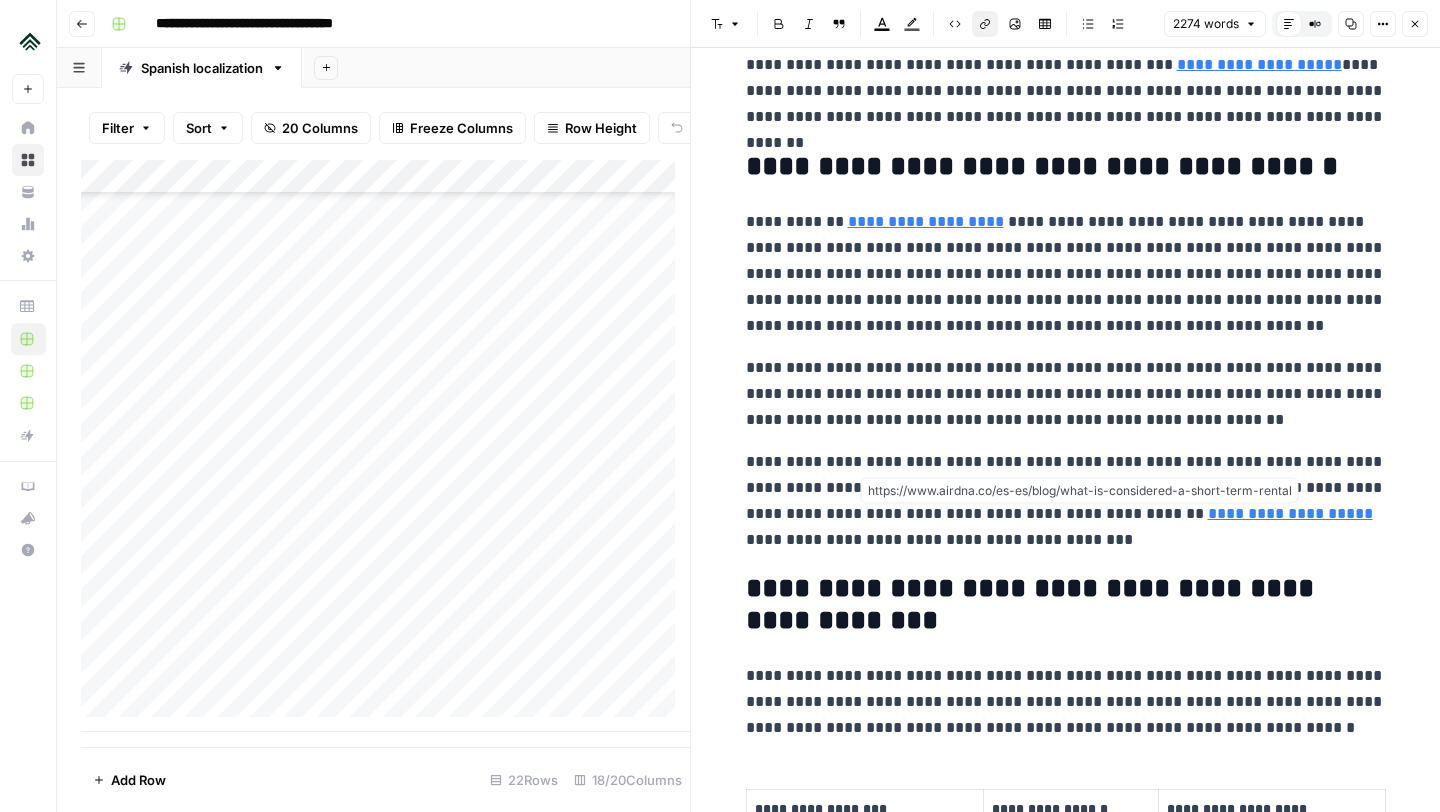 click on "**********" at bounding box center [1290, 513] 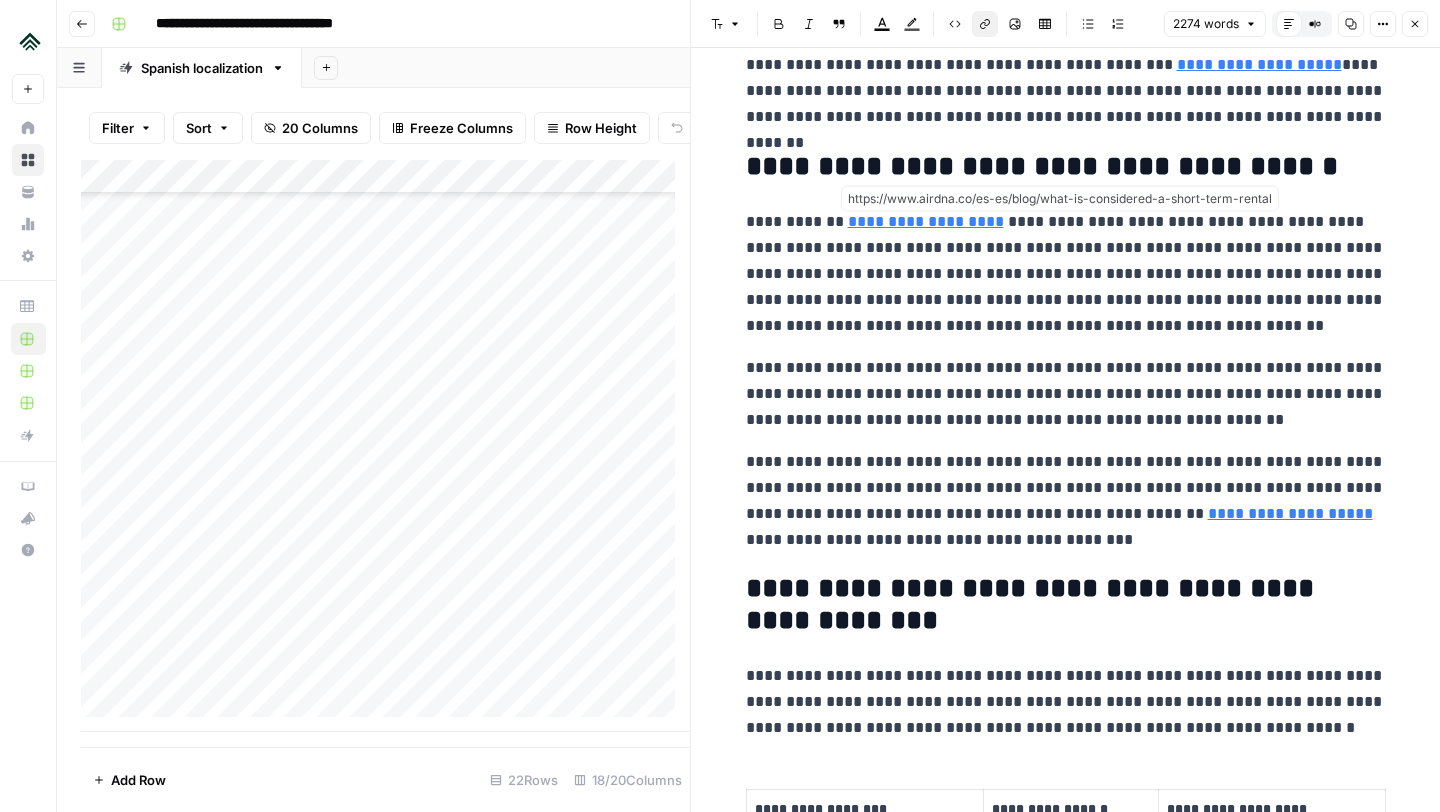 click on "**********" at bounding box center (926, 221) 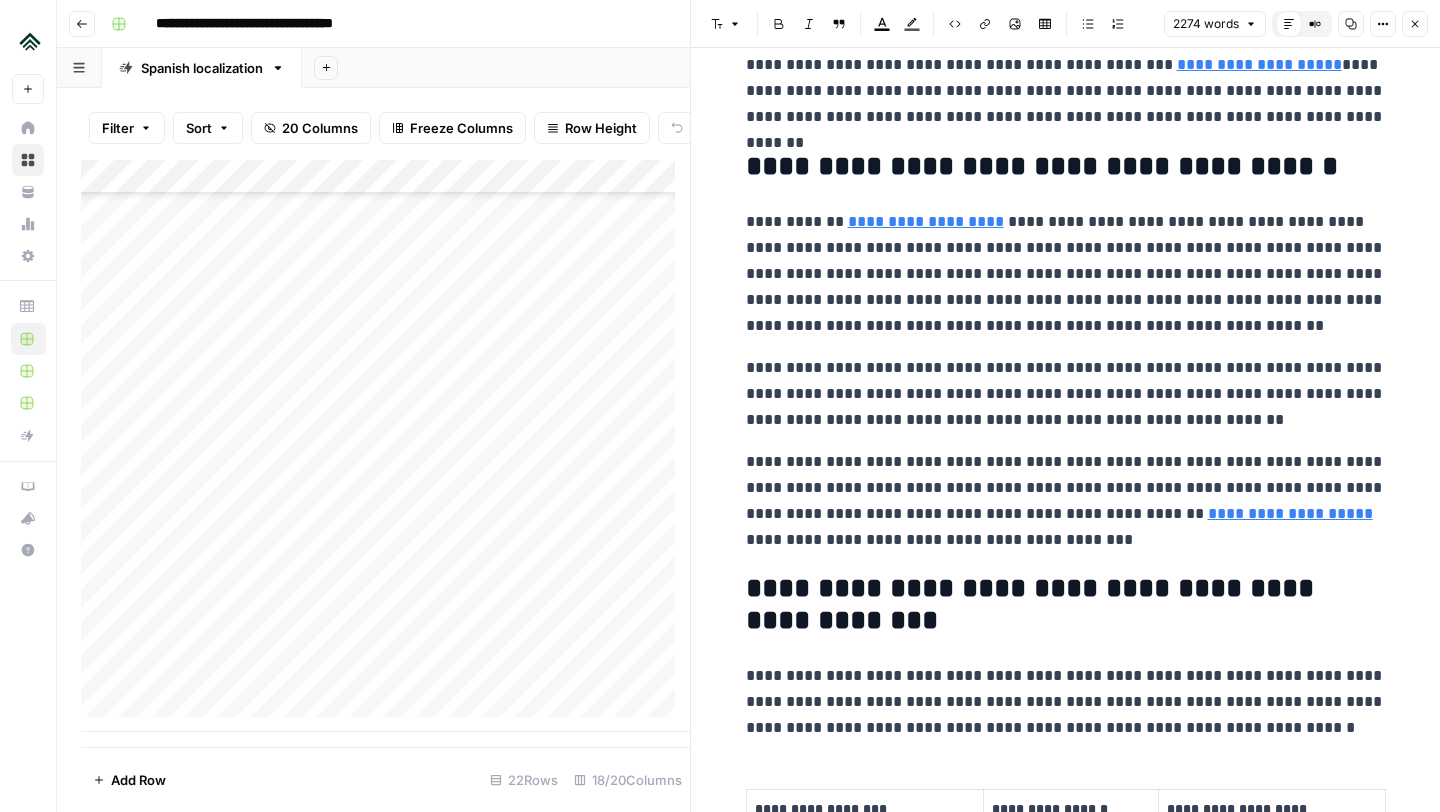 click on "**********" at bounding box center (1066, 394) 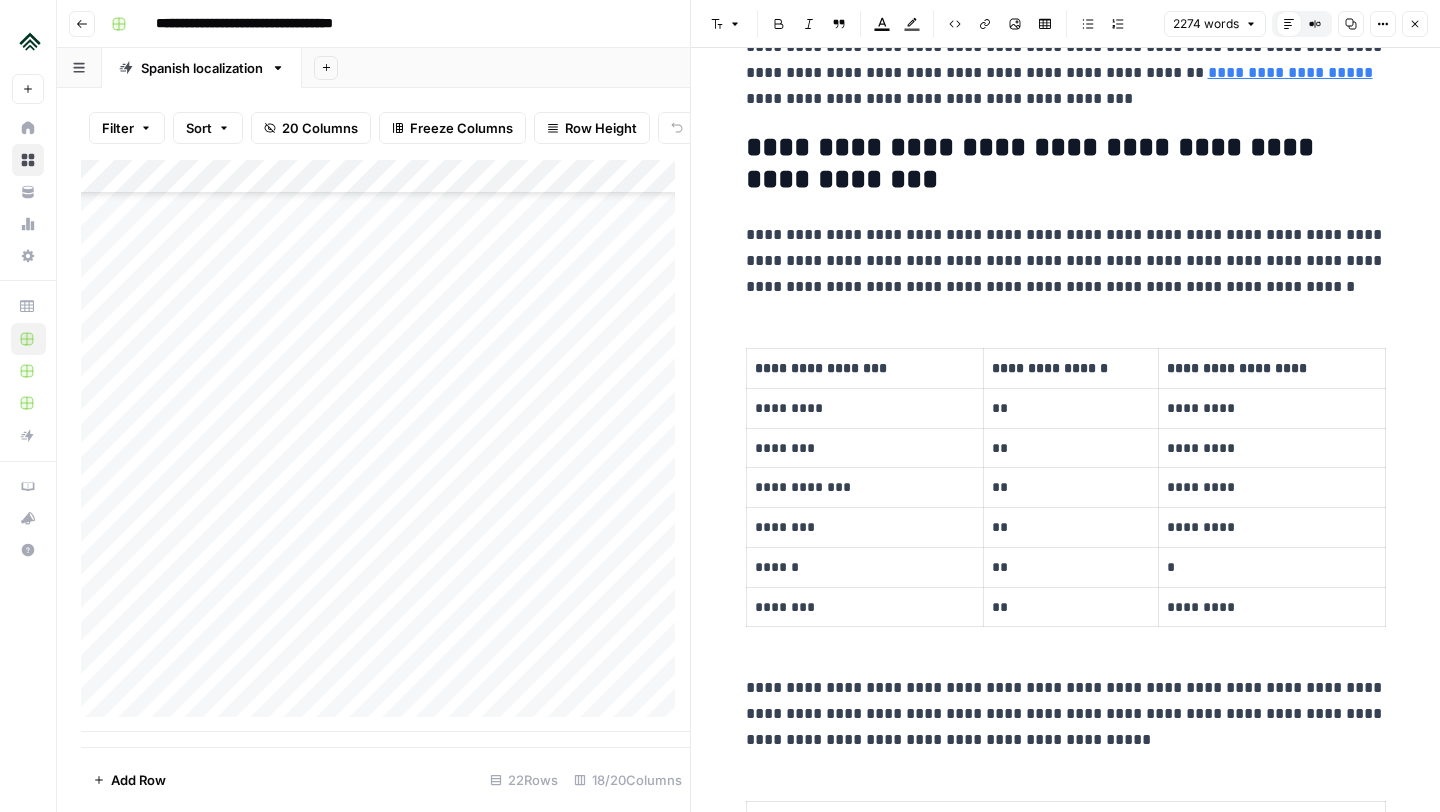 scroll, scrollTop: 1176, scrollLeft: 0, axis: vertical 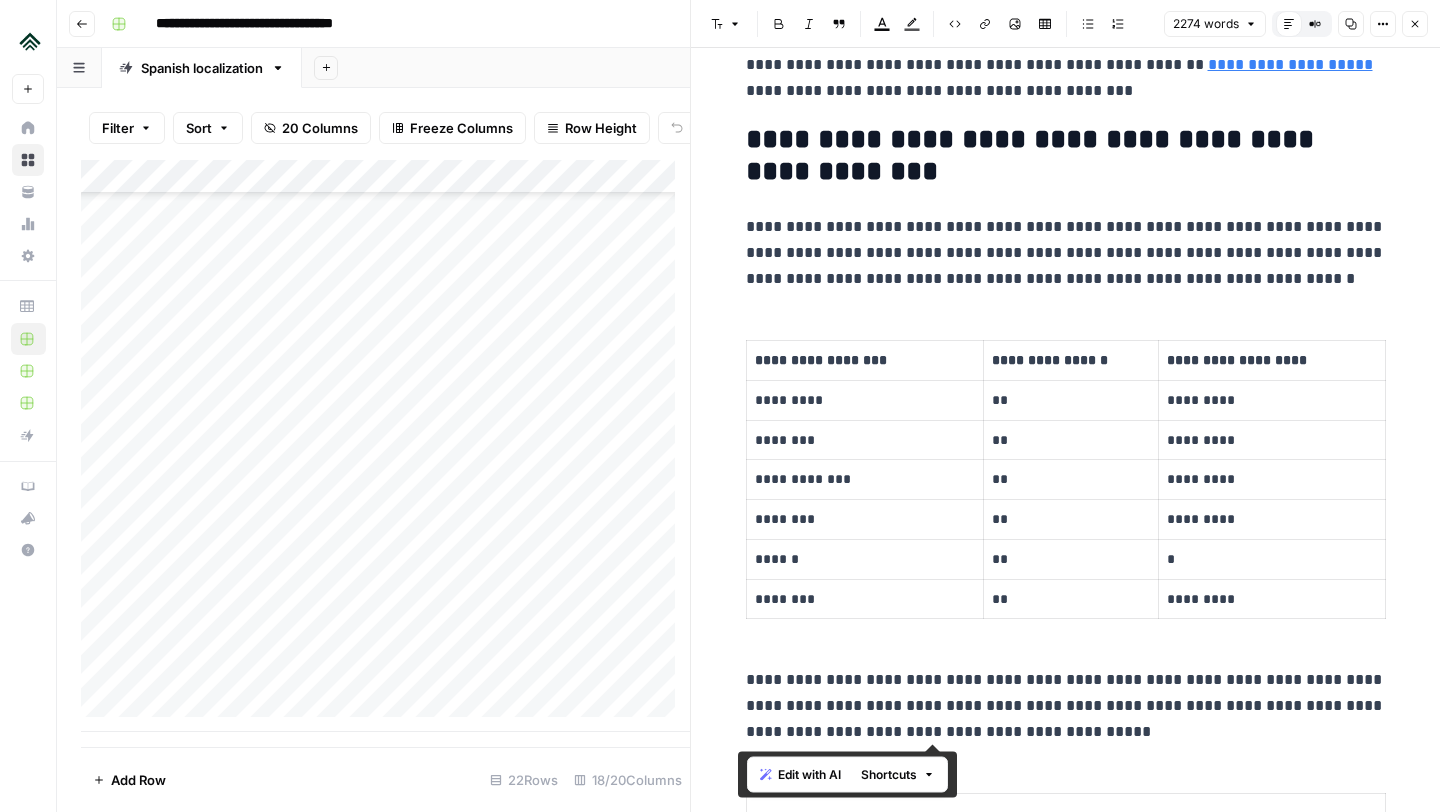 drag, startPoint x: 1135, startPoint y: 728, endPoint x: 727, endPoint y: 144, distance: 712.40436 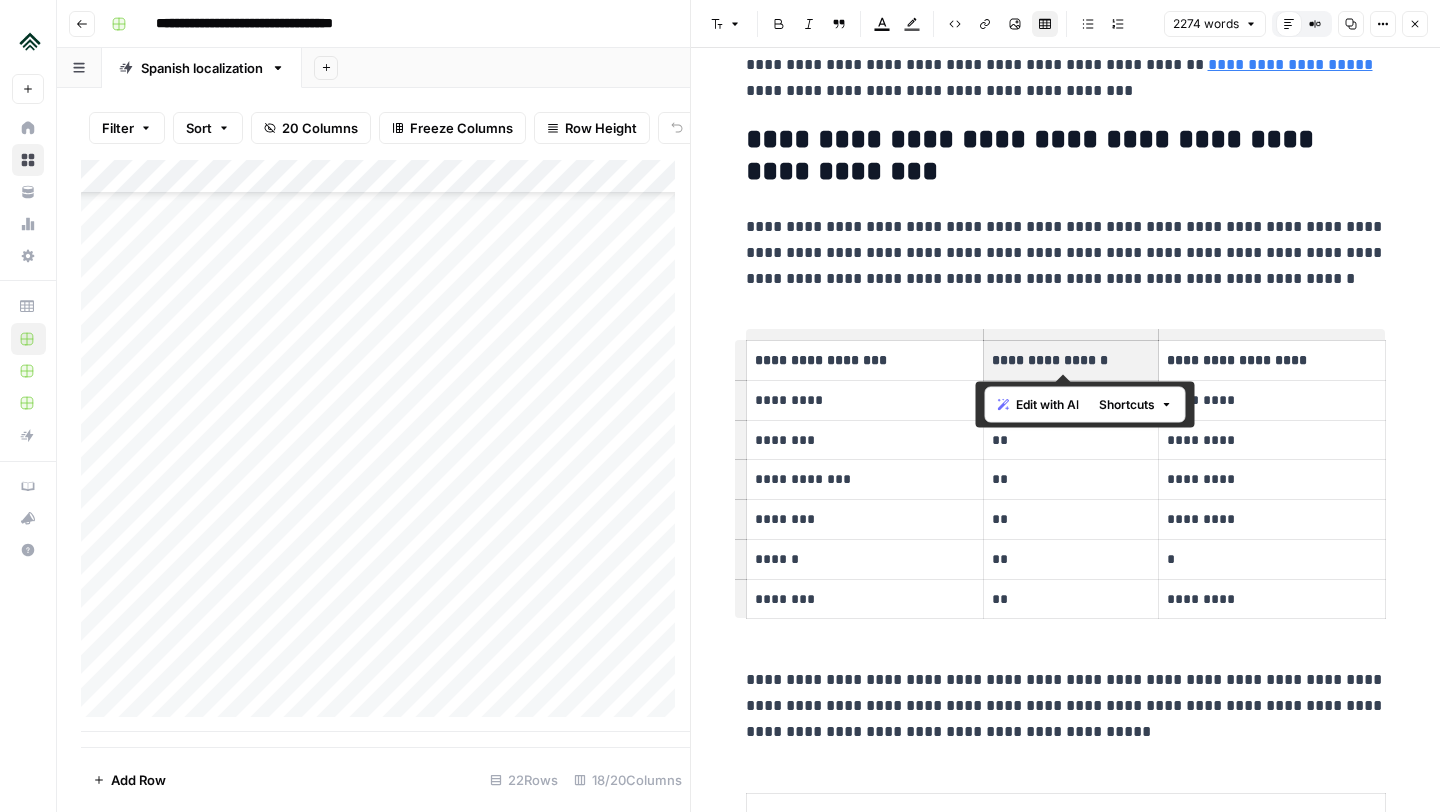 drag, startPoint x: 1089, startPoint y: 361, endPoint x: 991, endPoint y: 362, distance: 98.005104 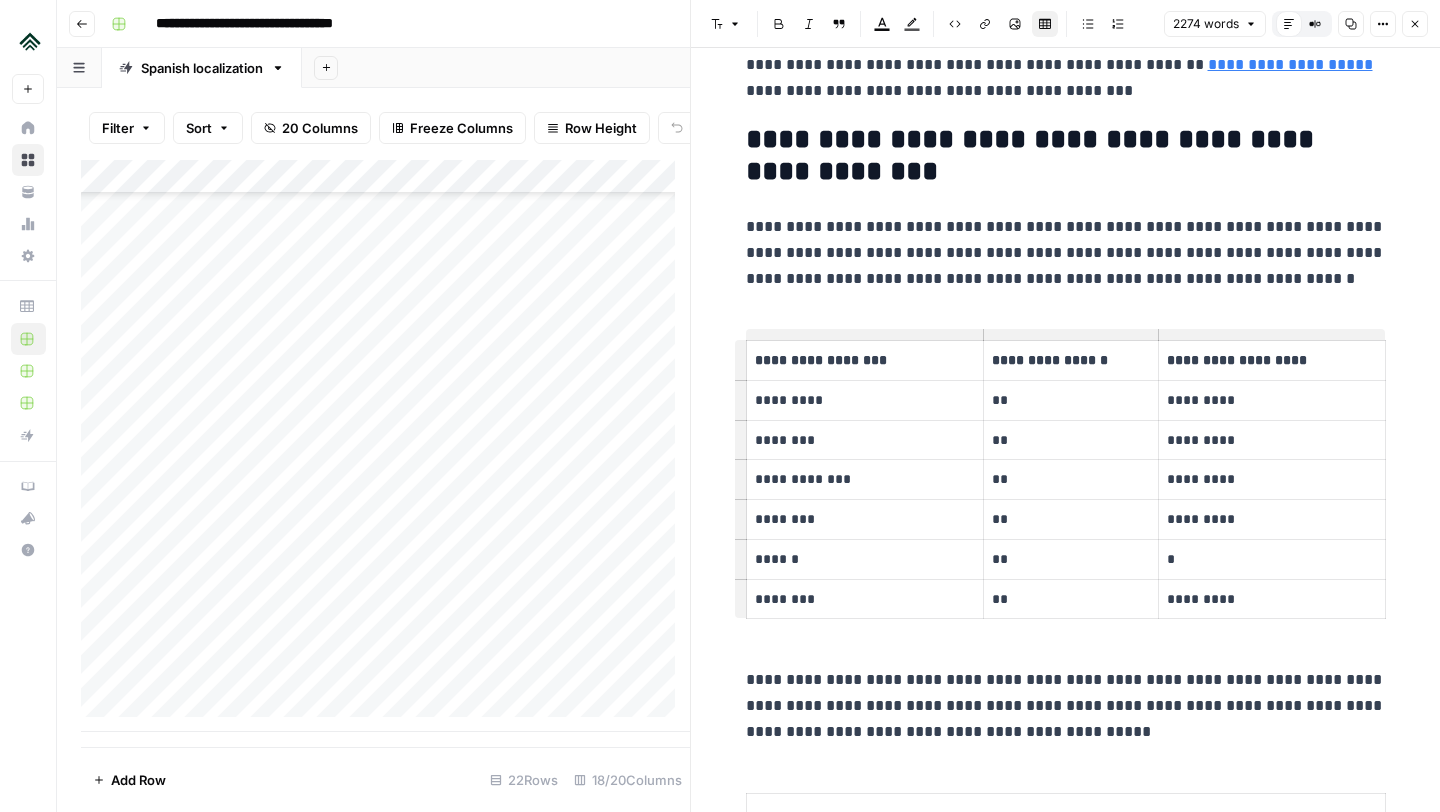 click on "**********" at bounding box center (1071, 360) 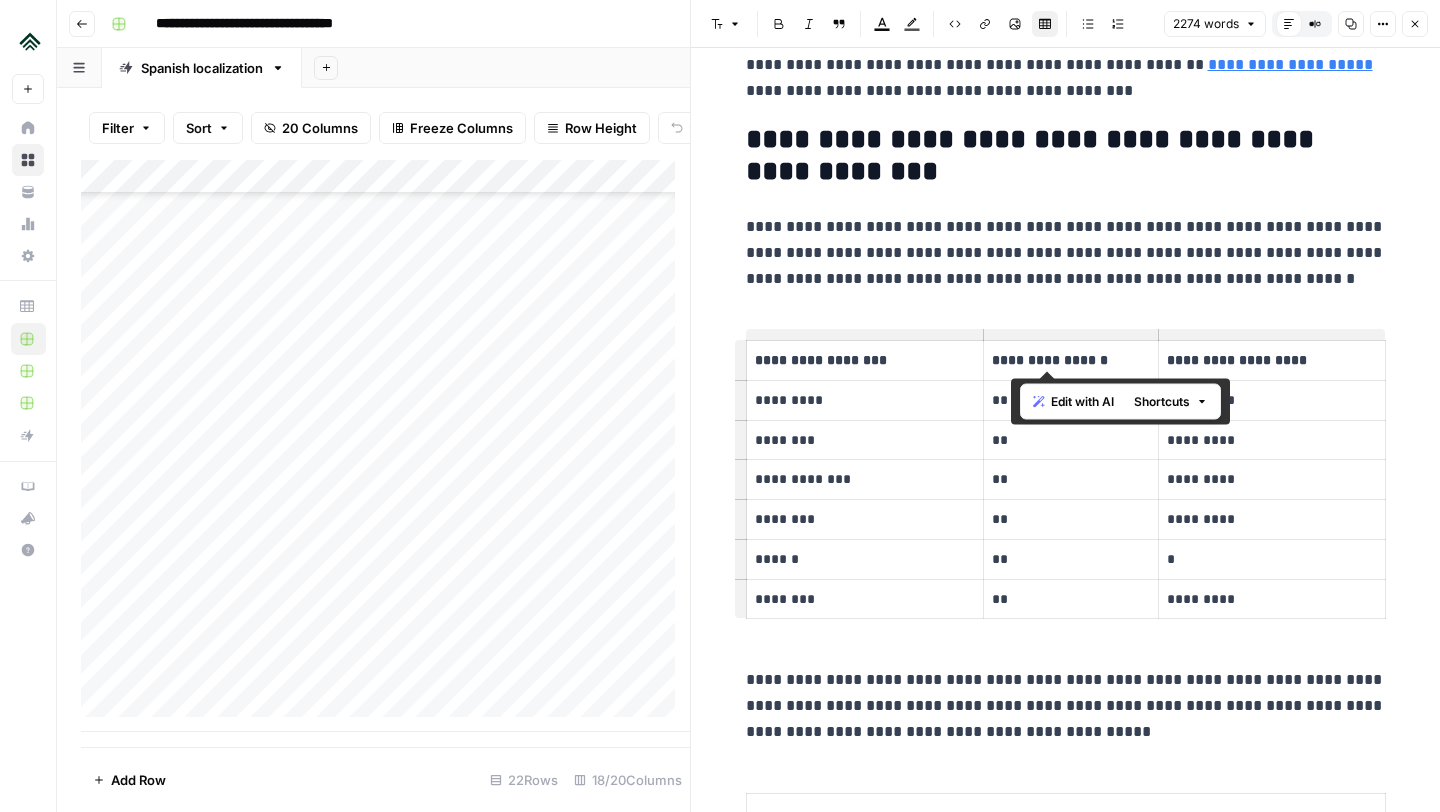 click on "**********" at bounding box center [1071, 360] 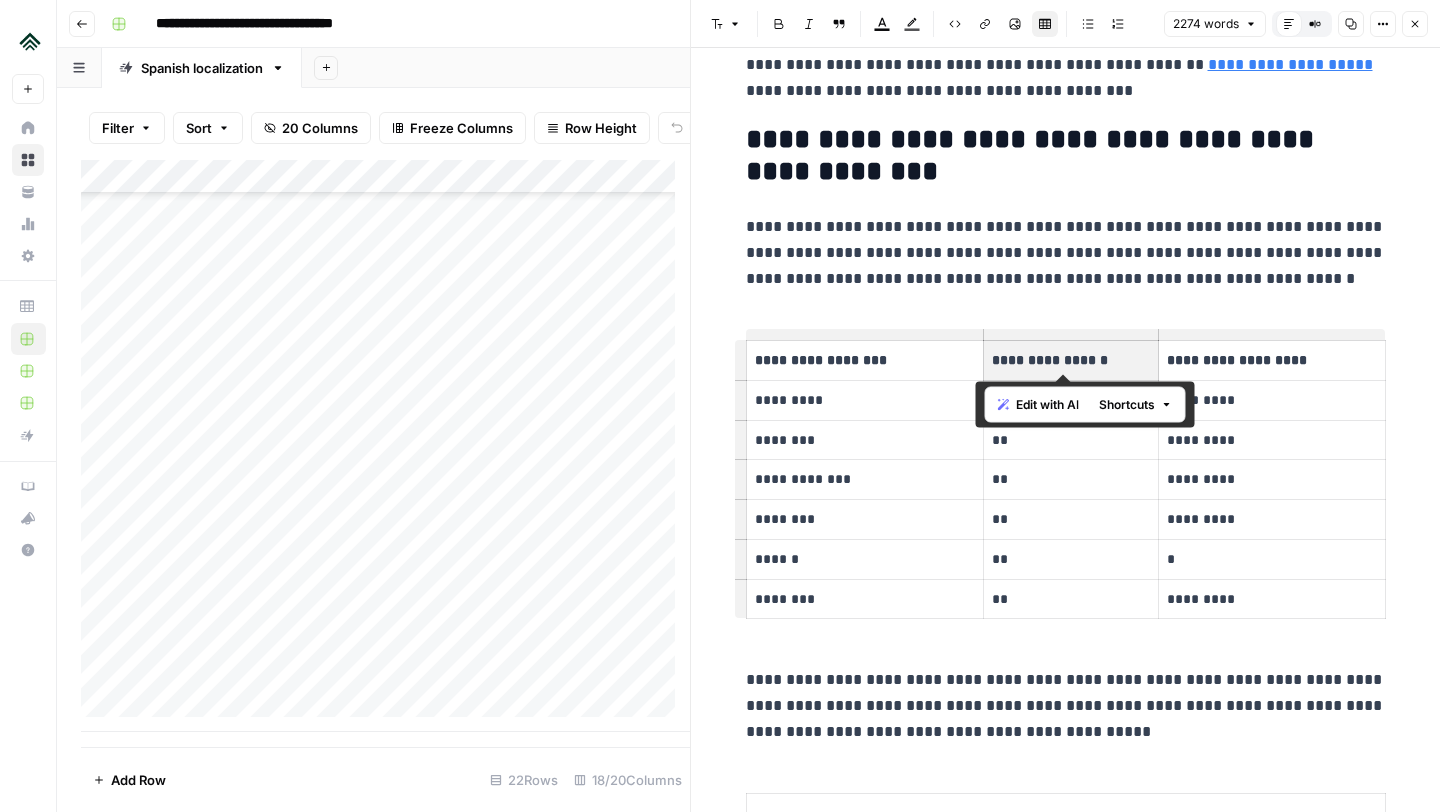 click on "**********" at bounding box center (1071, 360) 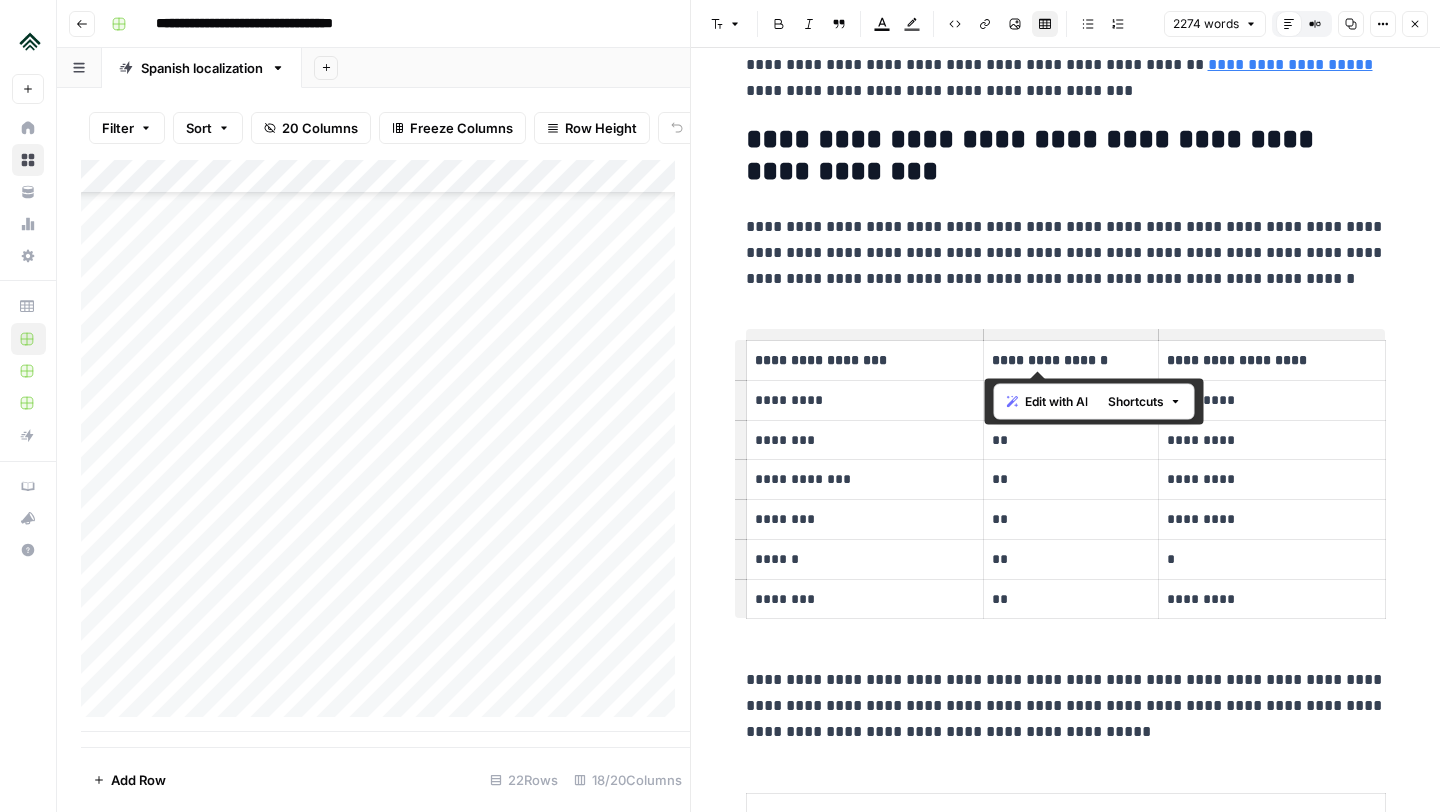 drag, startPoint x: 1088, startPoint y: 360, endPoint x: 987, endPoint y: 363, distance: 101.04455 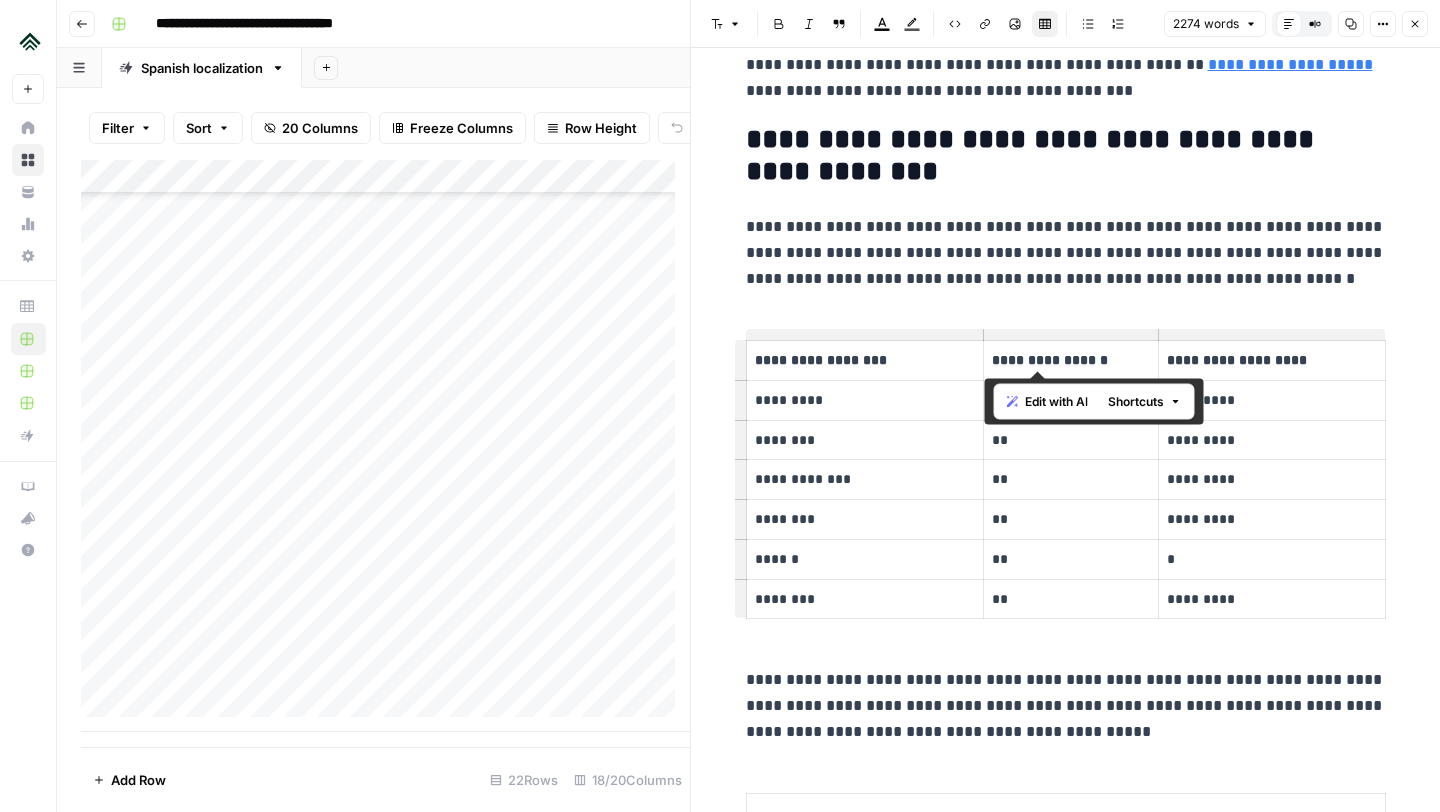 click on "**********" at bounding box center [1071, 360] 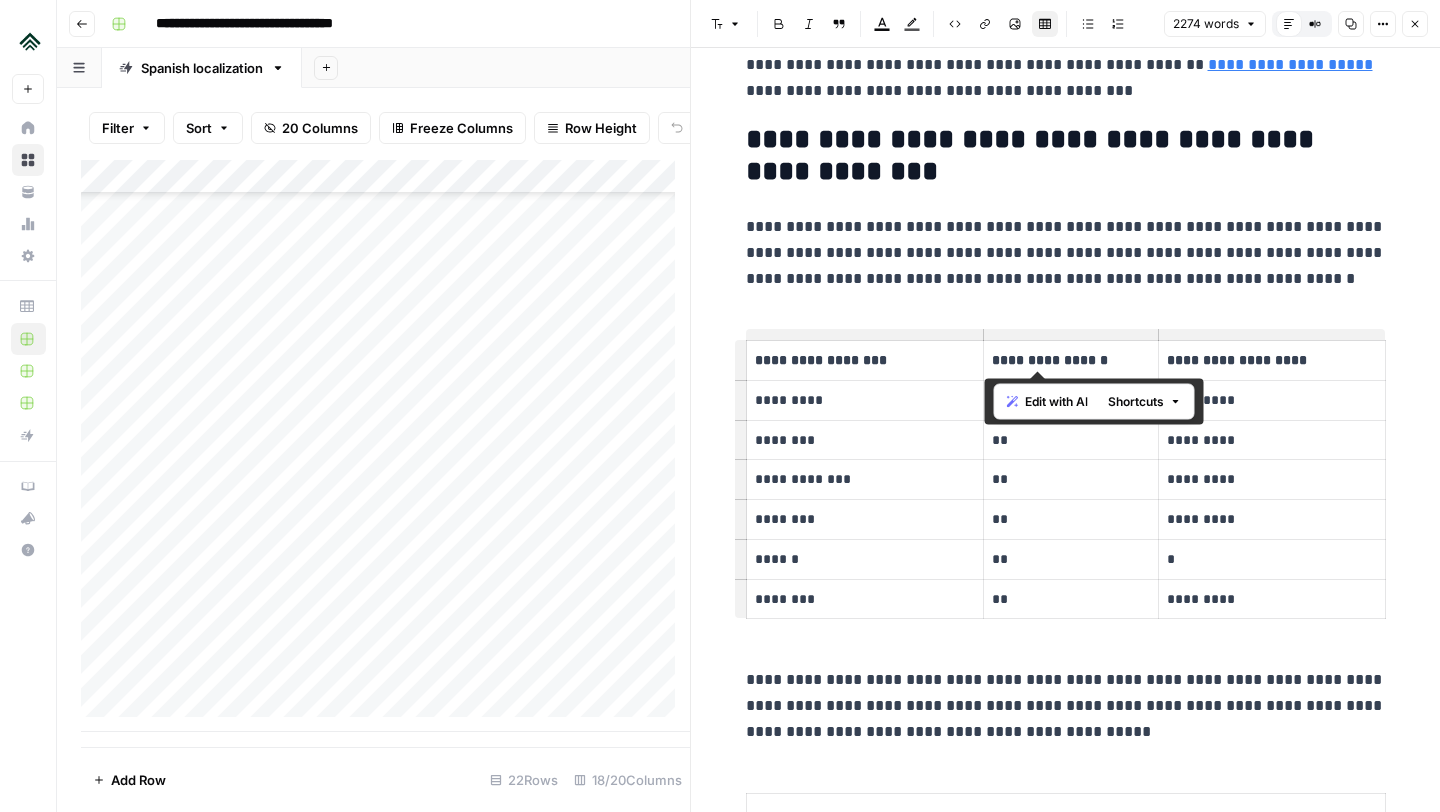 copy on "**********" 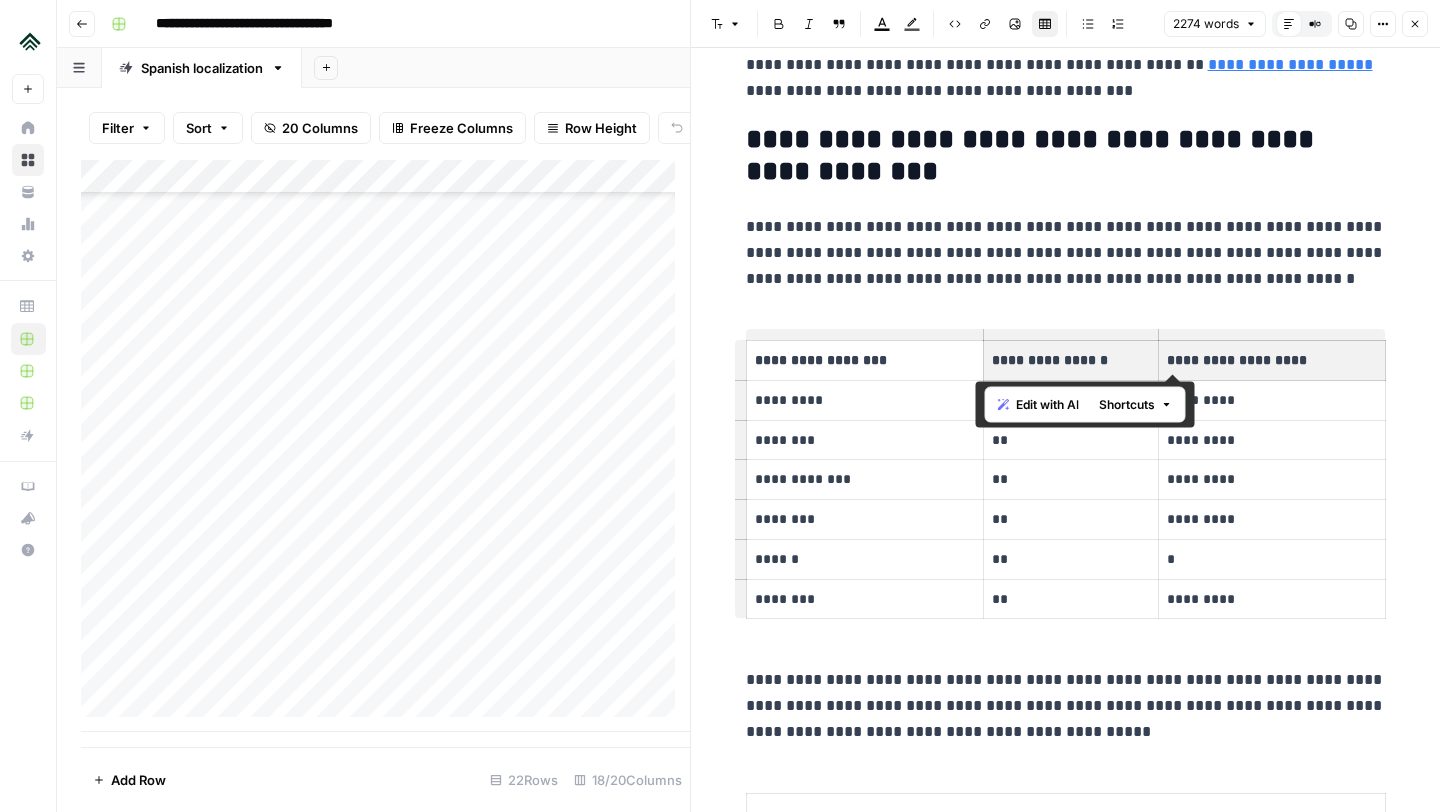 click on "**********" at bounding box center [1272, 360] 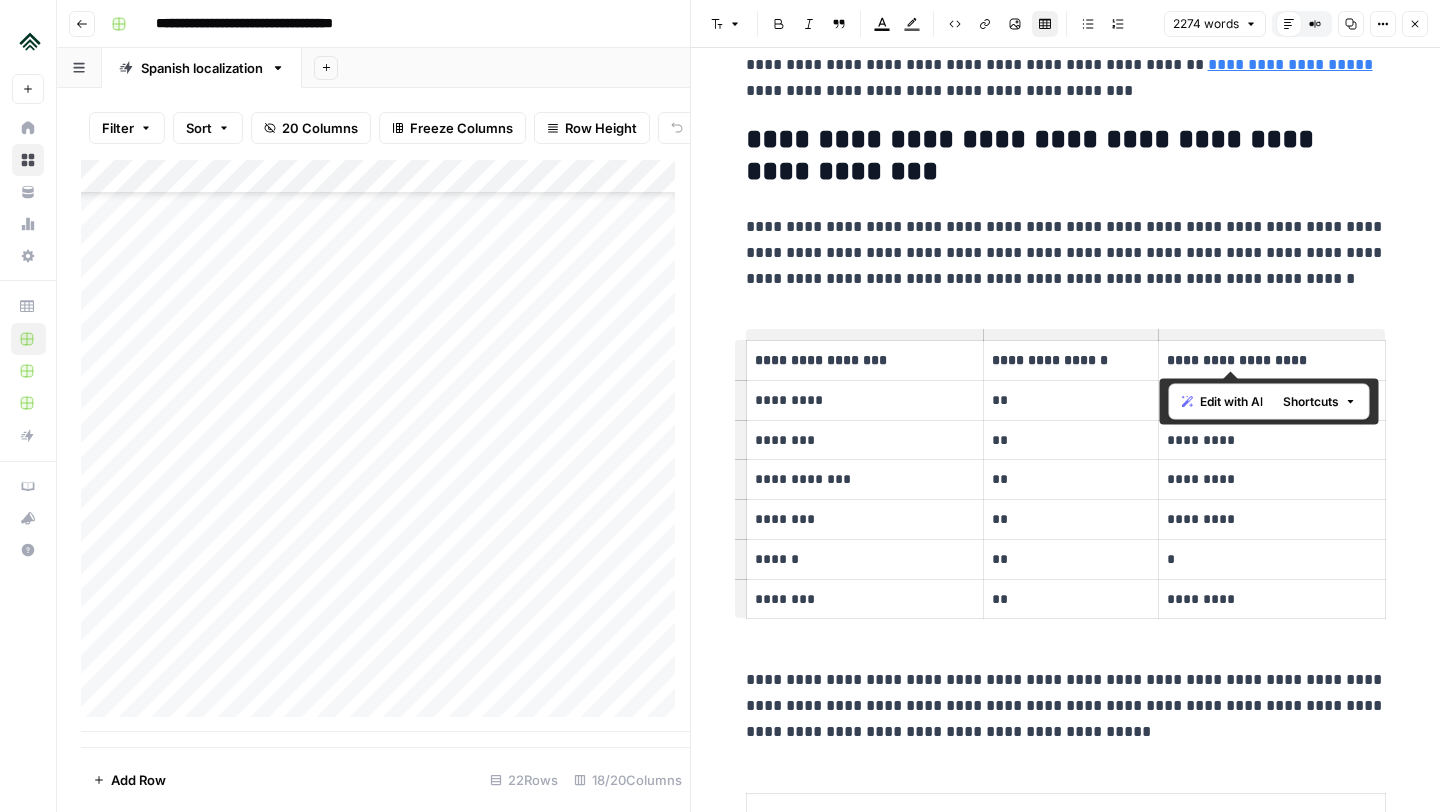 drag, startPoint x: 1301, startPoint y: 362, endPoint x: 1162, endPoint y: 363, distance: 139.0036 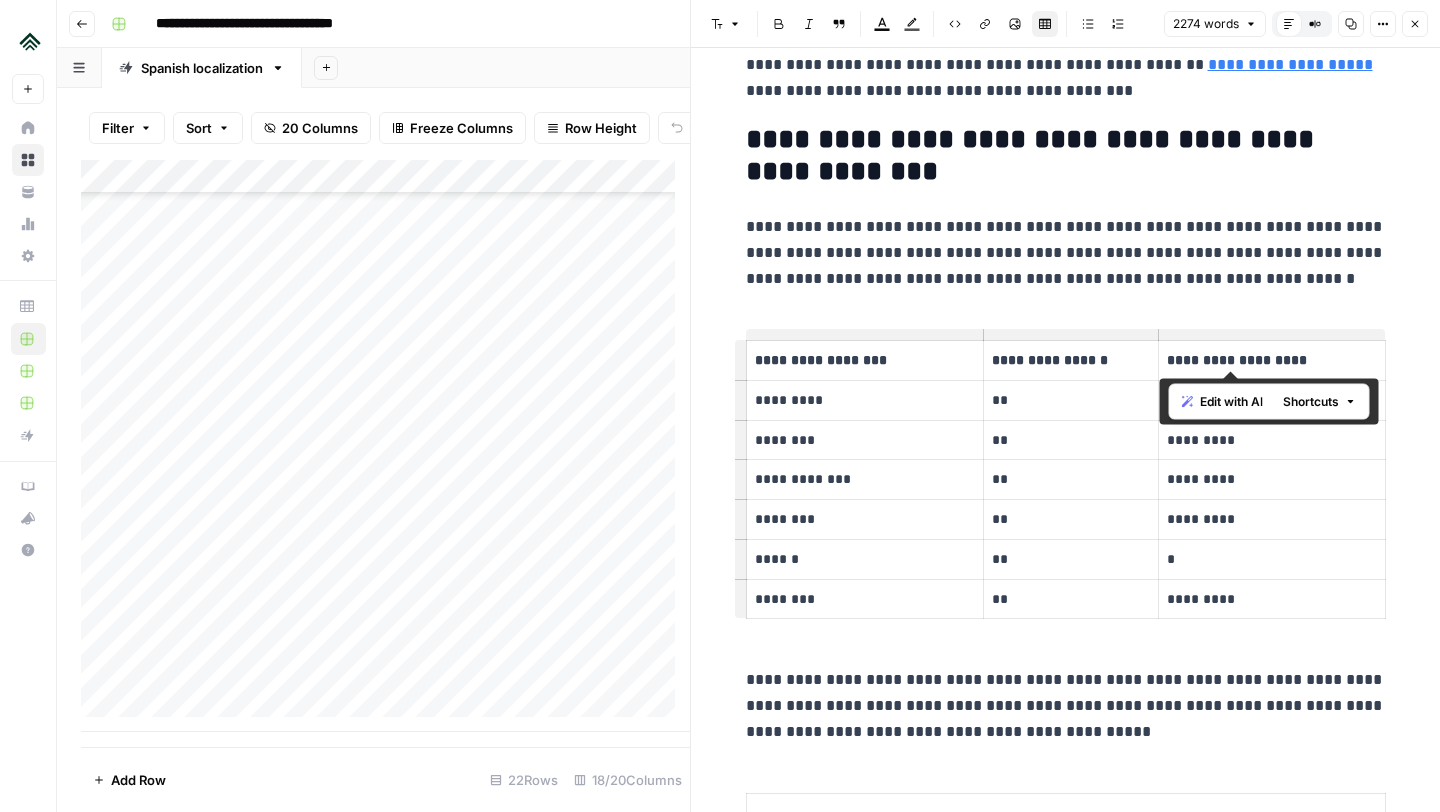 click on "**********" at bounding box center [1272, 360] 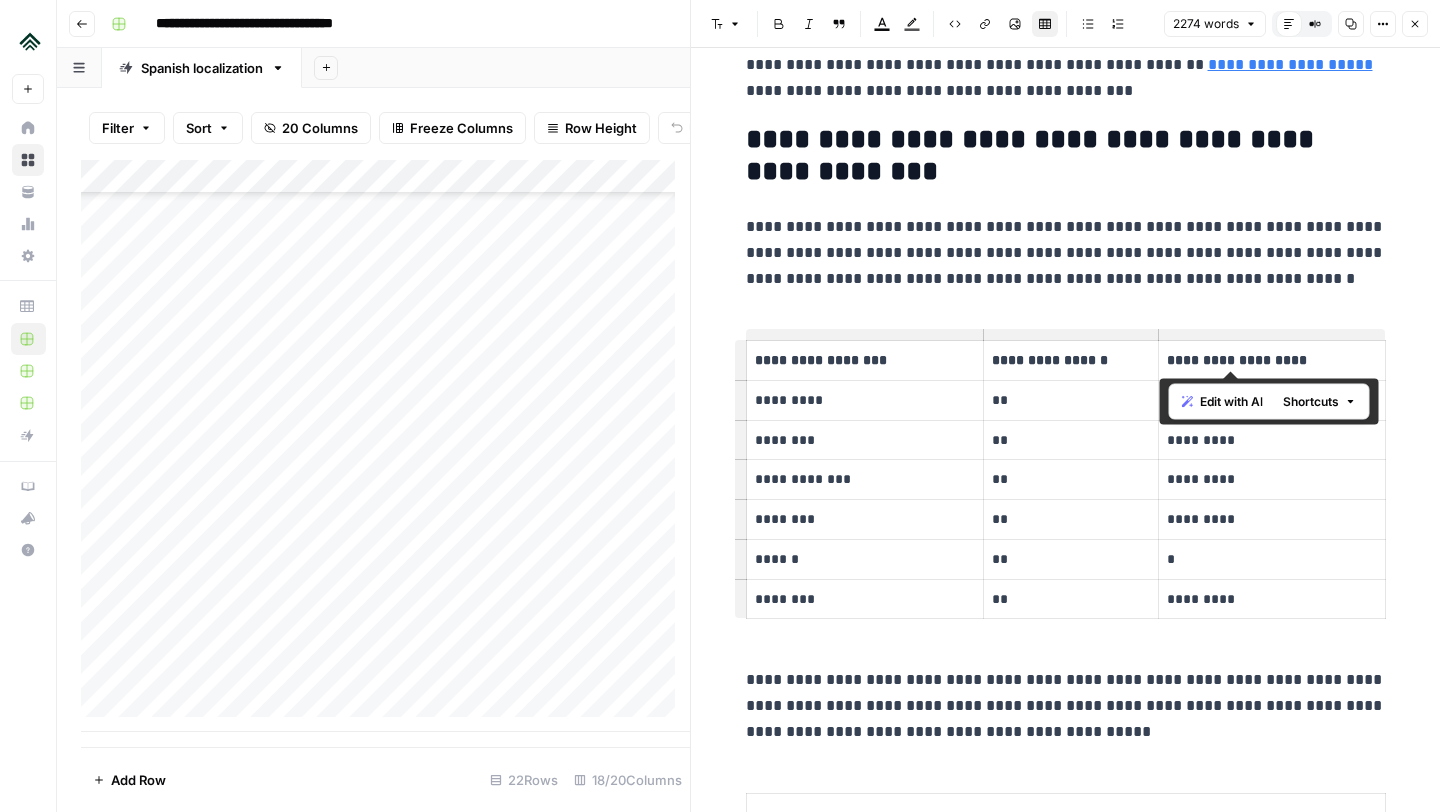 copy on "**********" 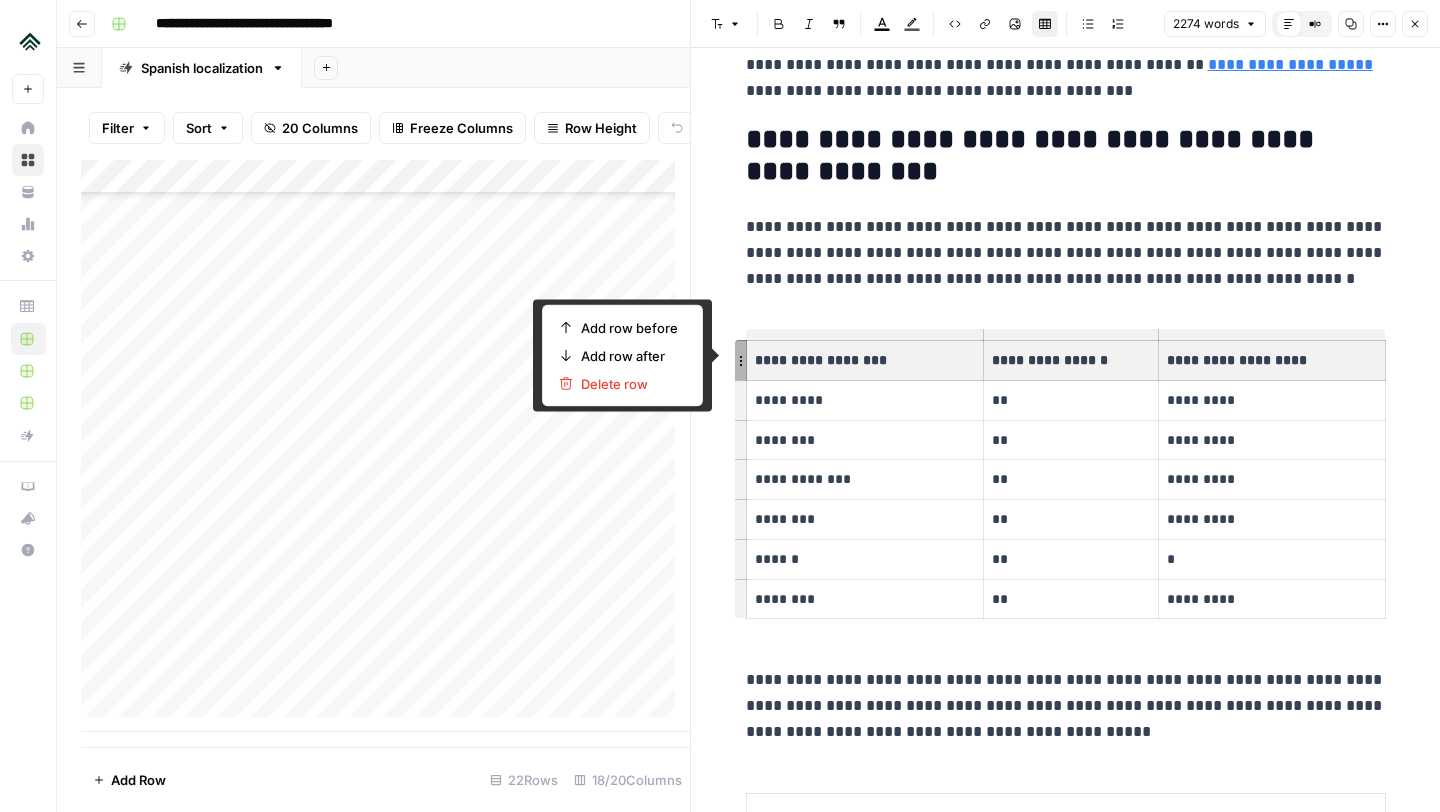 click on "**********" at bounding box center [1066, 3863] 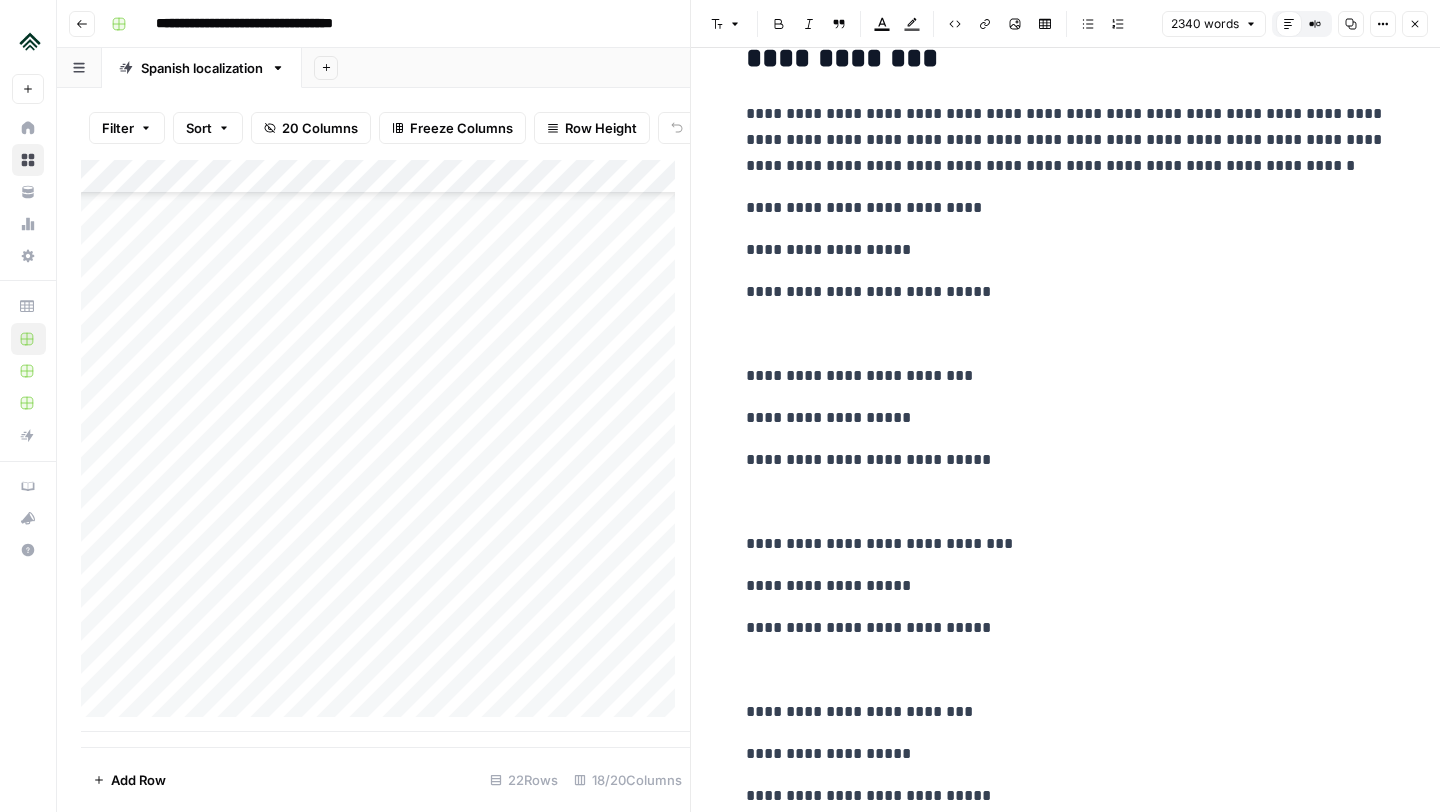 scroll, scrollTop: 1255, scrollLeft: 0, axis: vertical 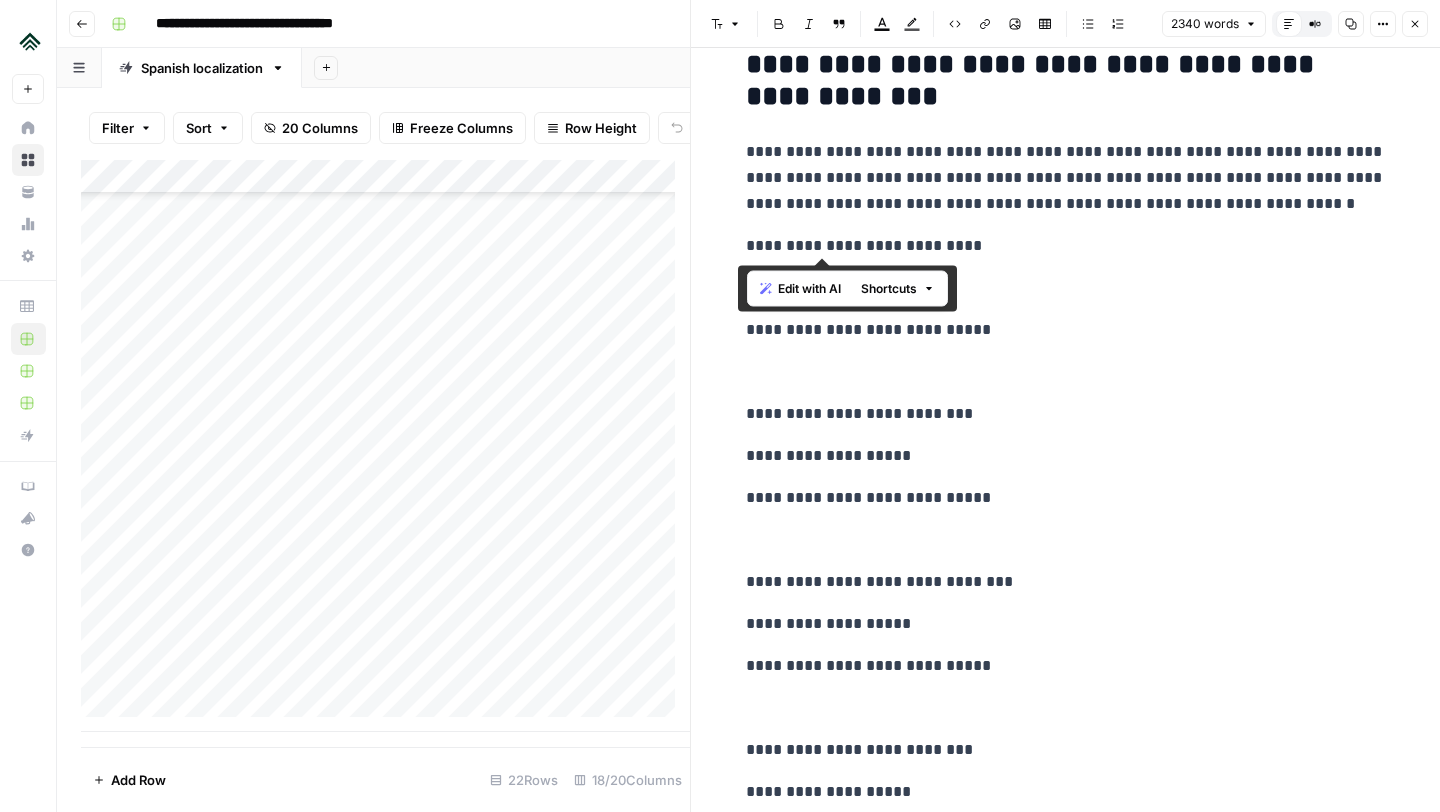 drag, startPoint x: 907, startPoint y: 249, endPoint x: 730, endPoint y: 252, distance: 177.02542 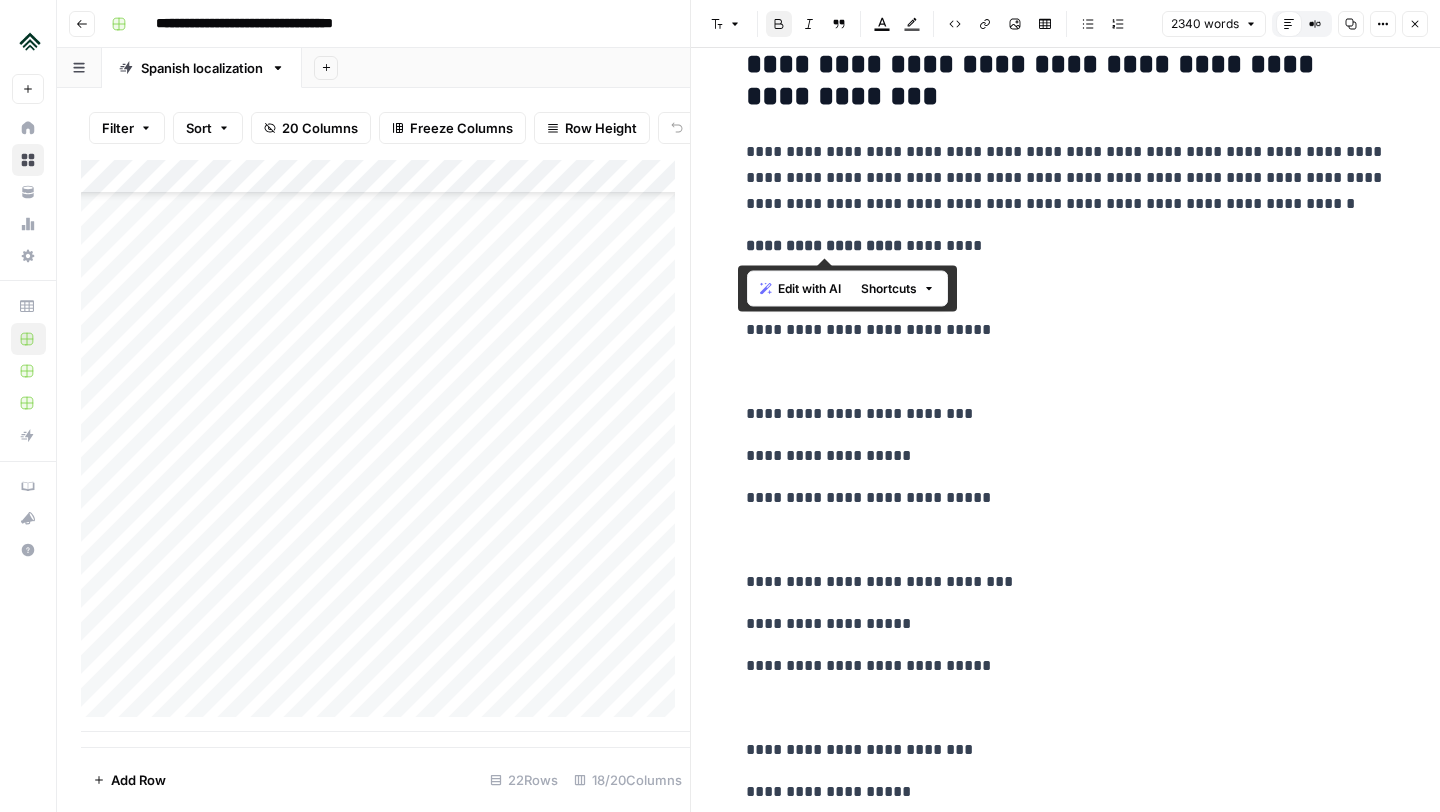 click on "**********" at bounding box center [824, 245] 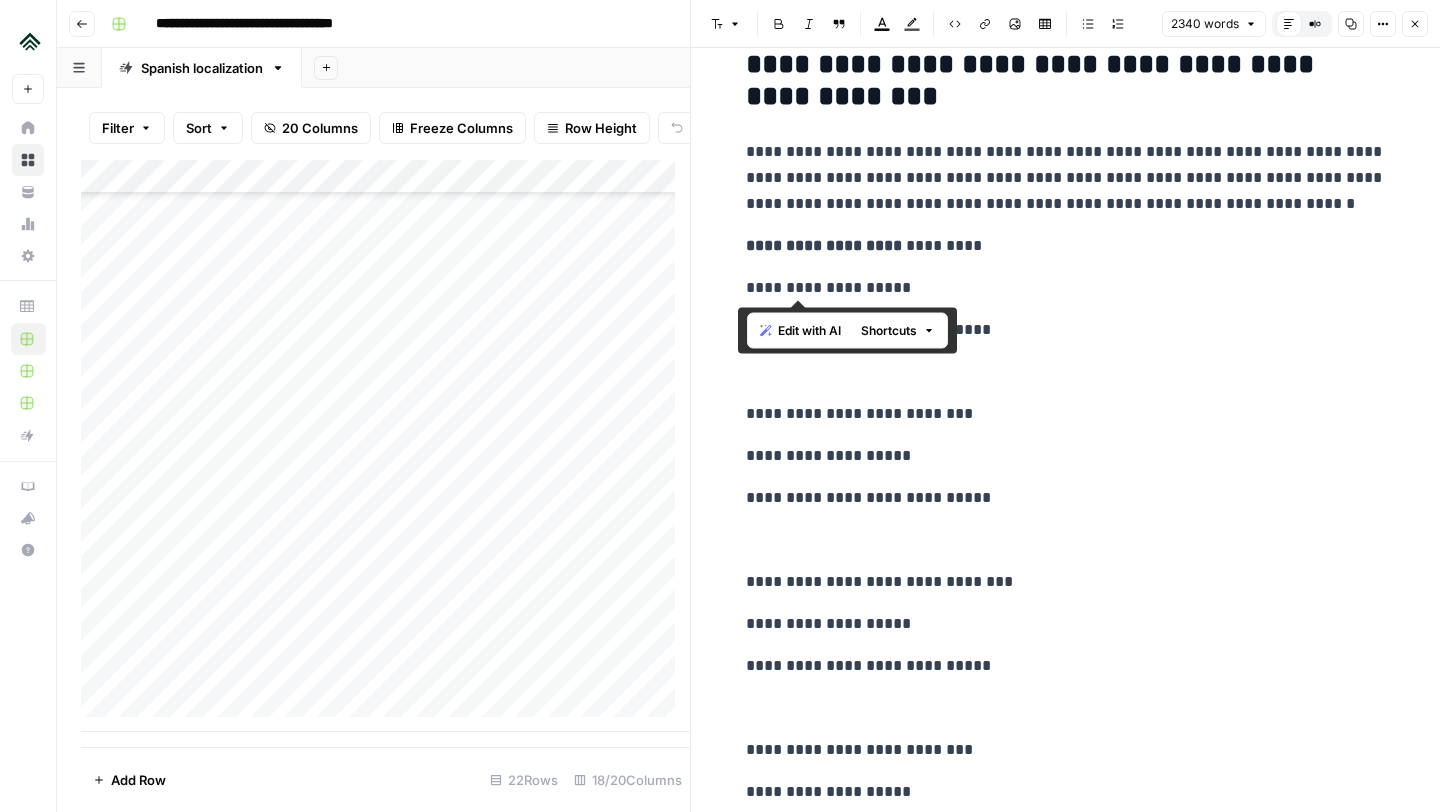 drag, startPoint x: 857, startPoint y: 295, endPoint x: 736, endPoint y: 294, distance: 121.004135 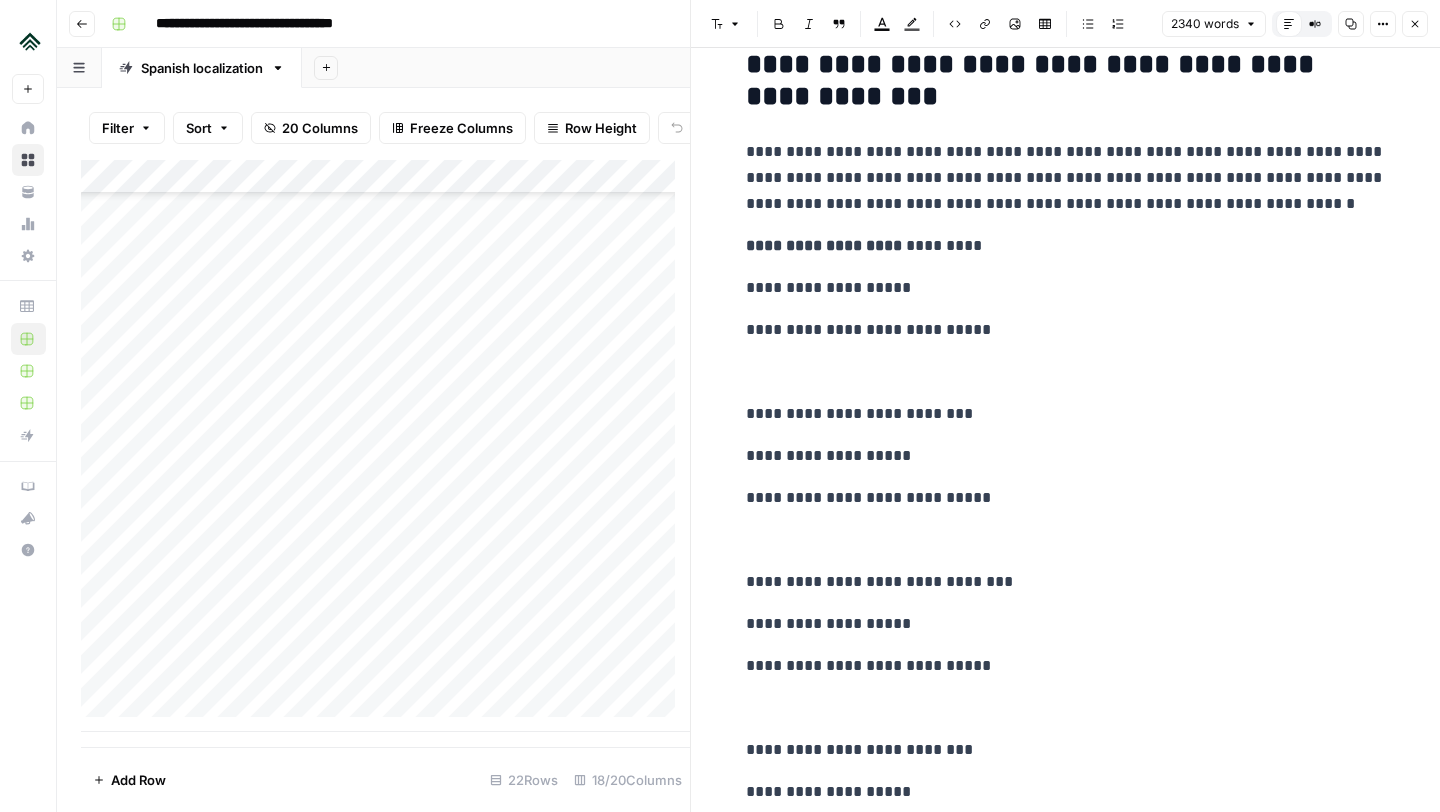 click on "Bold" at bounding box center [779, 24] 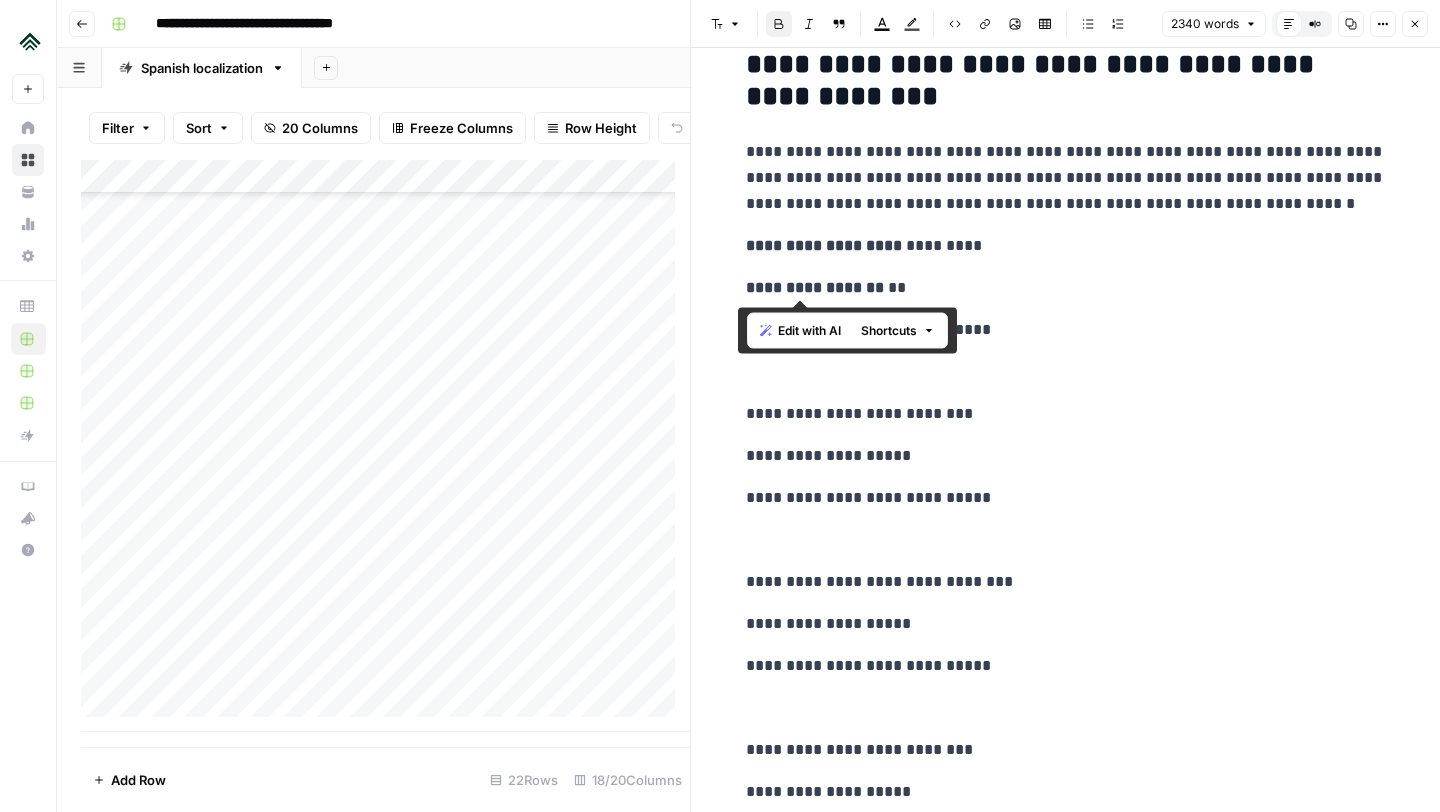 click on "**********" at bounding box center (1066, 178) 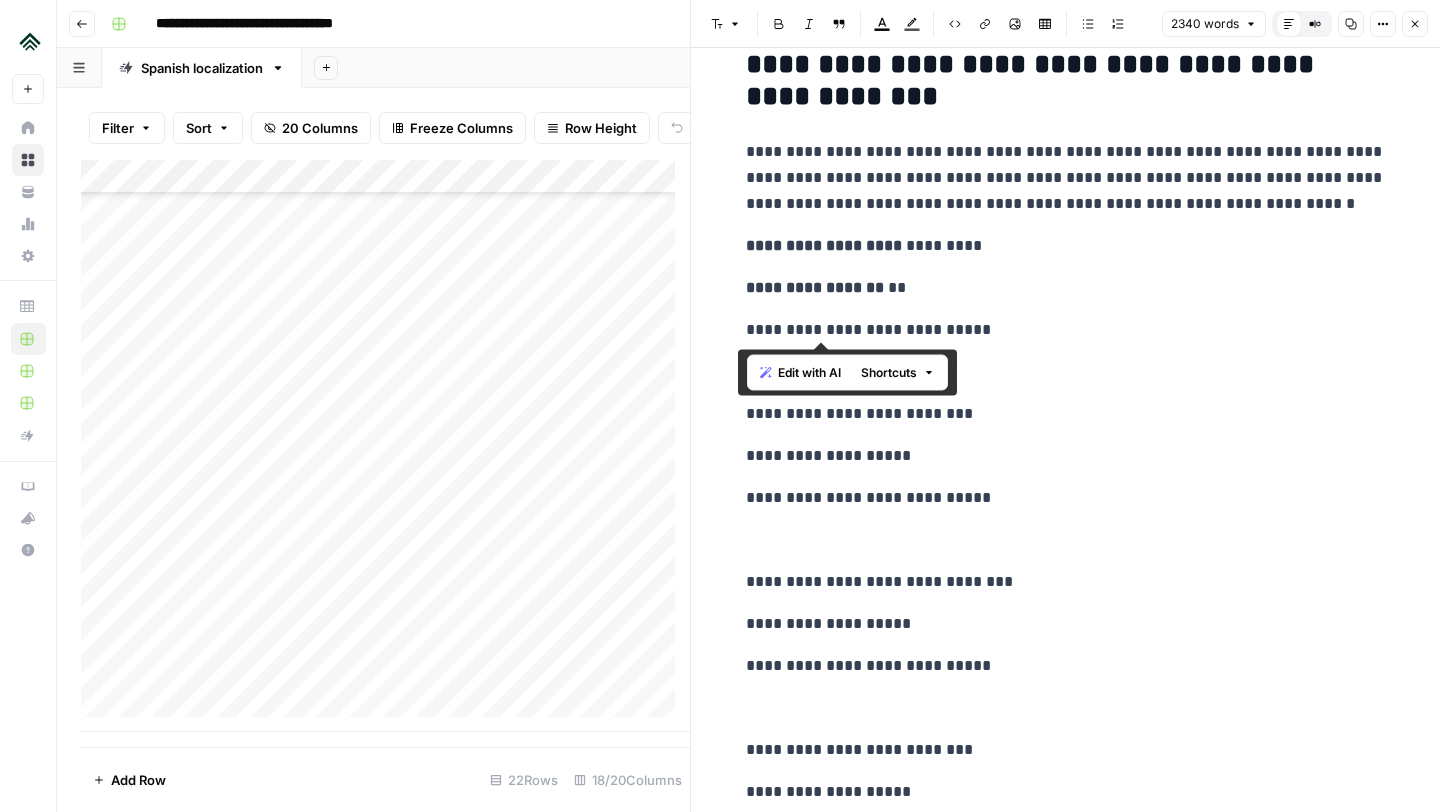 drag, startPoint x: 901, startPoint y: 333, endPoint x: 740, endPoint y: 339, distance: 161.11176 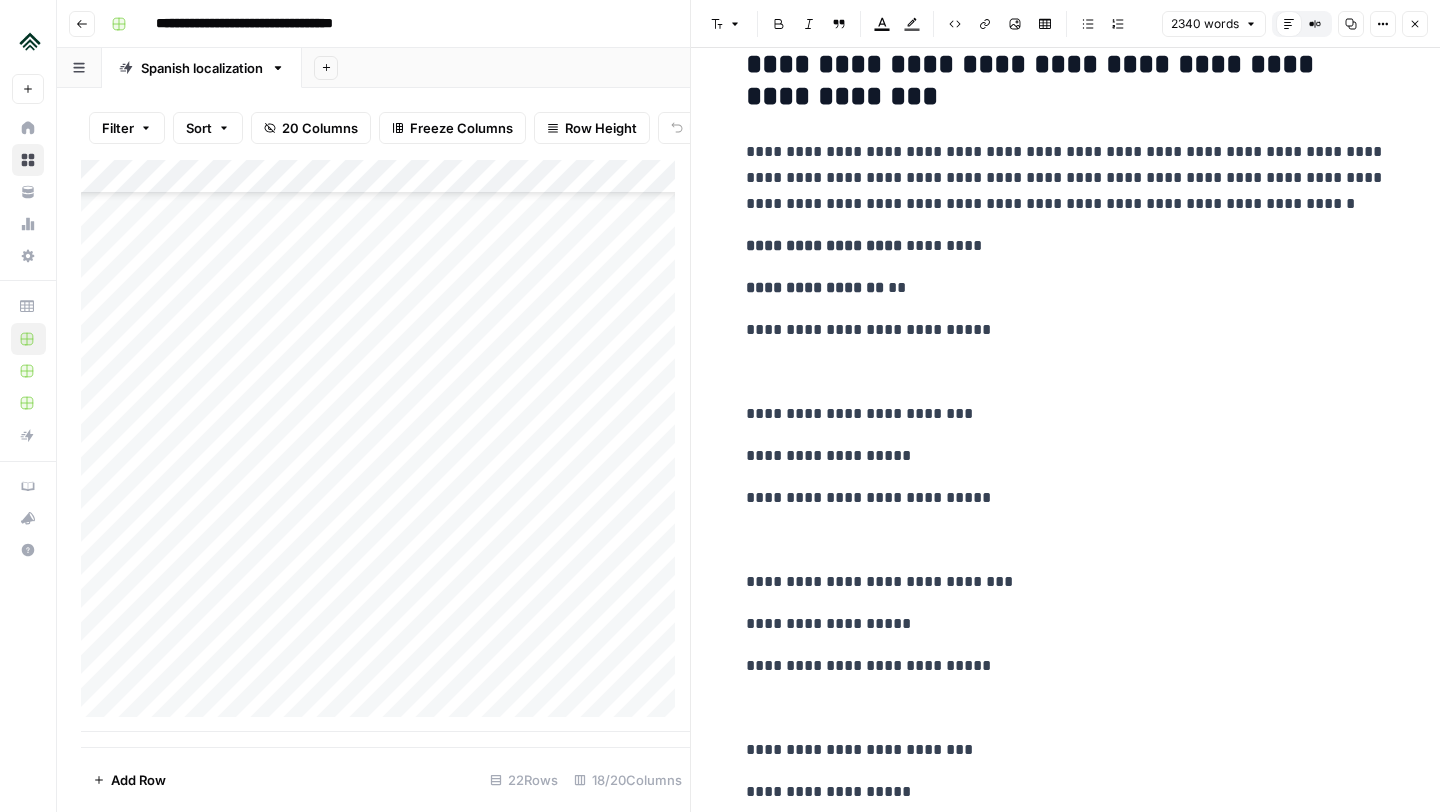 click on "Bold" at bounding box center (779, 24) 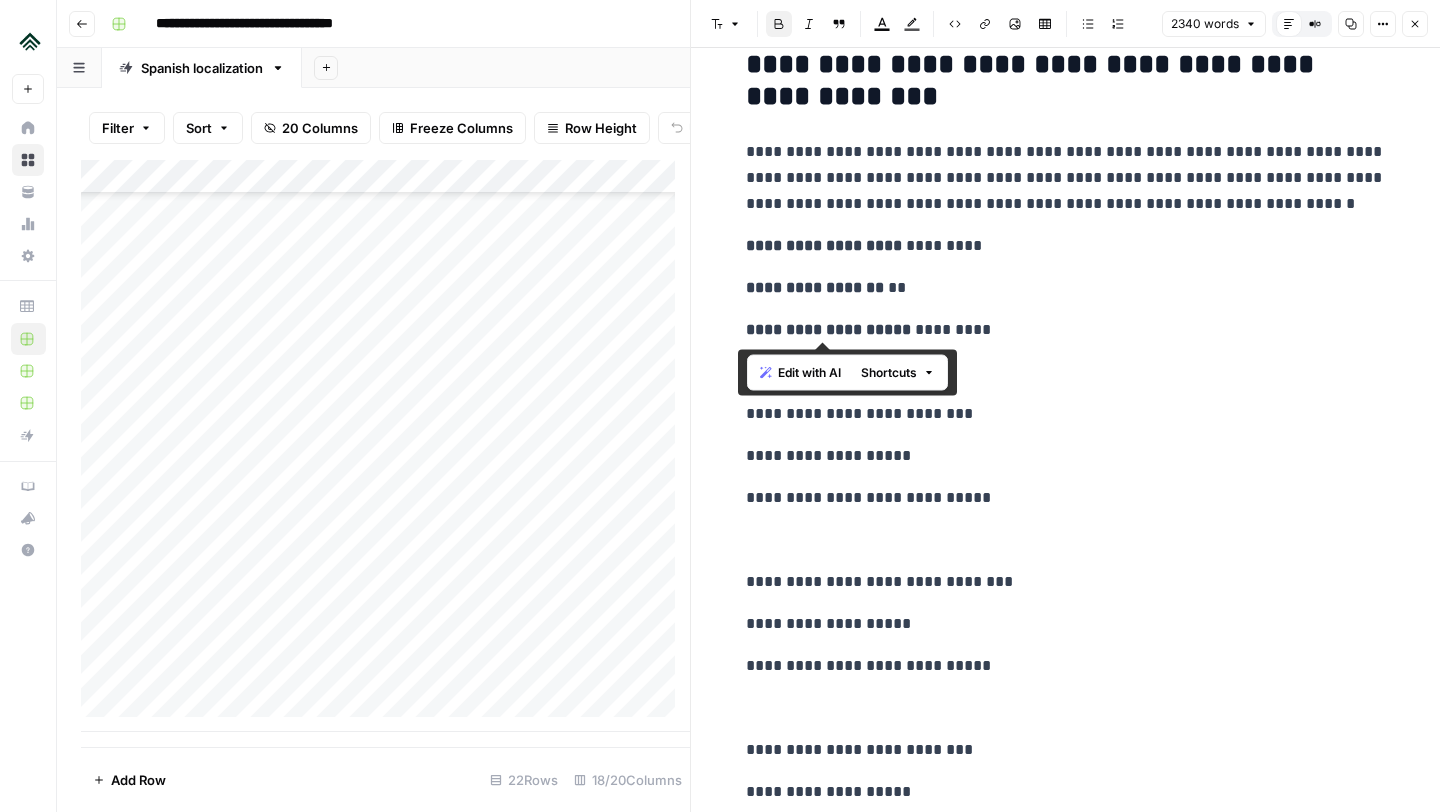 click on "**********" at bounding box center [1066, 246] 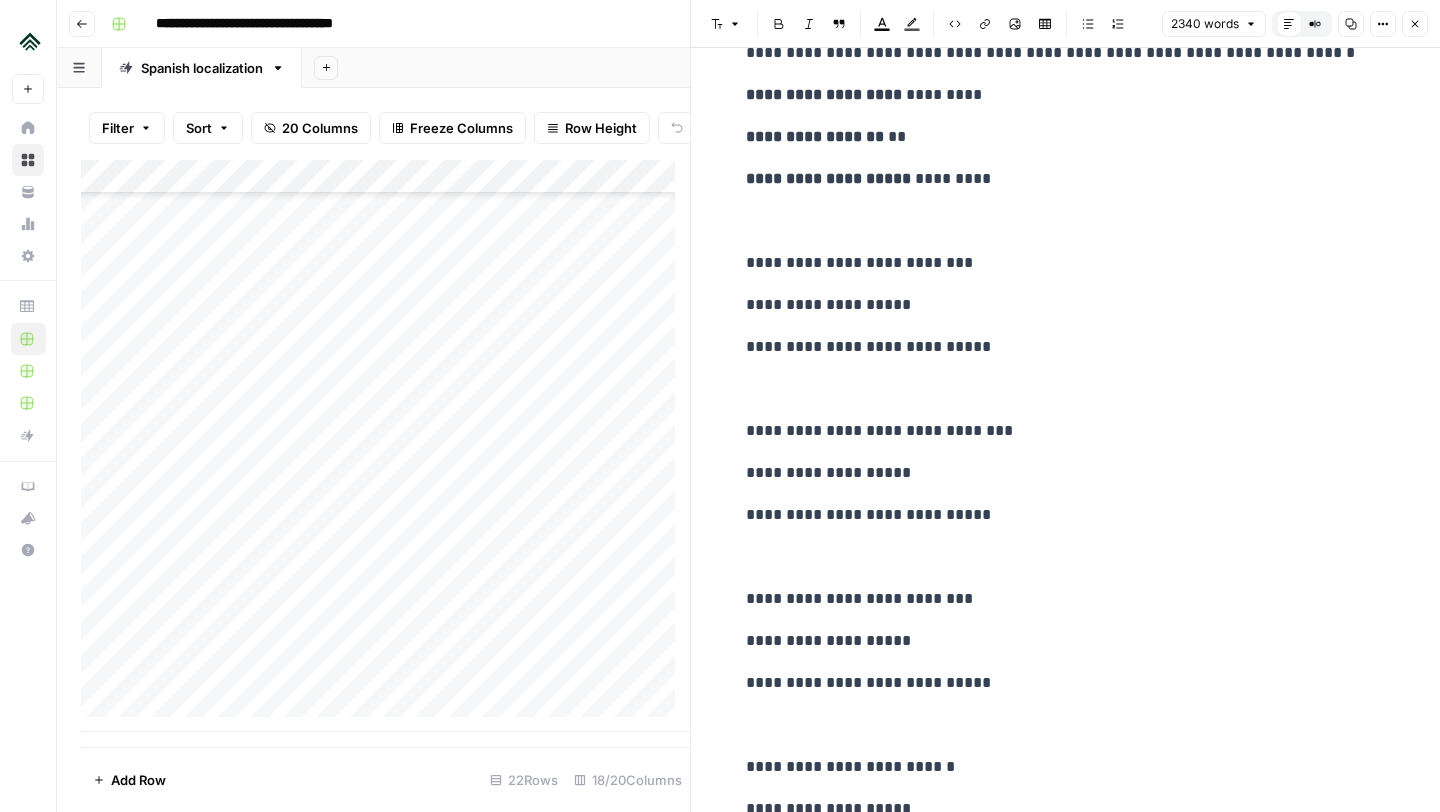 scroll, scrollTop: 1422, scrollLeft: 0, axis: vertical 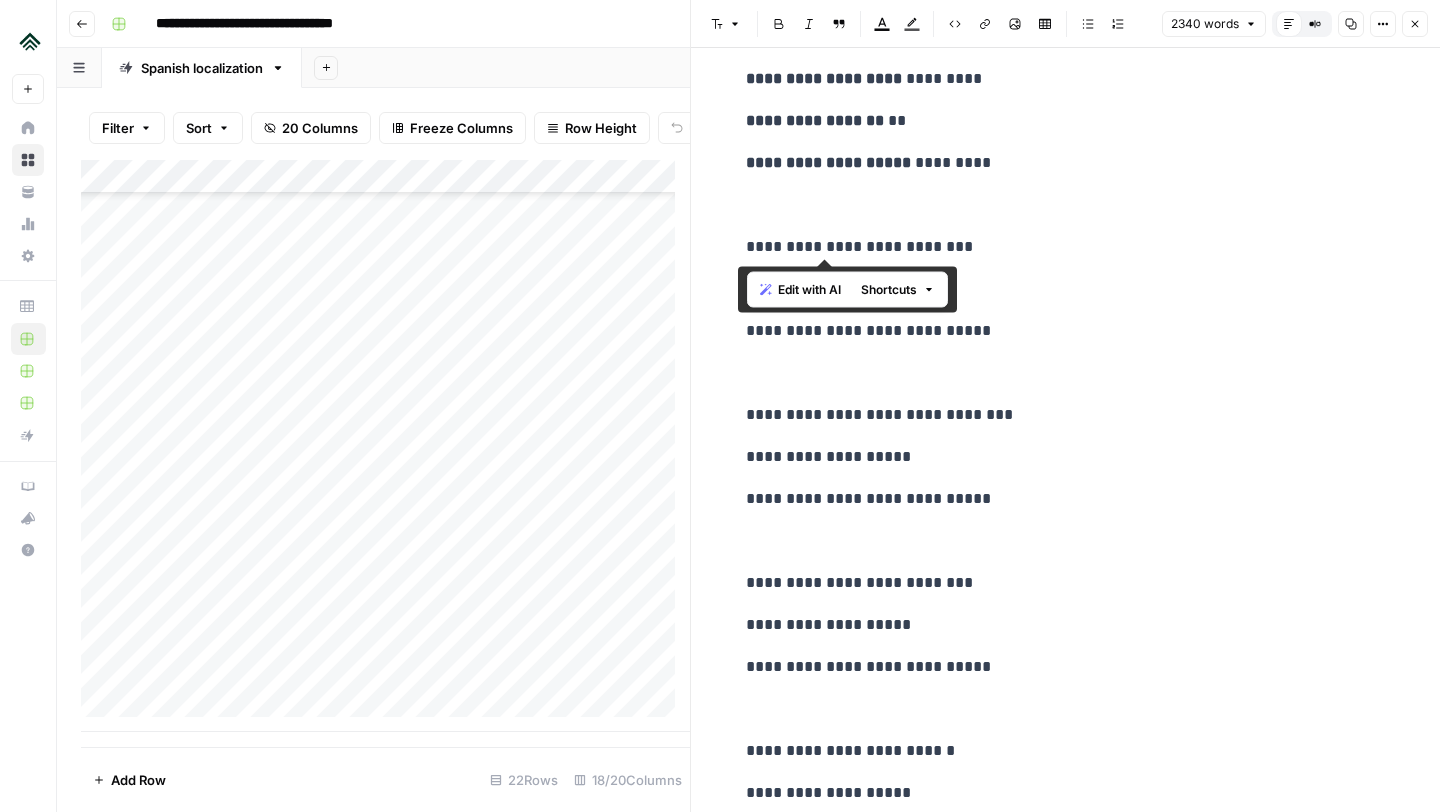 drag, startPoint x: 909, startPoint y: 246, endPoint x: 730, endPoint y: 255, distance: 179.22612 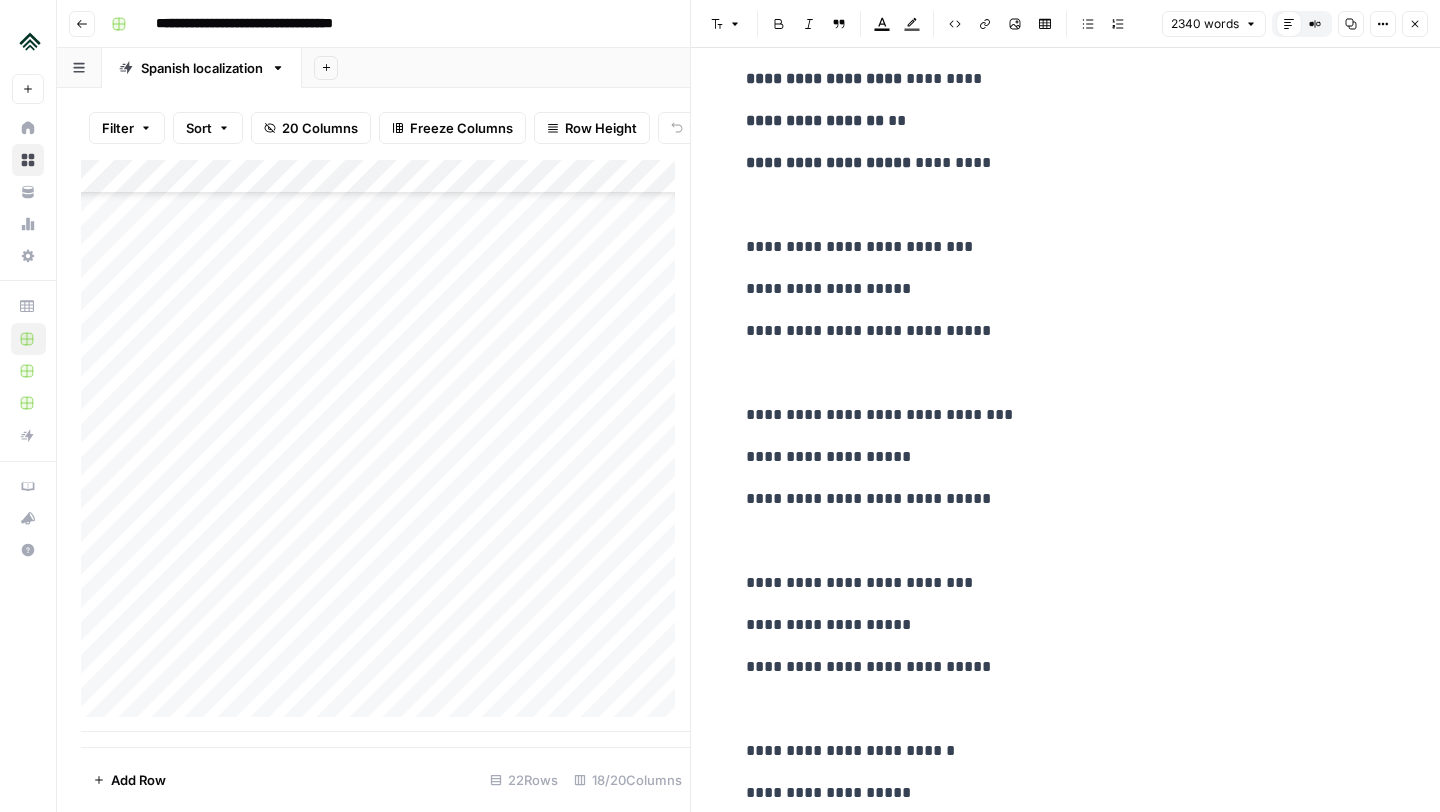 click on "Bold" at bounding box center (779, 24) 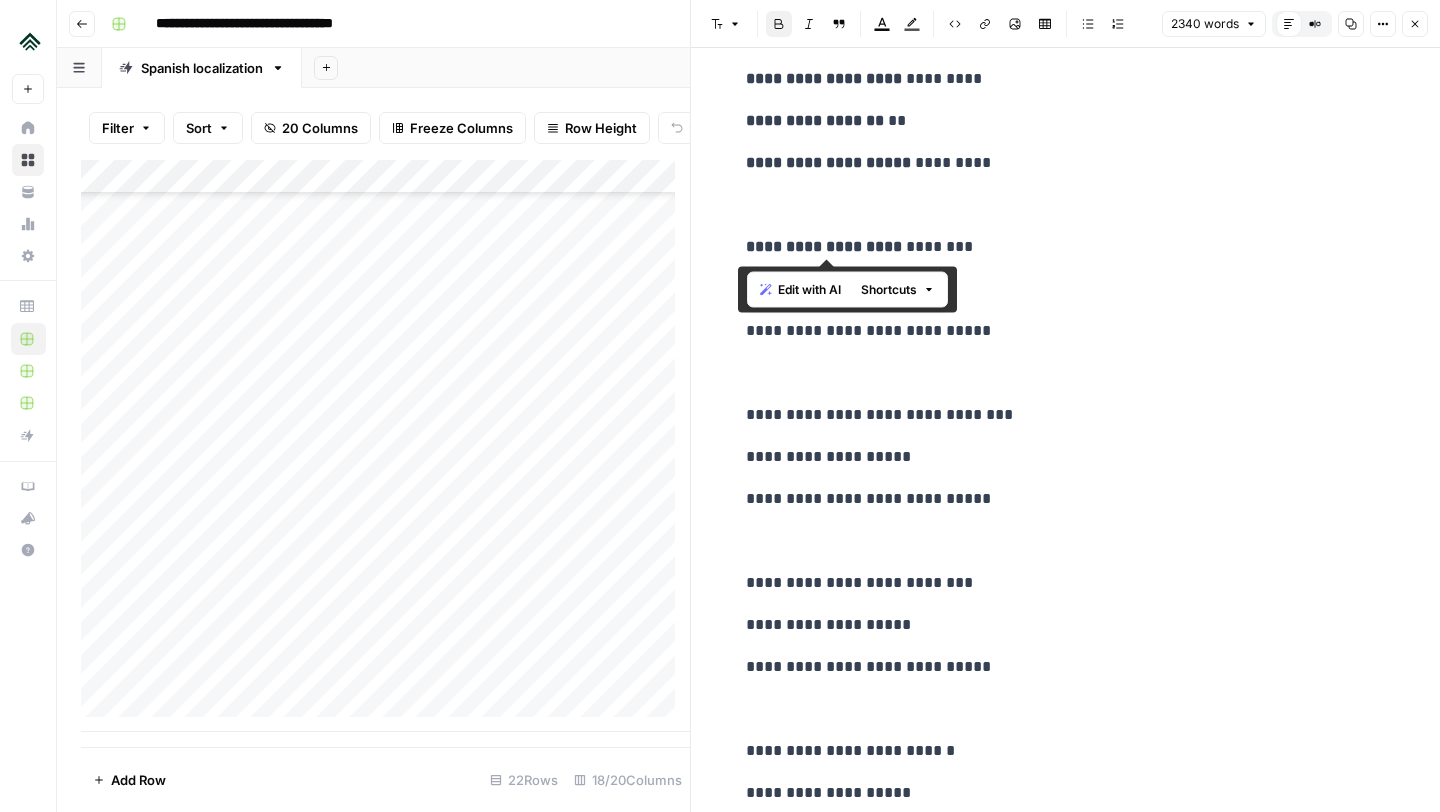 click on "**********" at bounding box center (1066, 247) 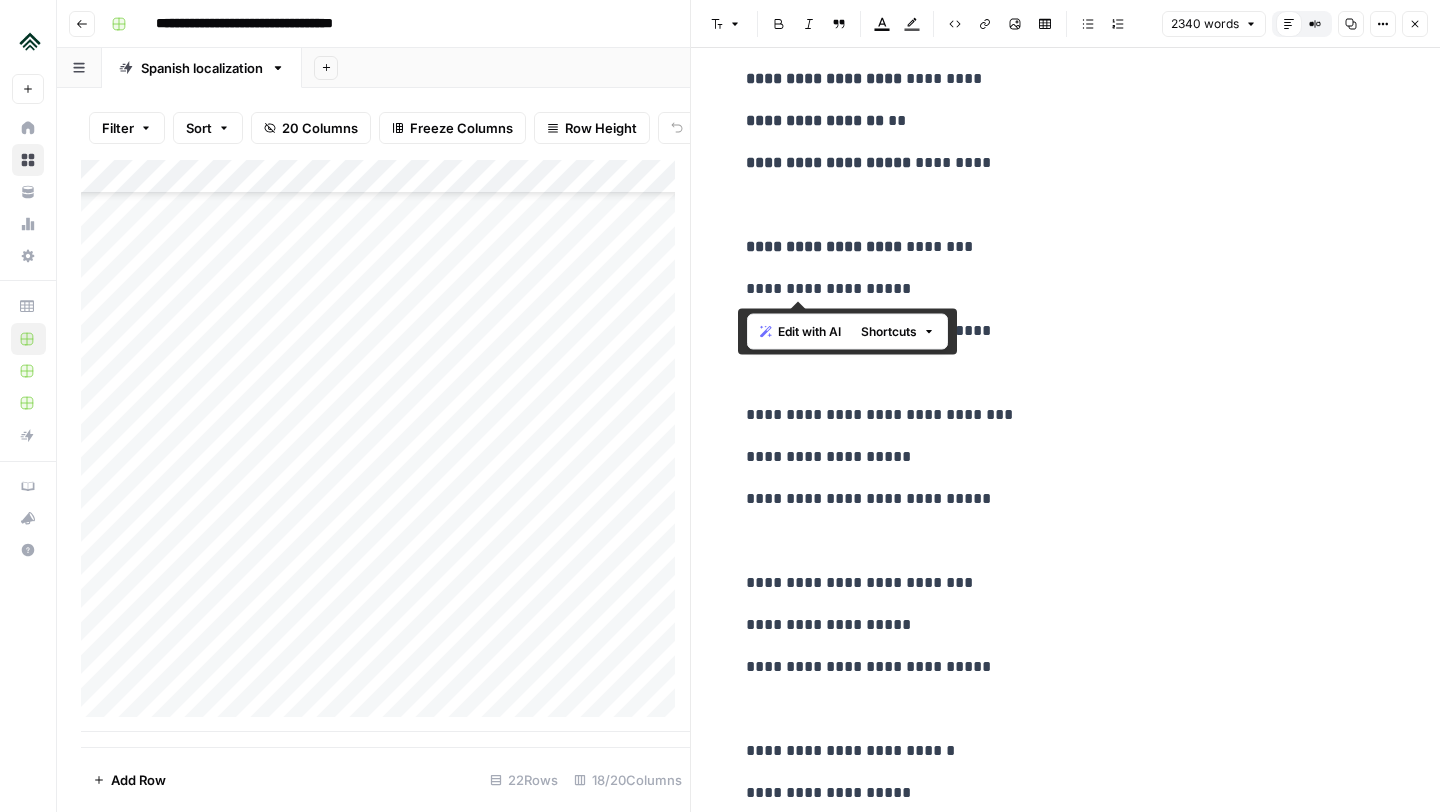 drag, startPoint x: 858, startPoint y: 293, endPoint x: 727, endPoint y: 292, distance: 131.00381 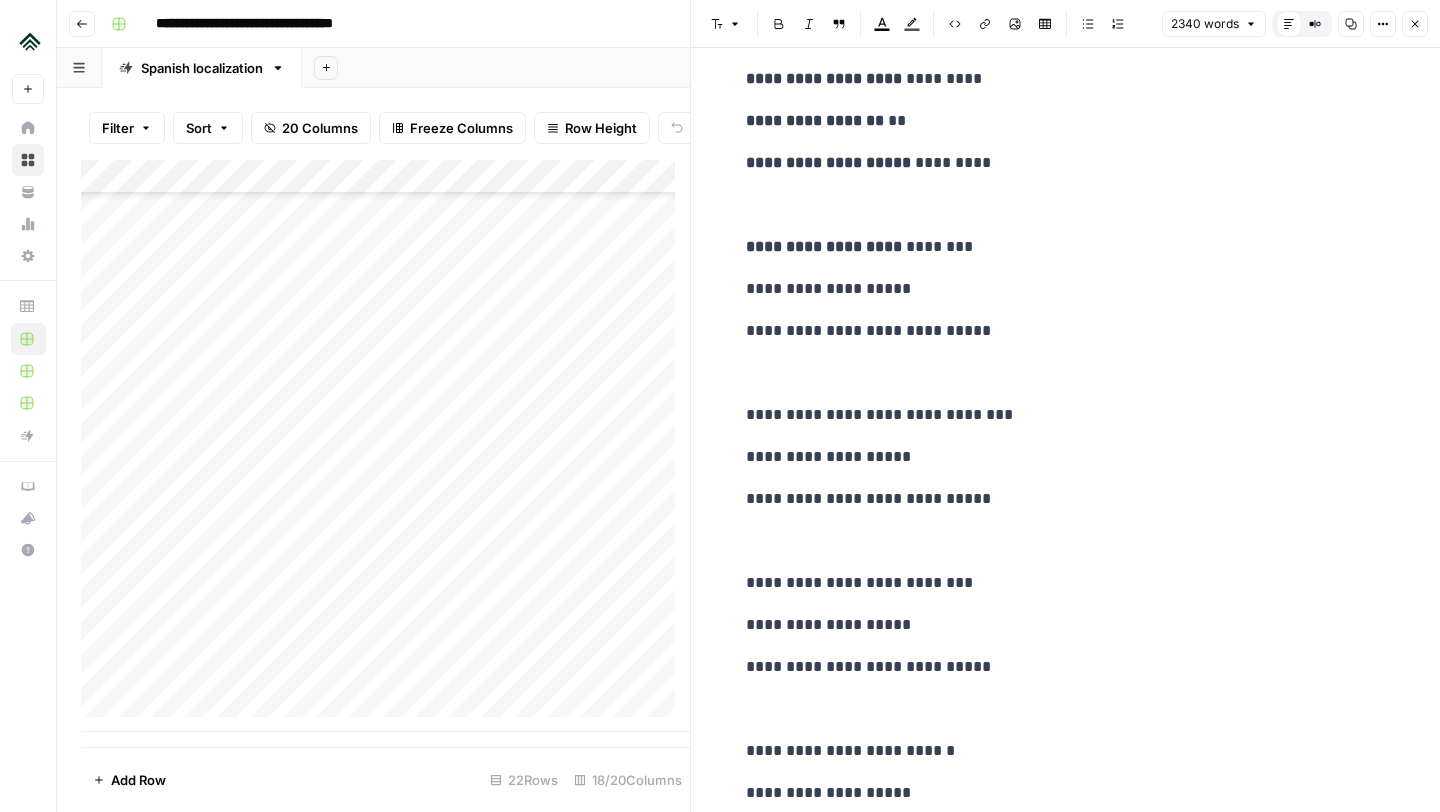 click on "Bold" at bounding box center [779, 24] 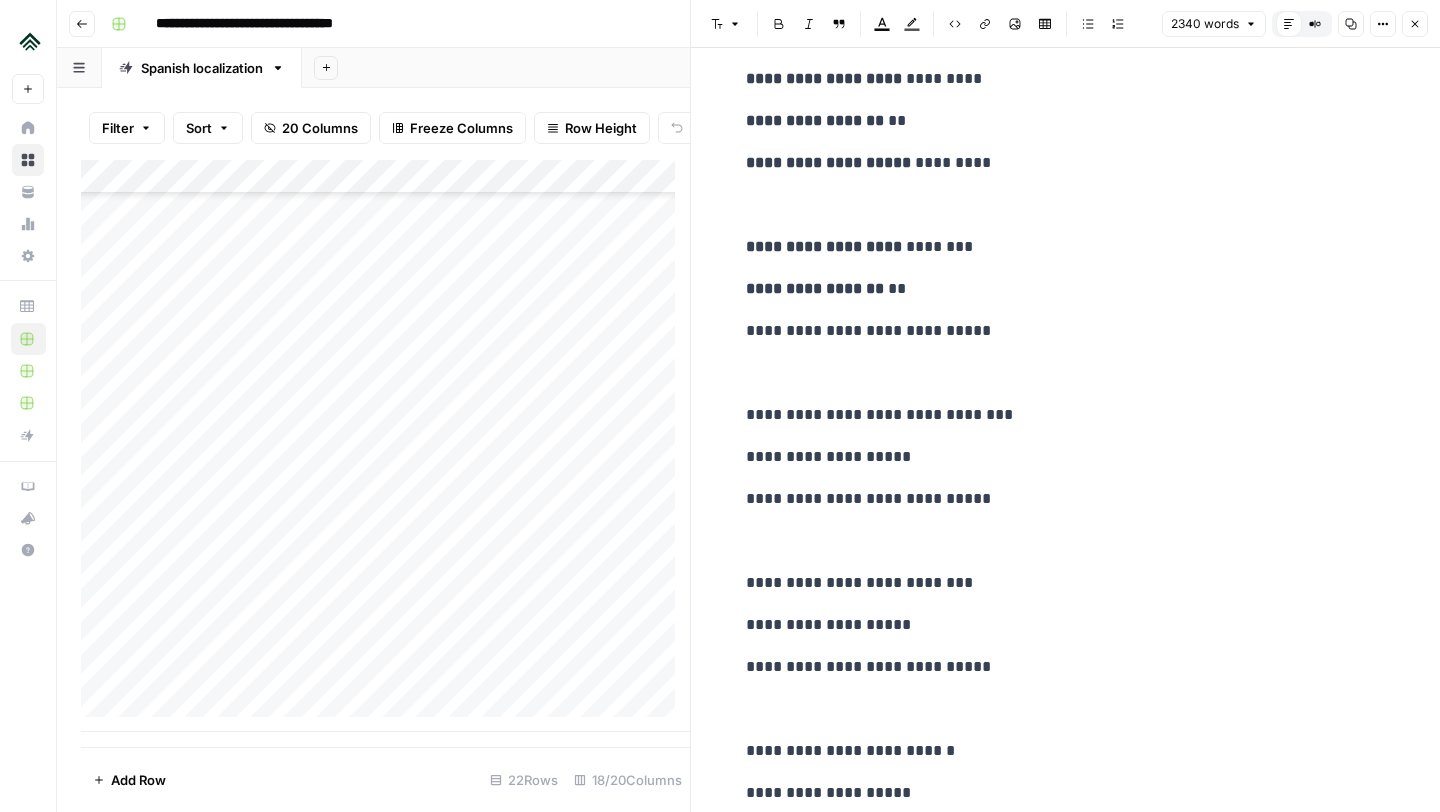 click at bounding box center [1066, 205] 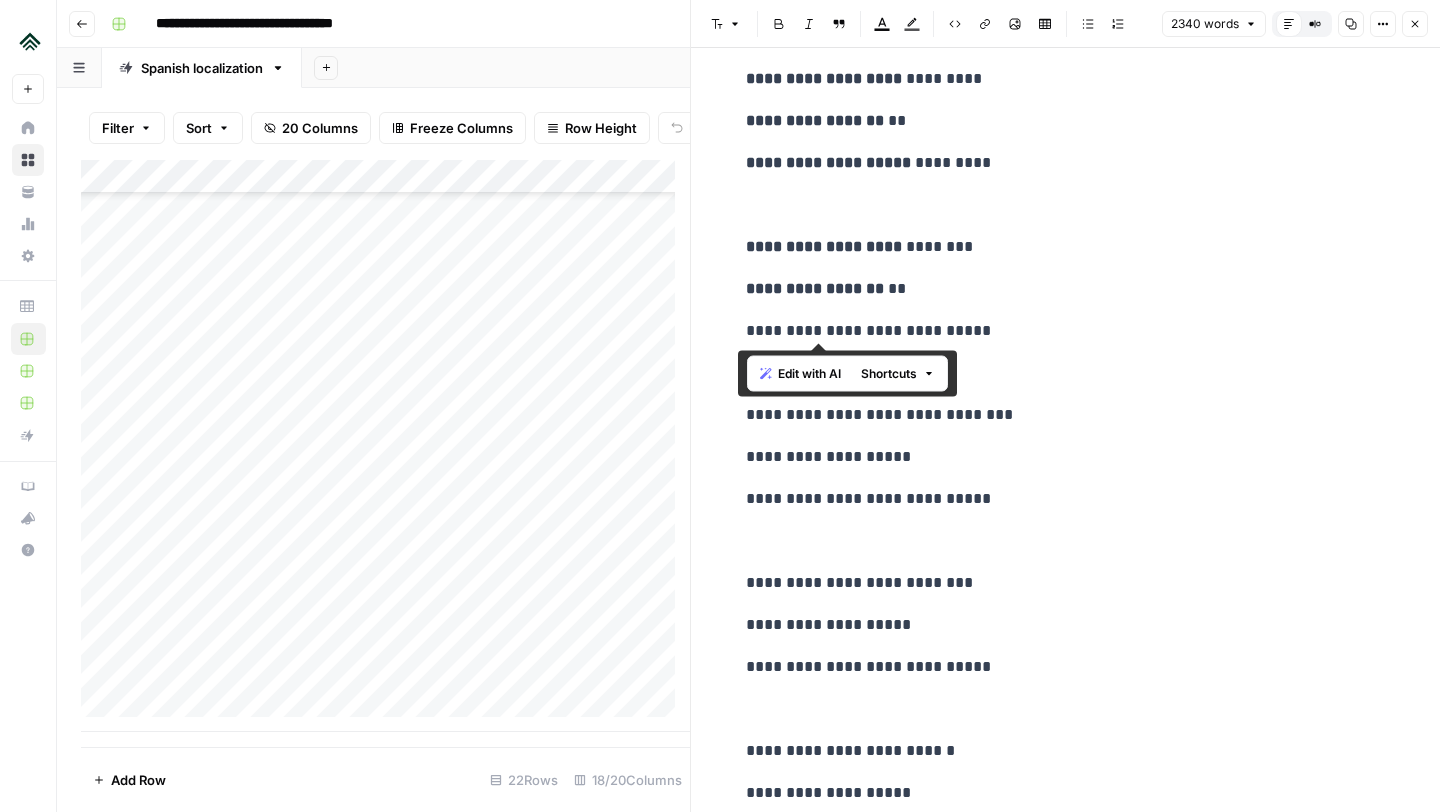 drag, startPoint x: 900, startPoint y: 333, endPoint x: 743, endPoint y: 341, distance: 157.20369 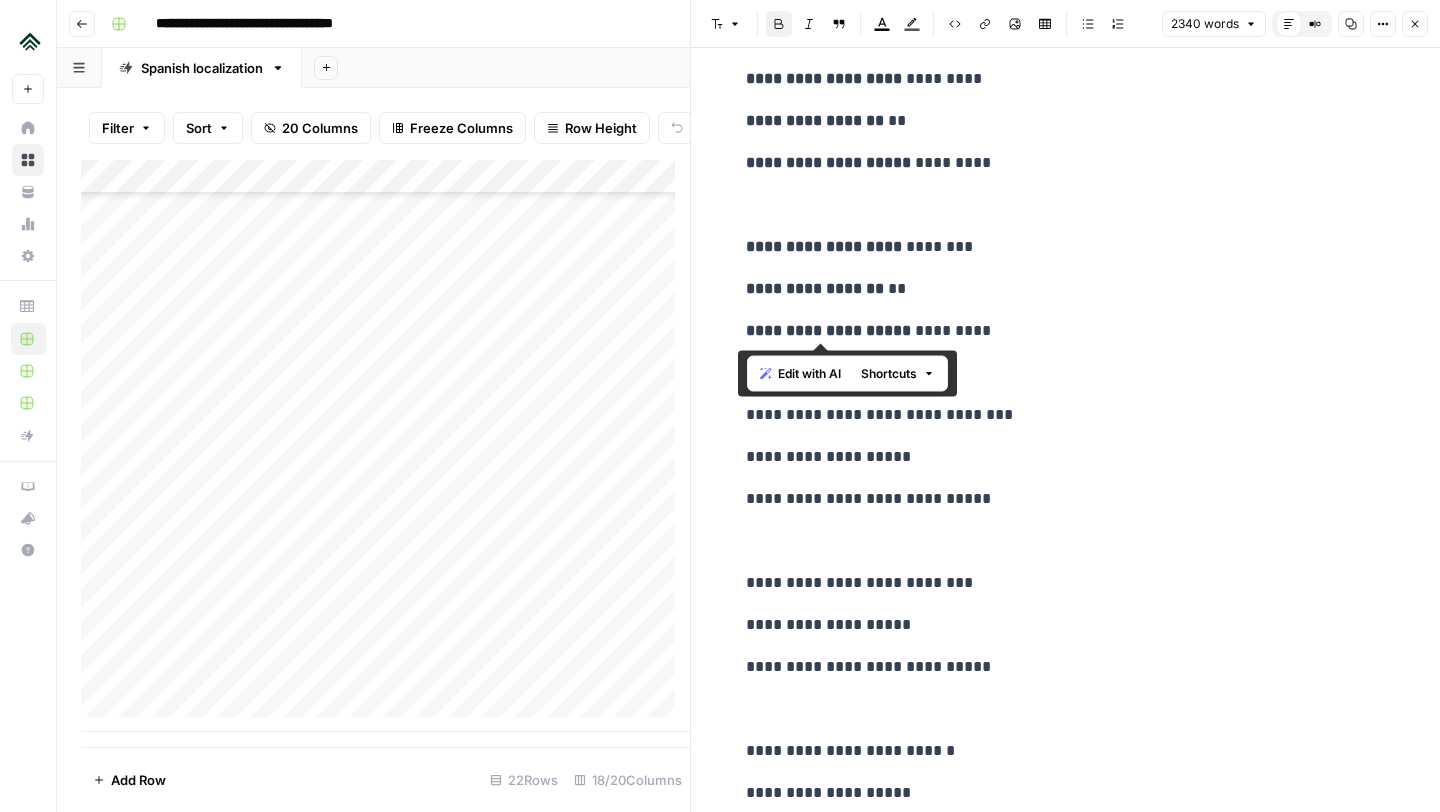 click on "**********" at bounding box center [1066, 4104] 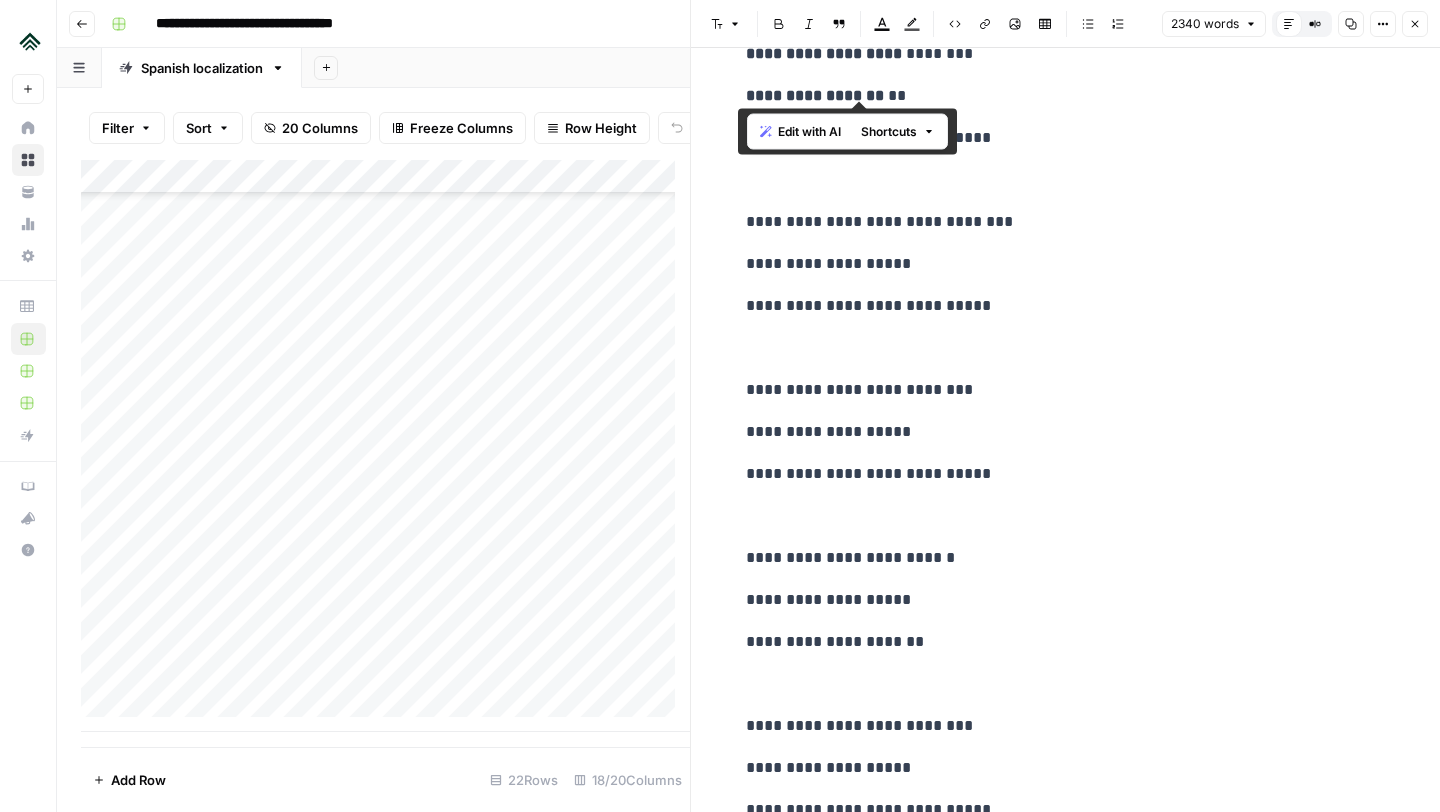 scroll, scrollTop: 1622, scrollLeft: 0, axis: vertical 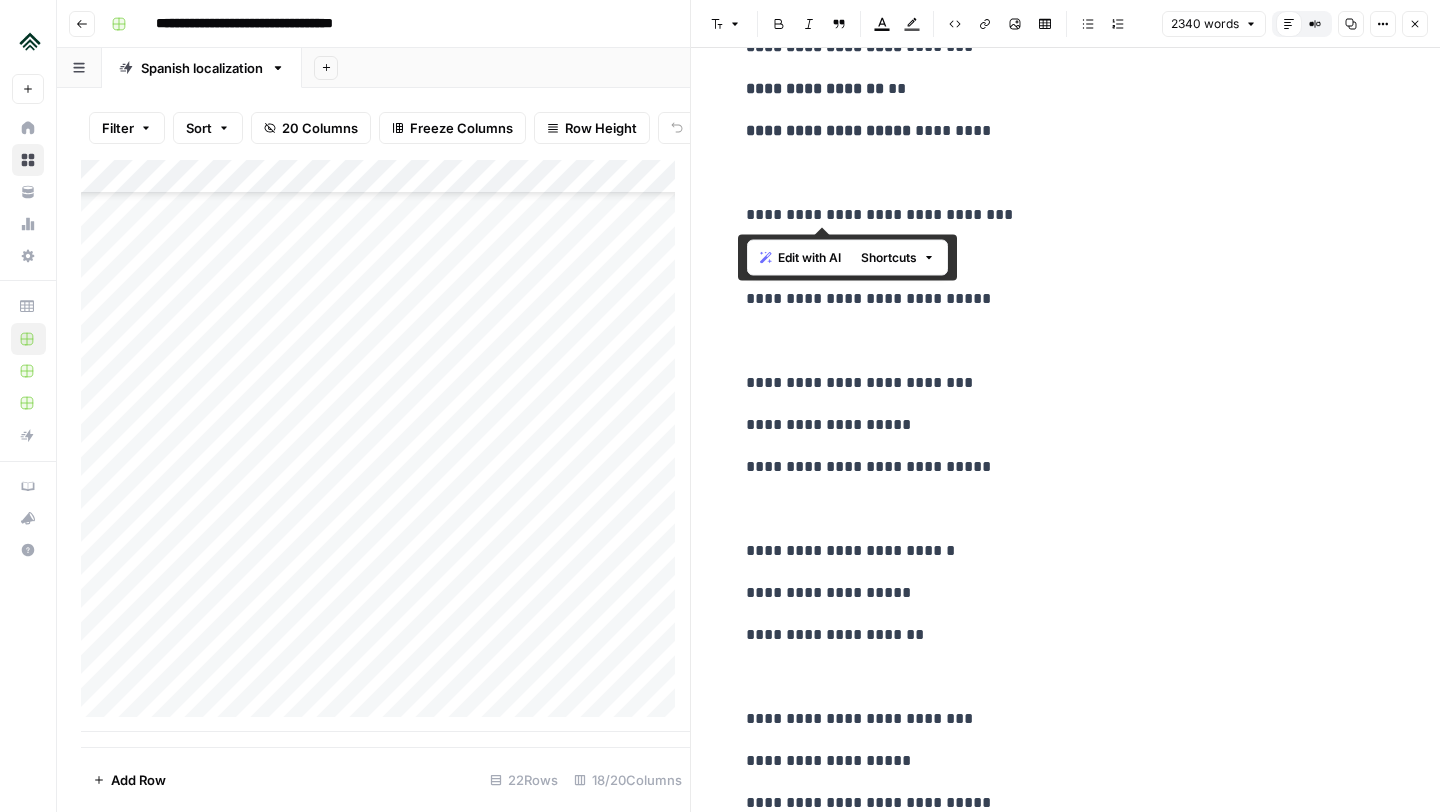drag, startPoint x: 907, startPoint y: 217, endPoint x: 736, endPoint y: 208, distance: 171.23668 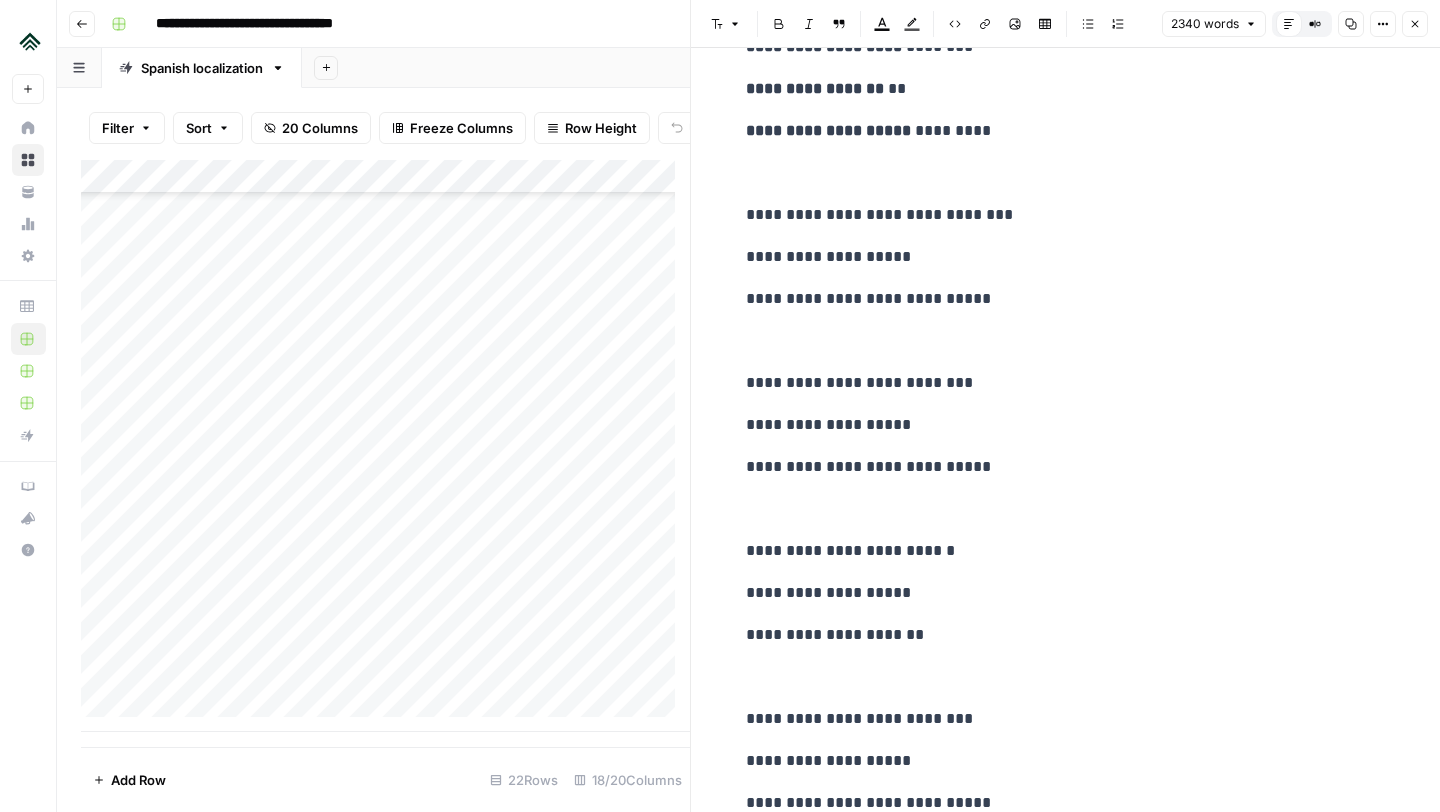 click on "Bold" at bounding box center (779, 24) 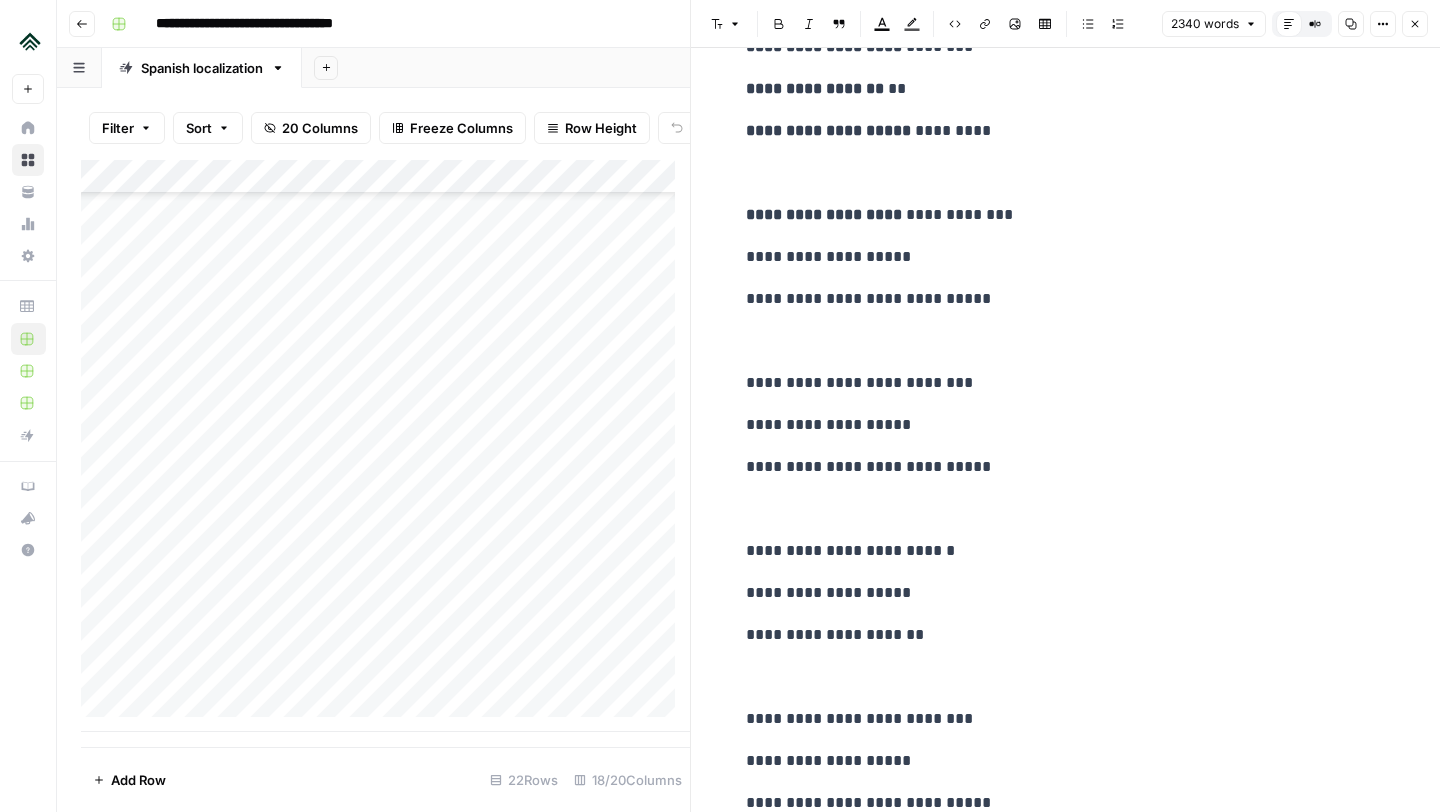 click at bounding box center [1066, 173] 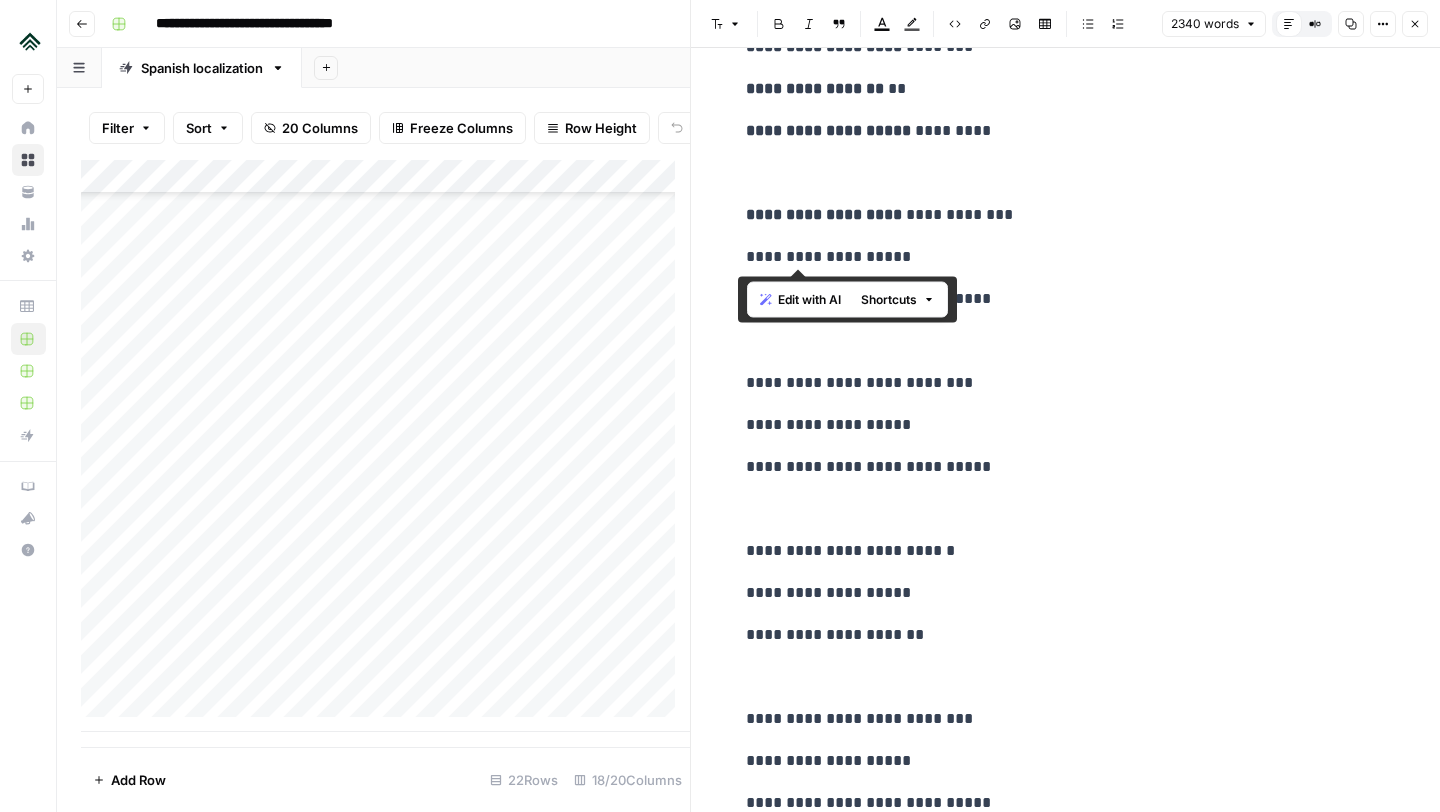 drag, startPoint x: 858, startPoint y: 253, endPoint x: 727, endPoint y: 257, distance: 131.06105 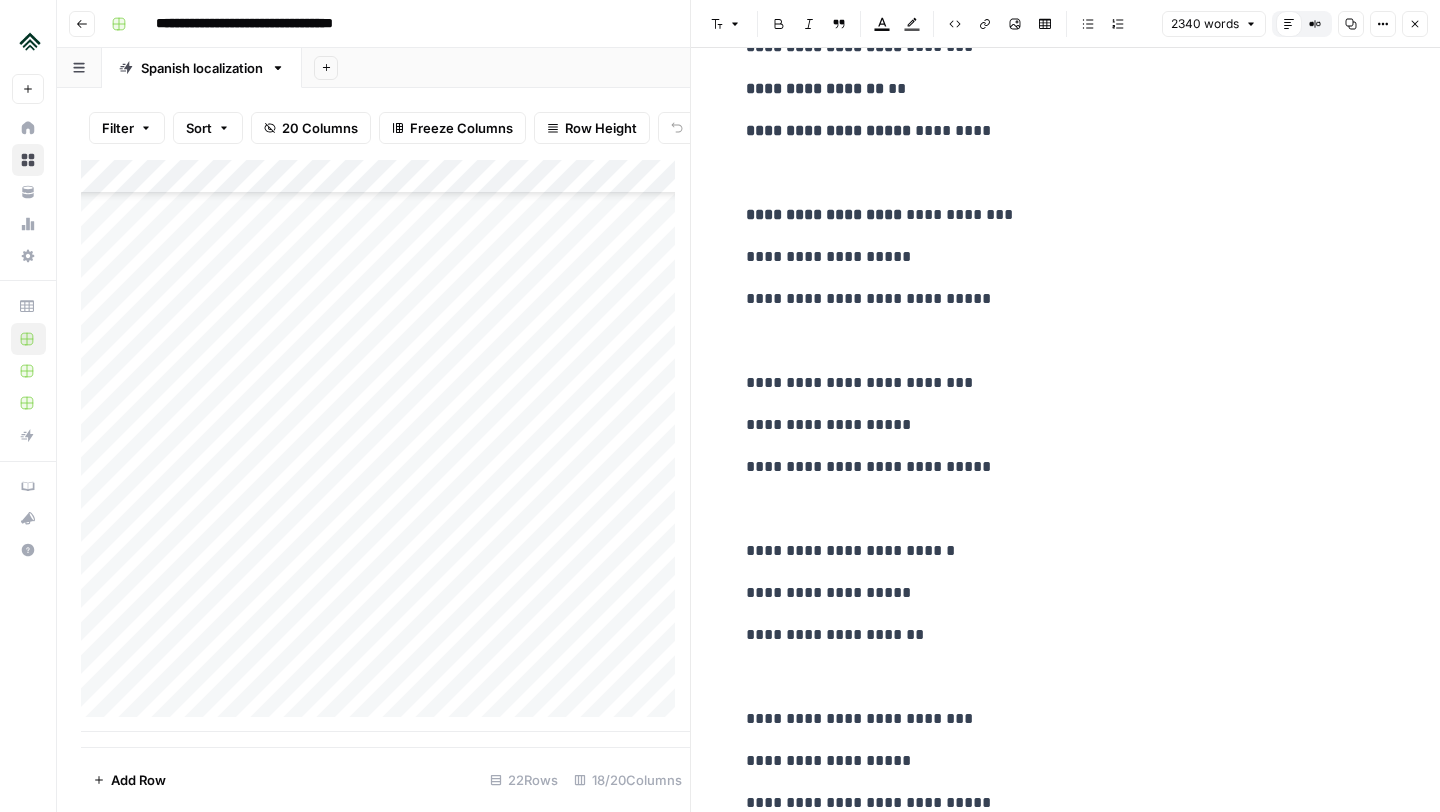 click on "Bold" at bounding box center [779, 24] 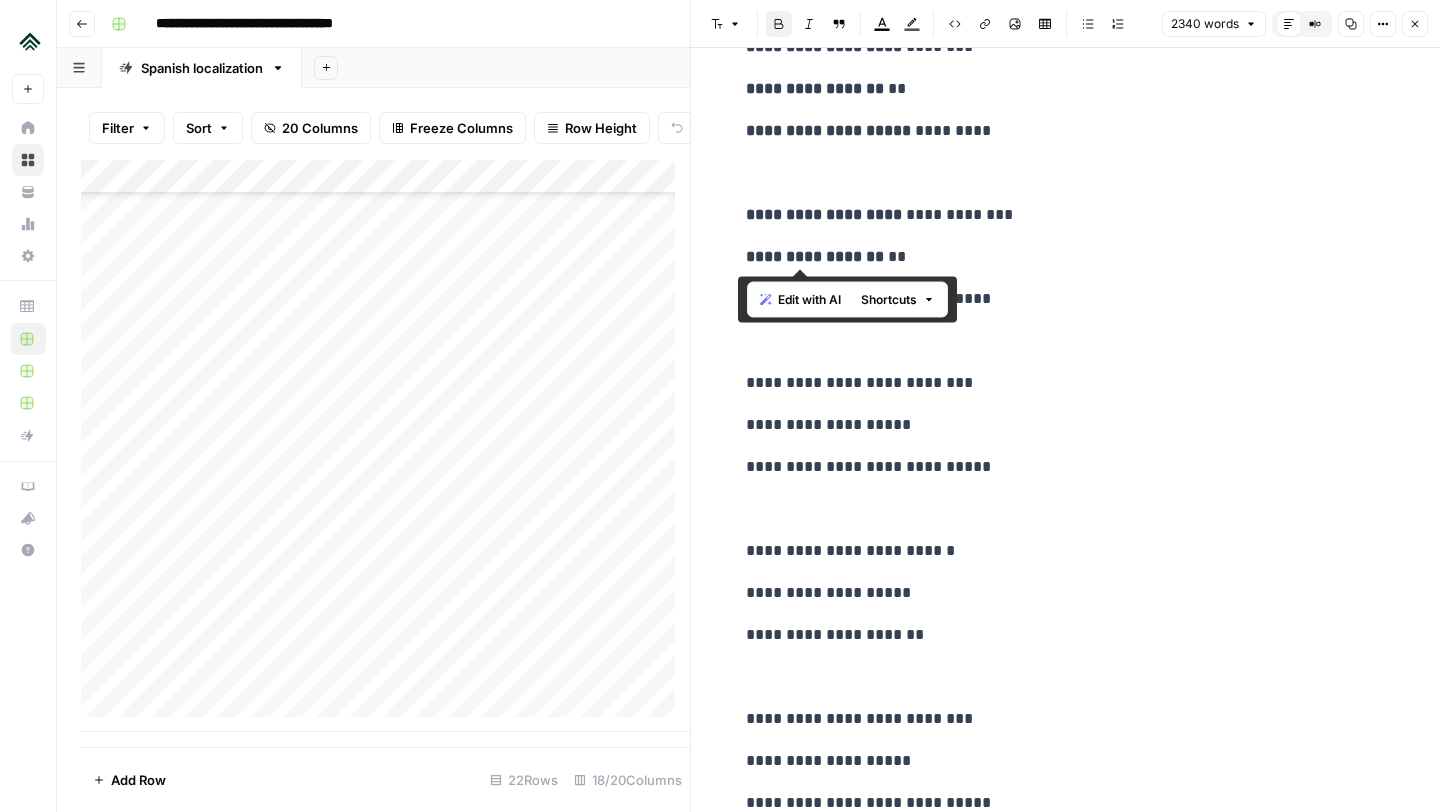 click on "**********" at bounding box center [1066, 3904] 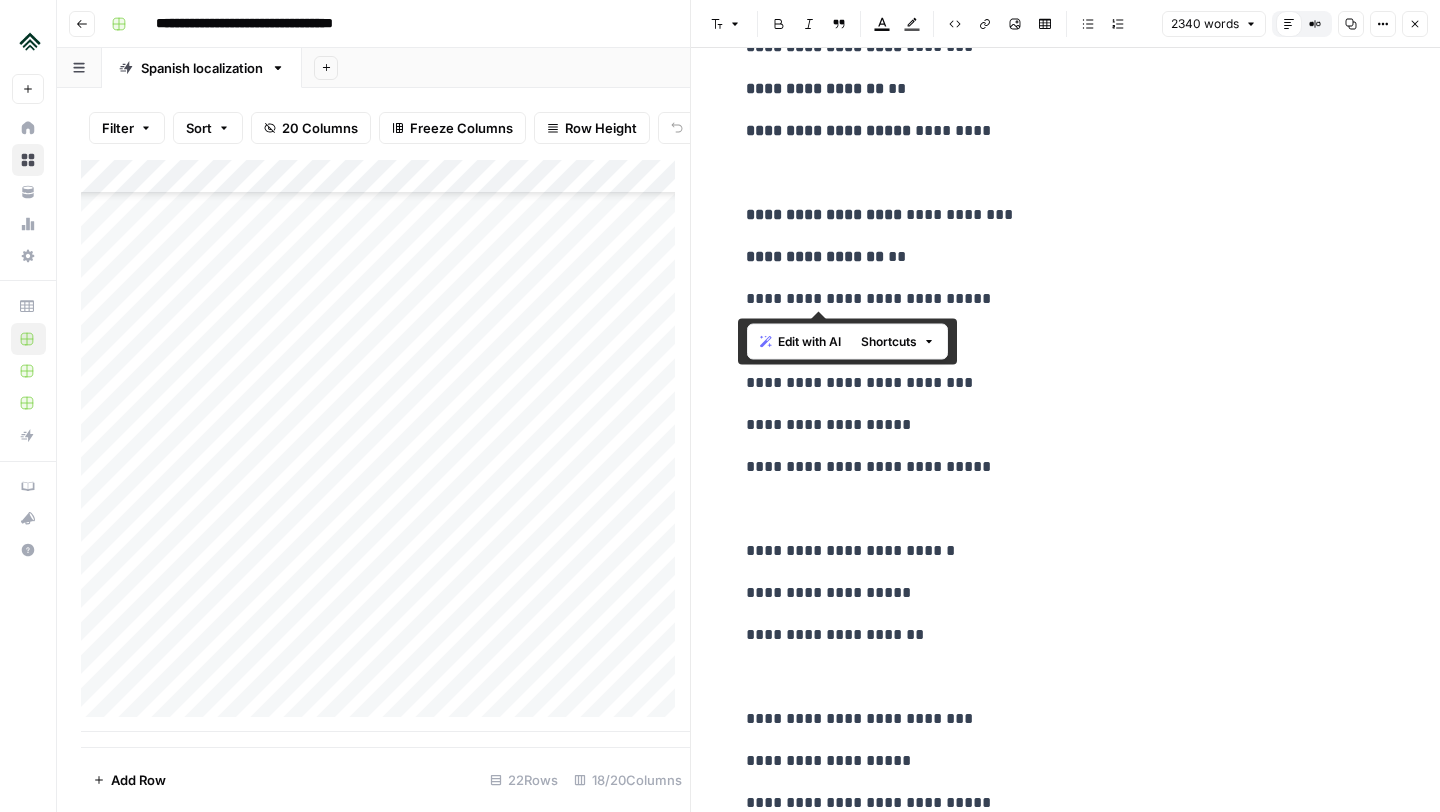 drag, startPoint x: 899, startPoint y: 301, endPoint x: 720, endPoint y: 308, distance: 179.13683 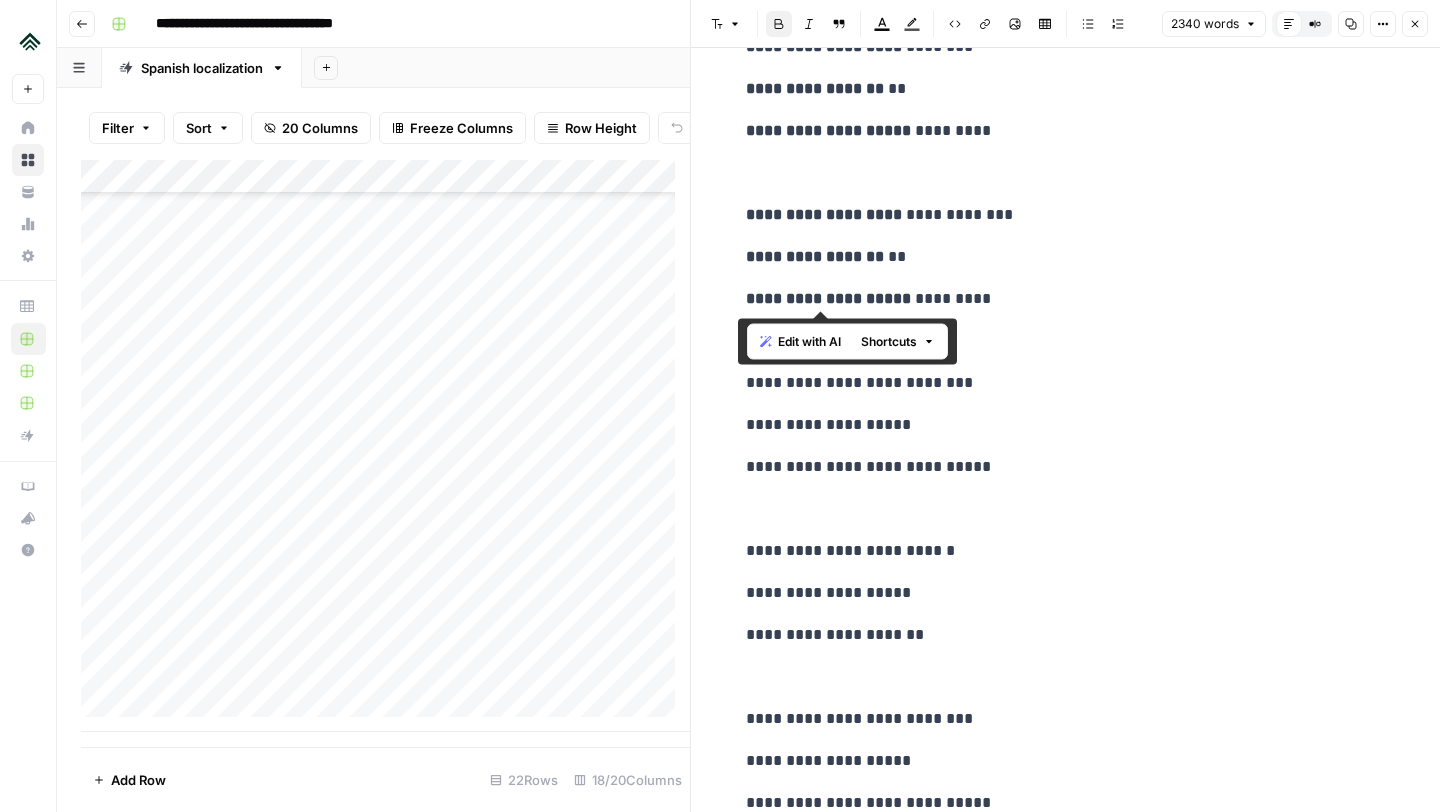 click on "**********" at bounding box center [1066, 215] 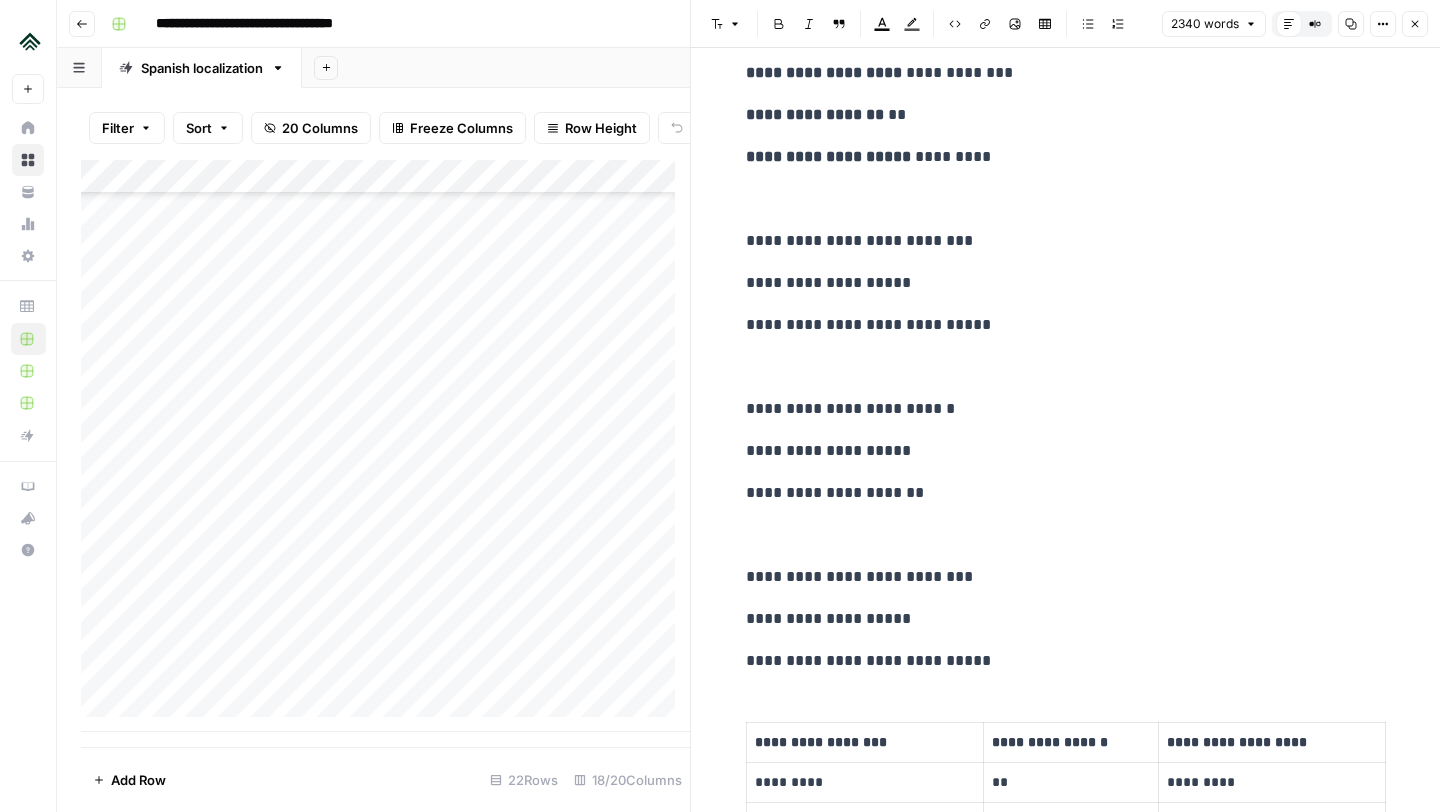 scroll, scrollTop: 1768, scrollLeft: 0, axis: vertical 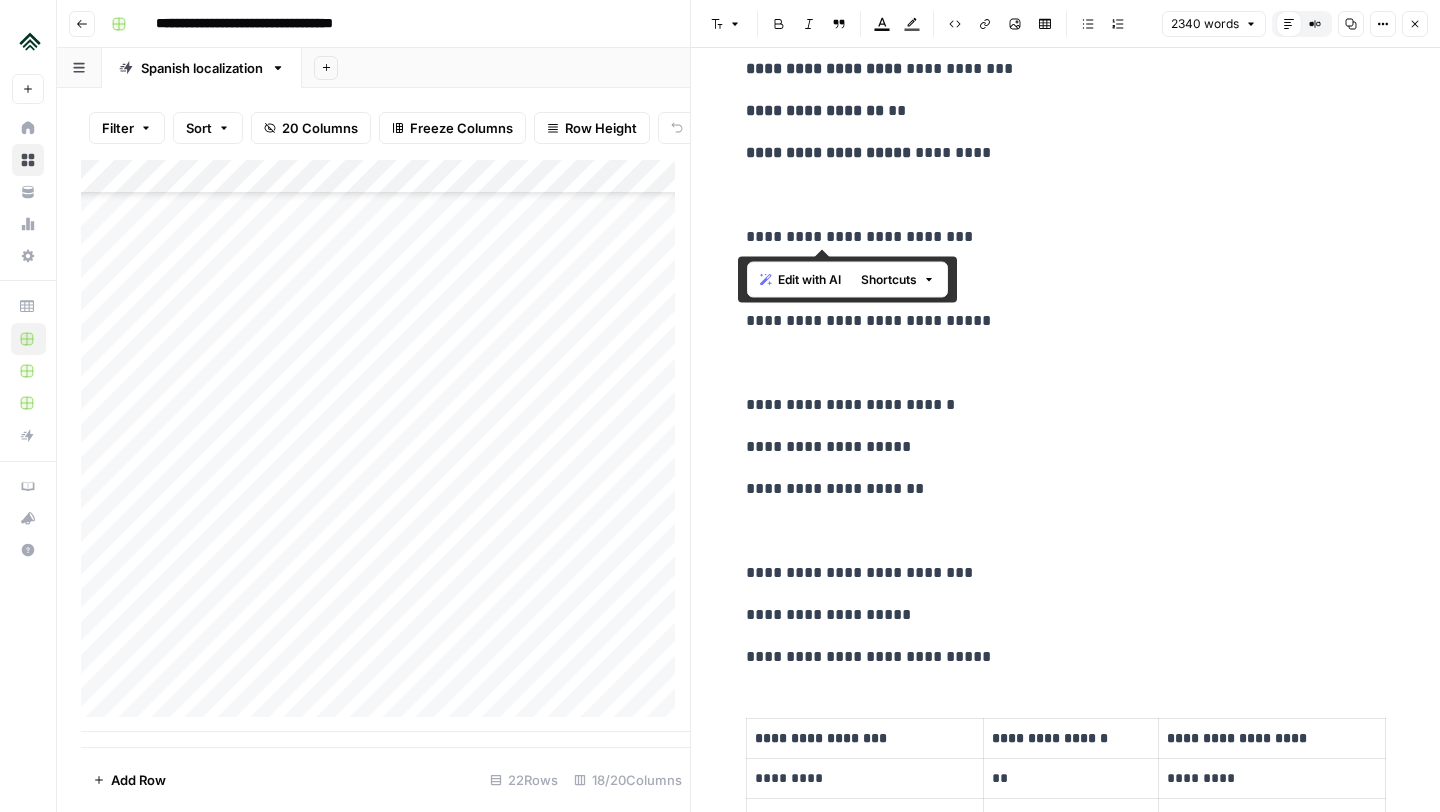 drag, startPoint x: 906, startPoint y: 242, endPoint x: 738, endPoint y: 231, distance: 168.35974 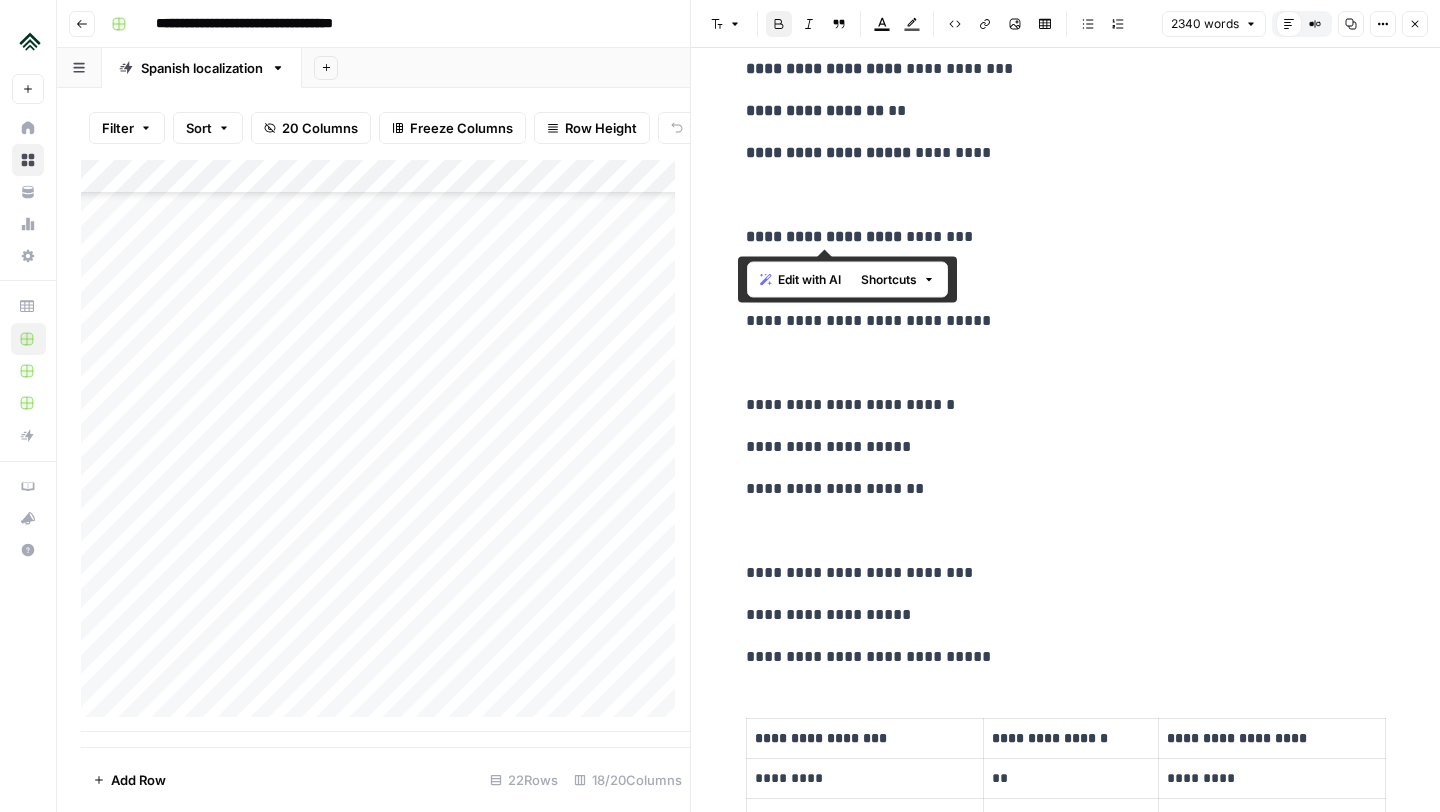 click on "**********" at bounding box center [1066, 3758] 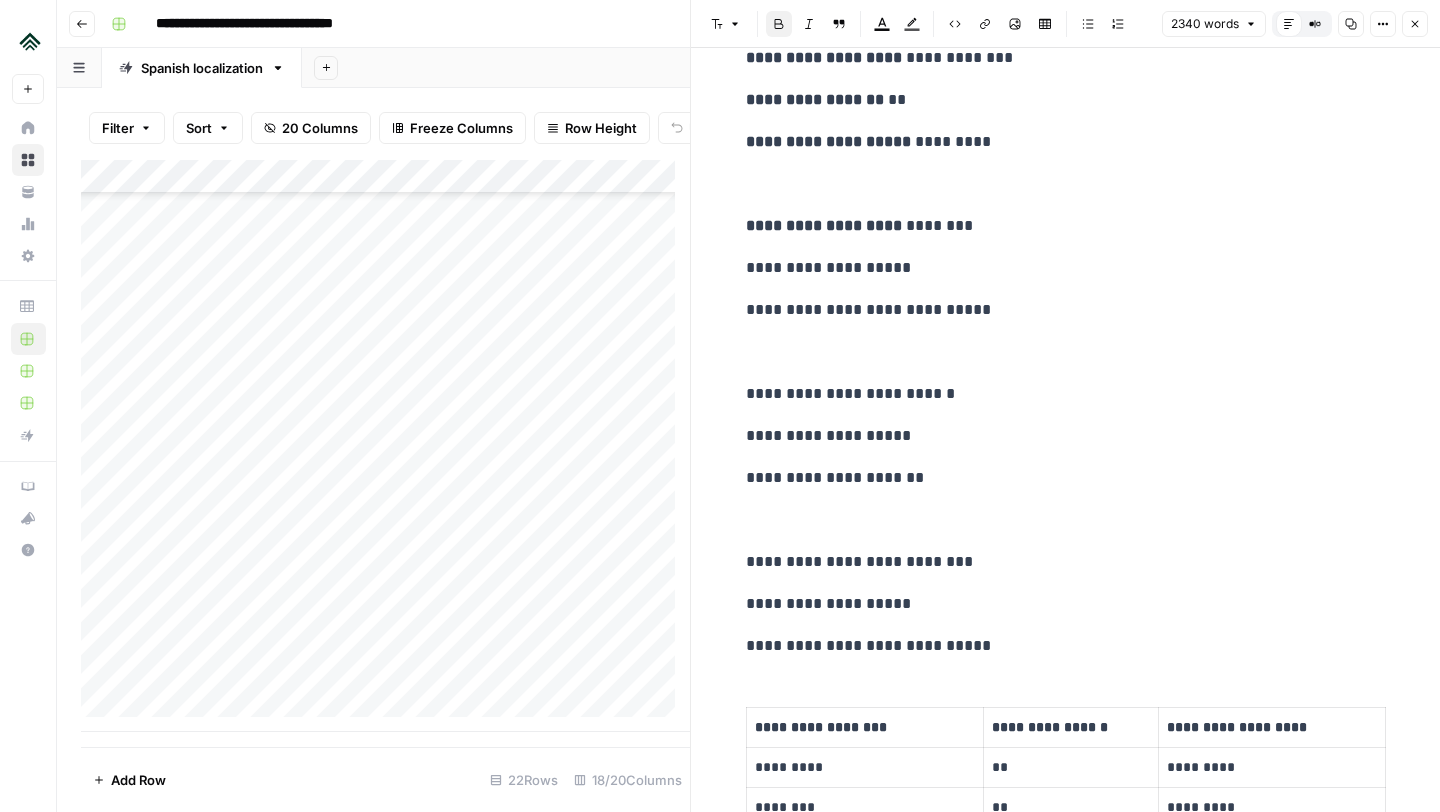 scroll, scrollTop: 1803, scrollLeft: 0, axis: vertical 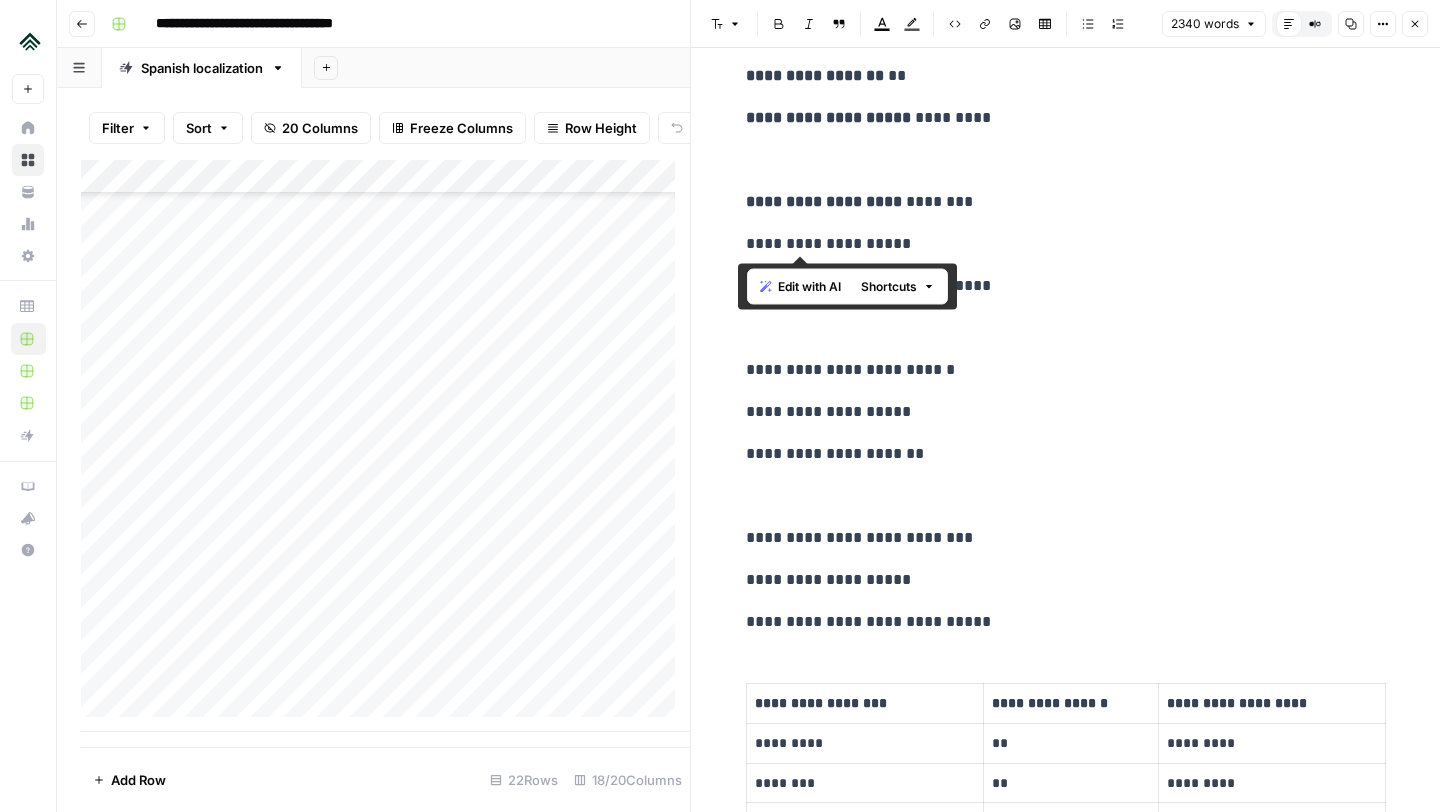 drag, startPoint x: 859, startPoint y: 247, endPoint x: 714, endPoint y: 251, distance: 145.05516 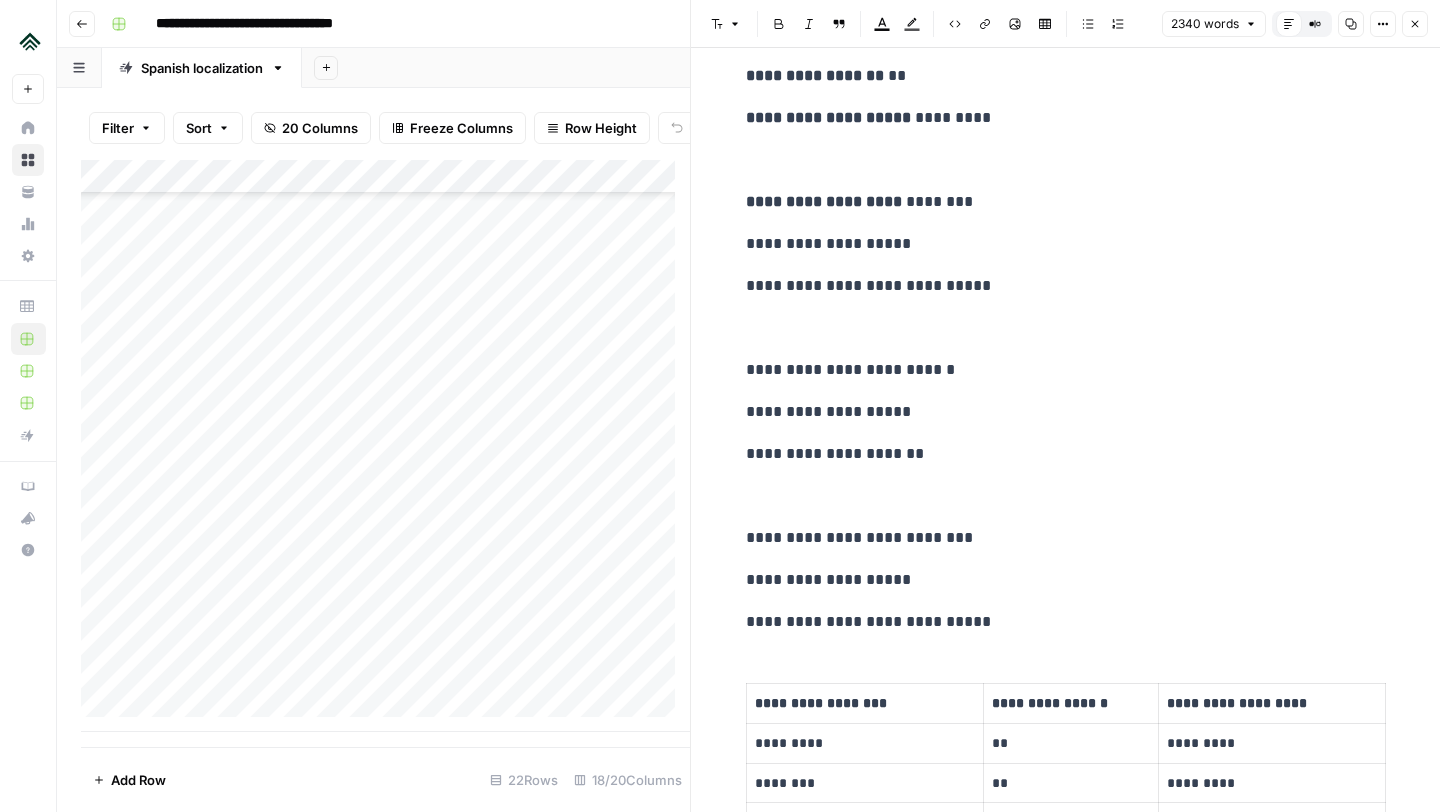 click 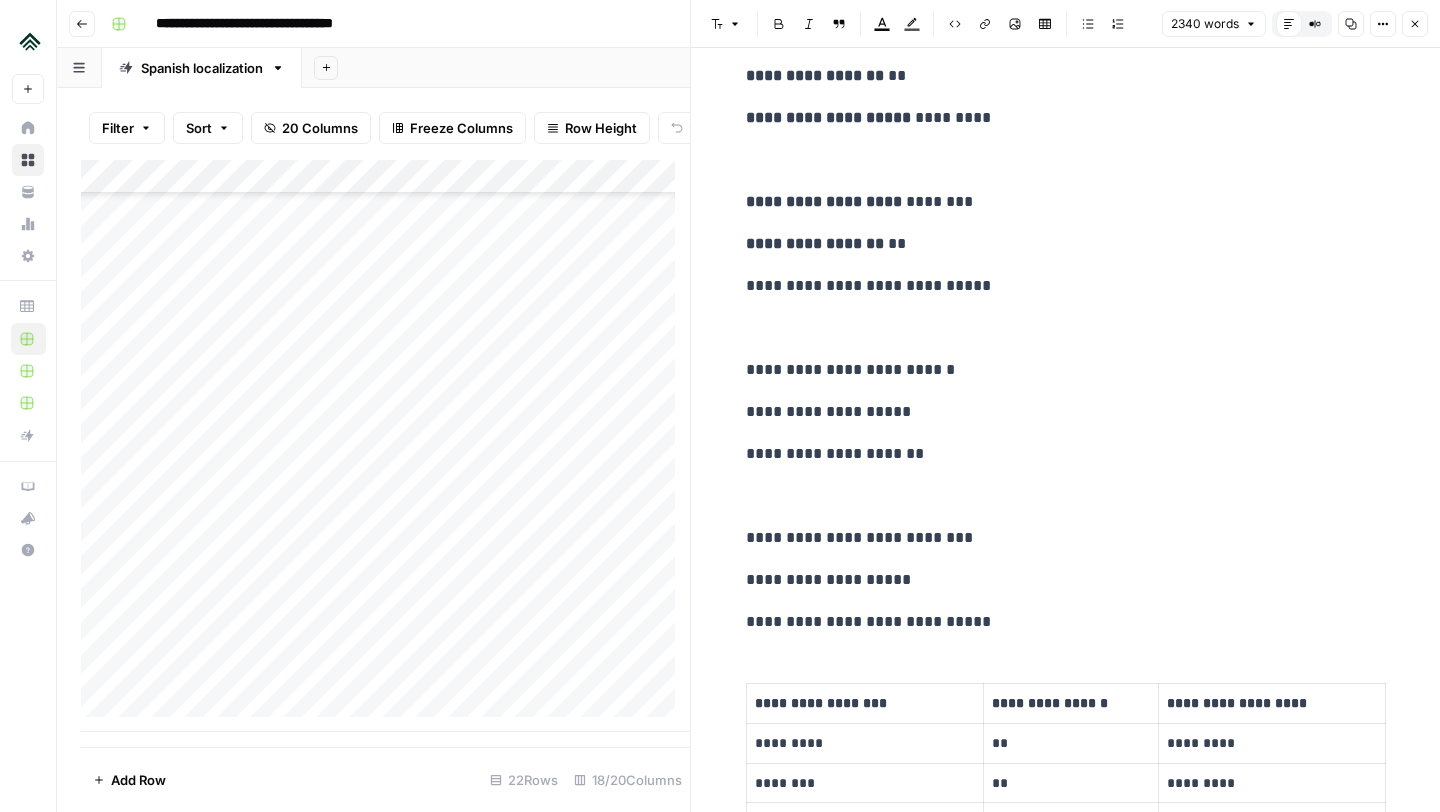 click on "**********" at bounding box center (1066, 202) 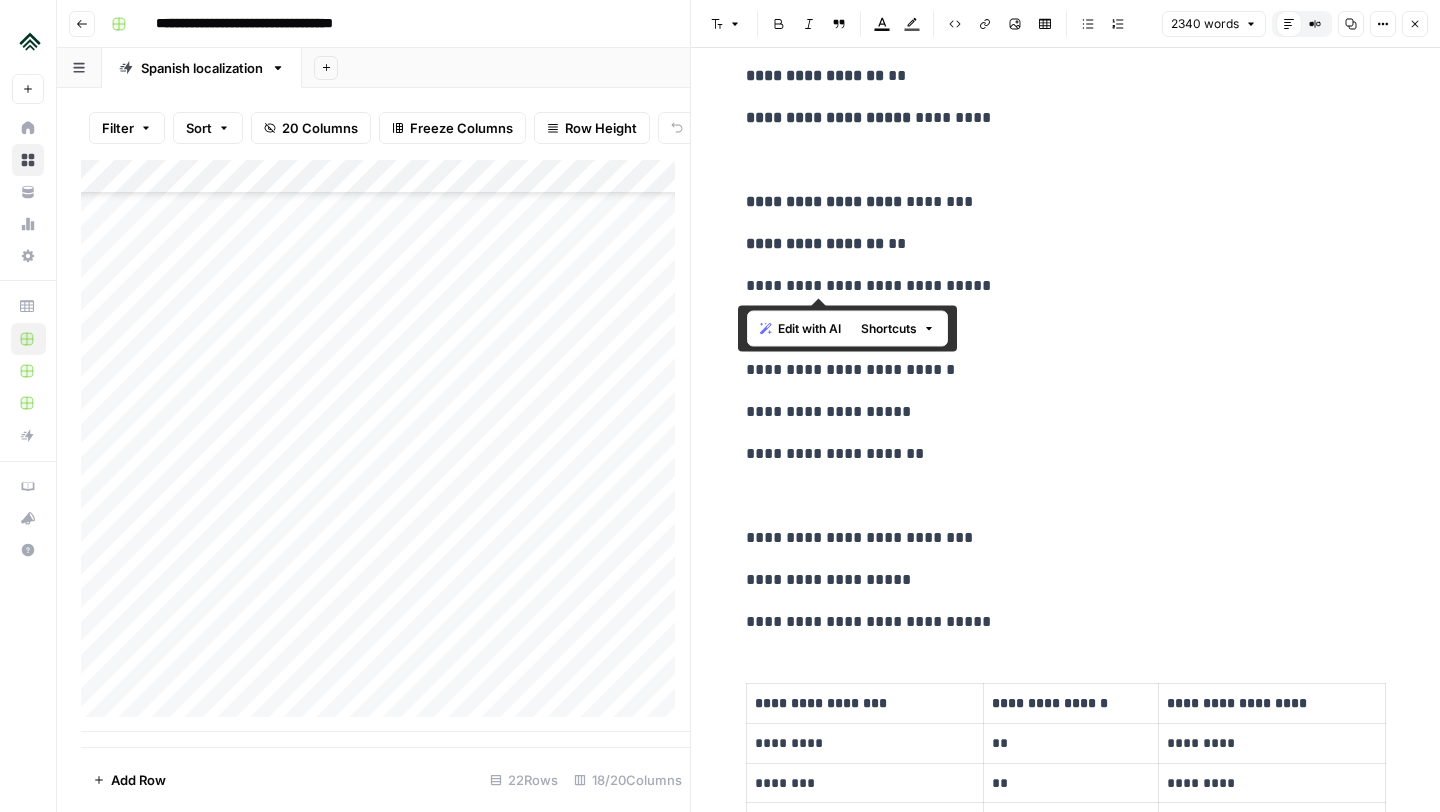 drag, startPoint x: 898, startPoint y: 292, endPoint x: 726, endPoint y: 298, distance: 172.10461 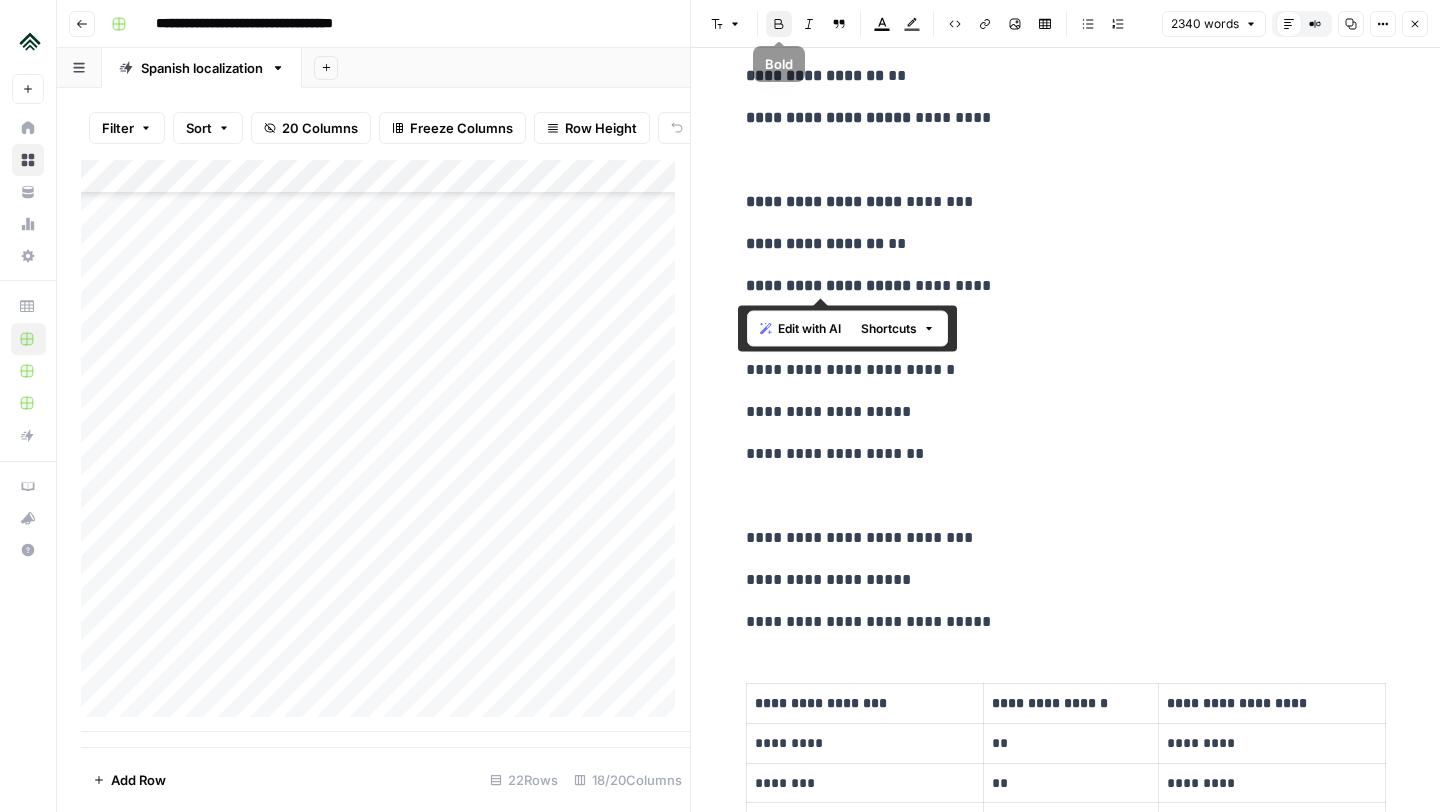 click on "**********" at bounding box center (1066, 202) 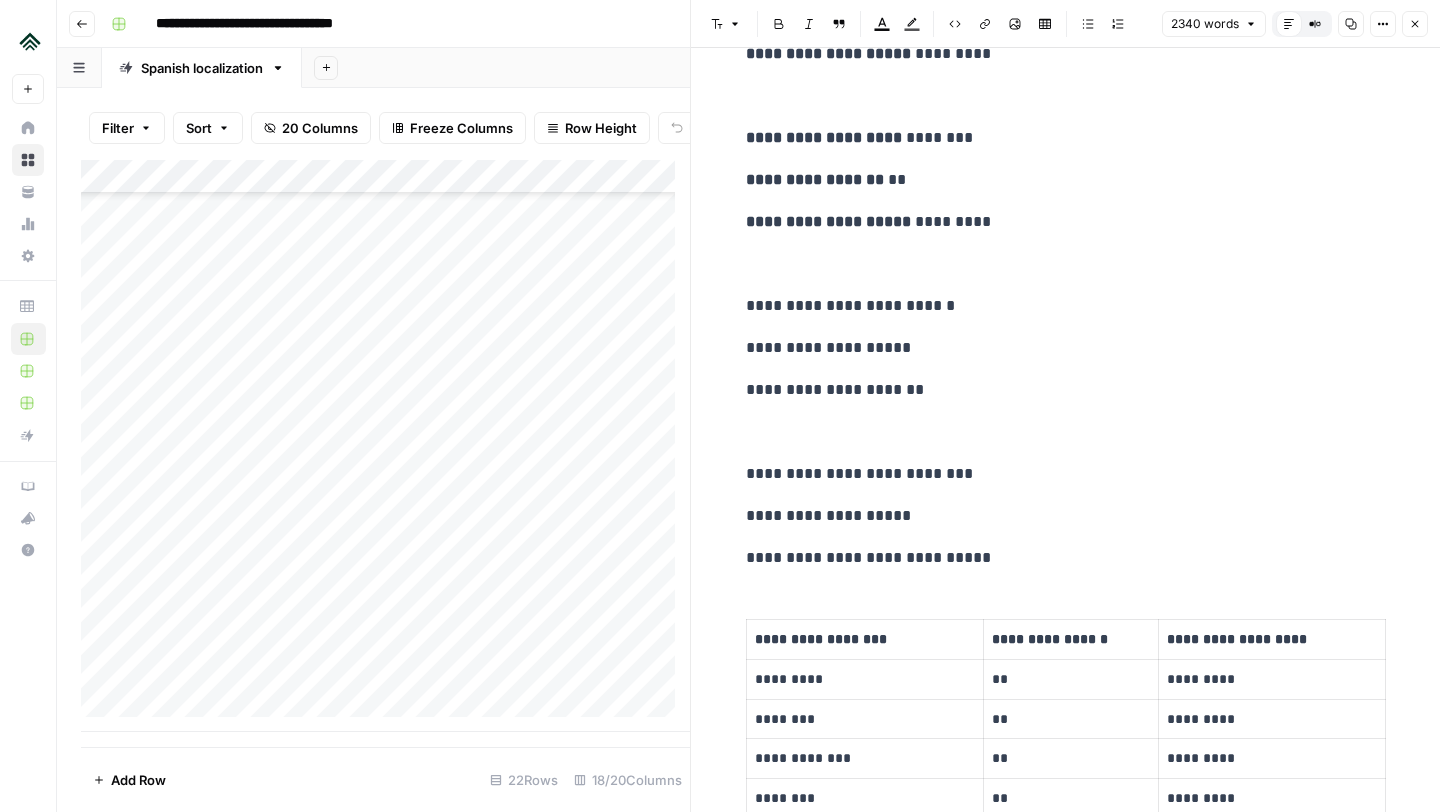 scroll, scrollTop: 1961, scrollLeft: 0, axis: vertical 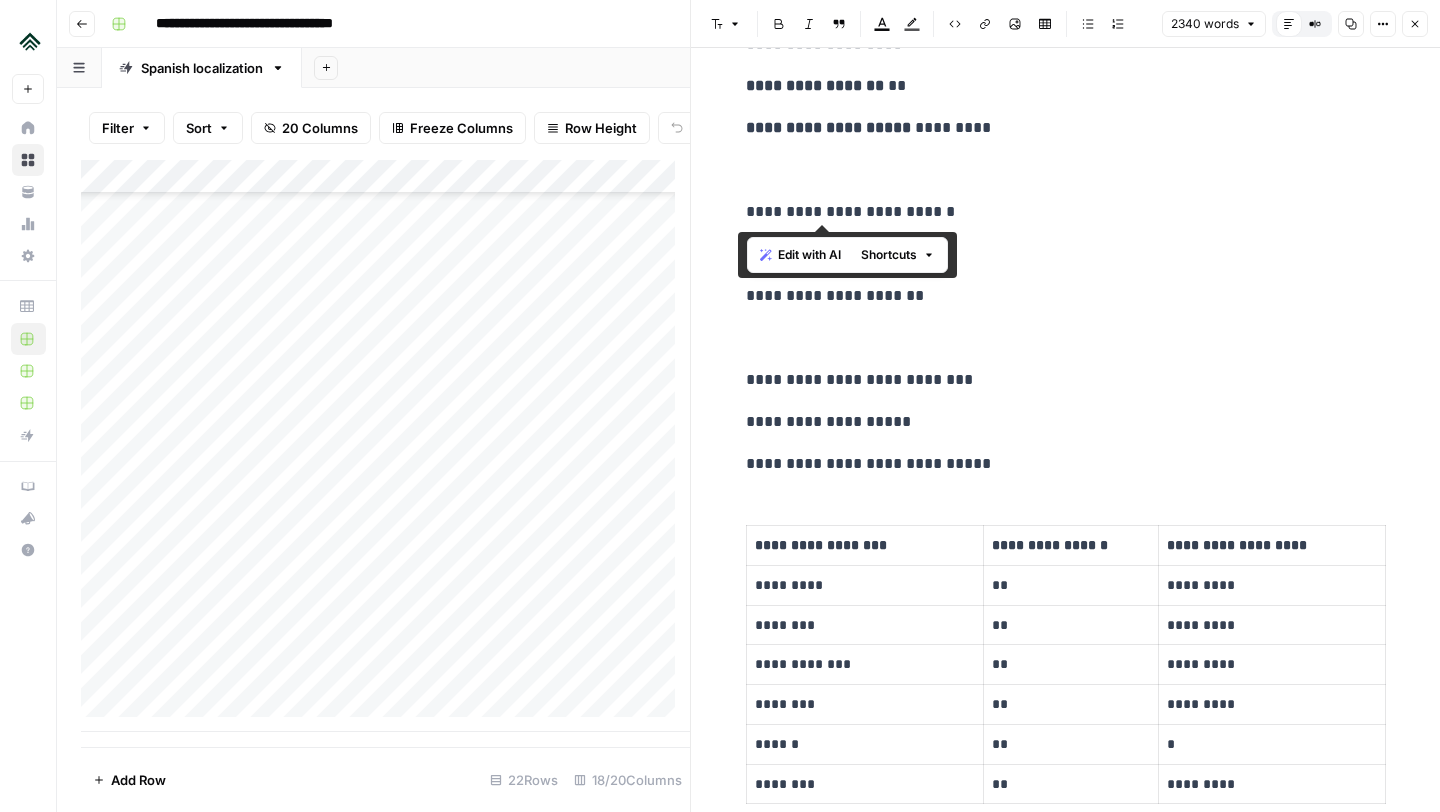 drag, startPoint x: 905, startPoint y: 207, endPoint x: 734, endPoint y: 218, distance: 171.35344 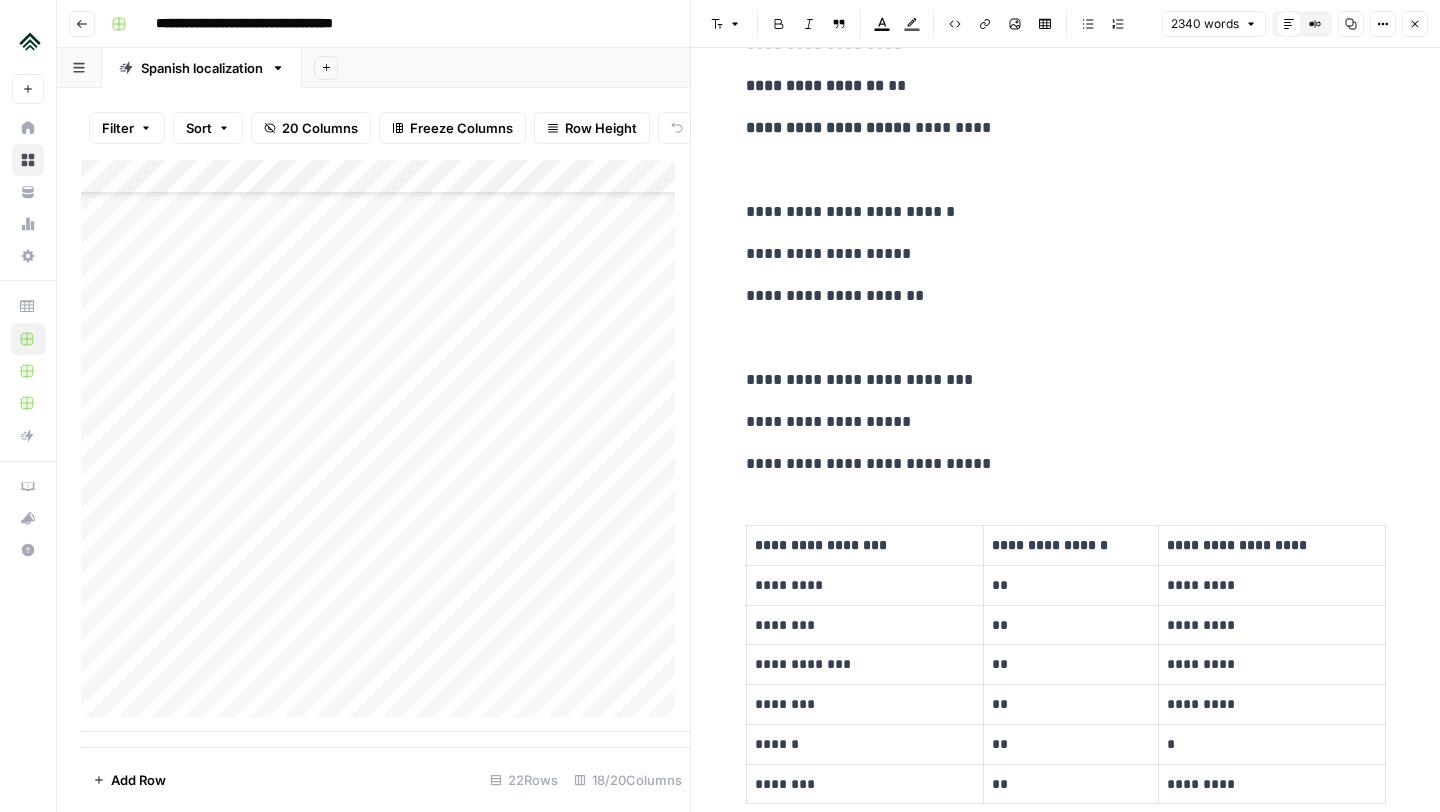 click on "Bold" at bounding box center (779, 24) 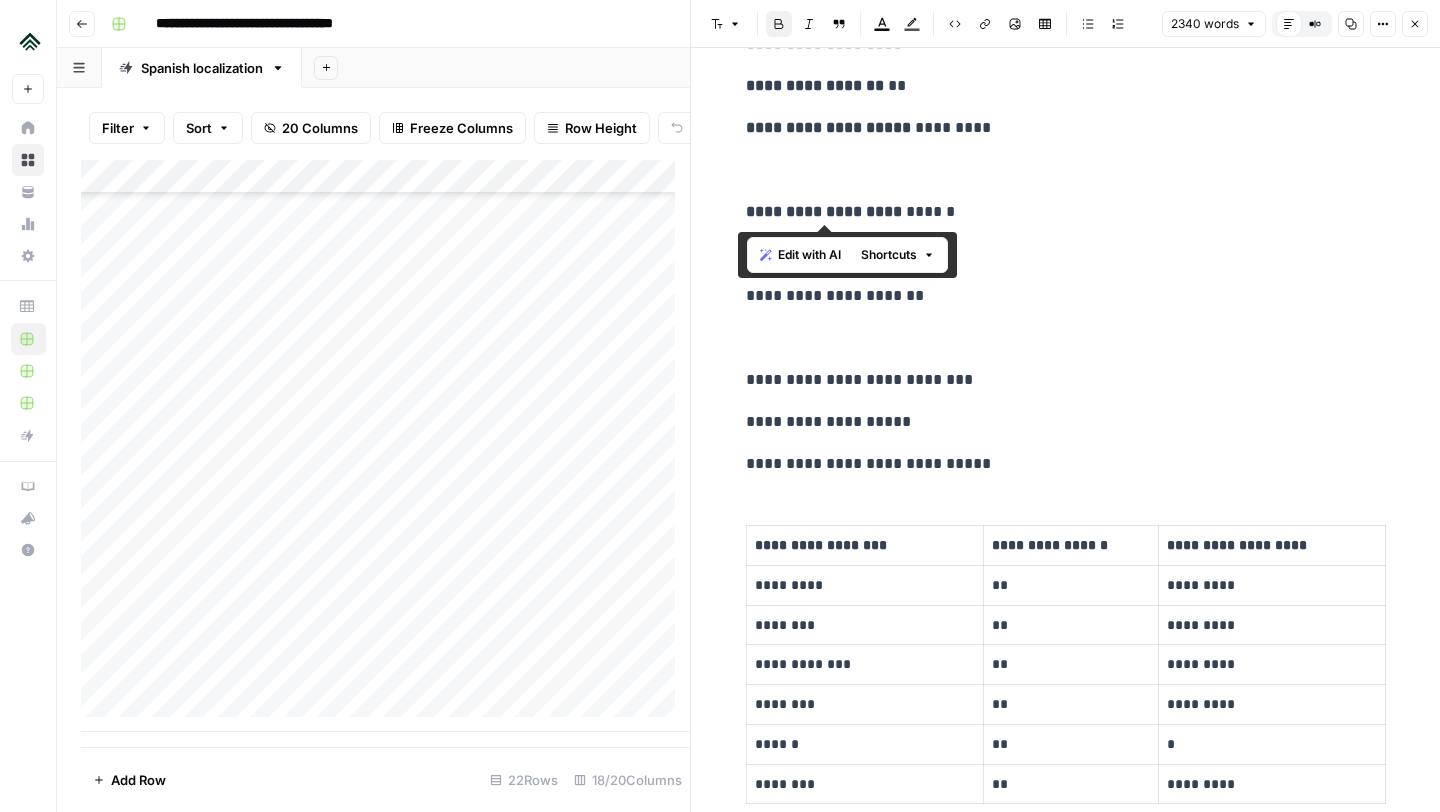 click on "**********" at bounding box center [1066, 212] 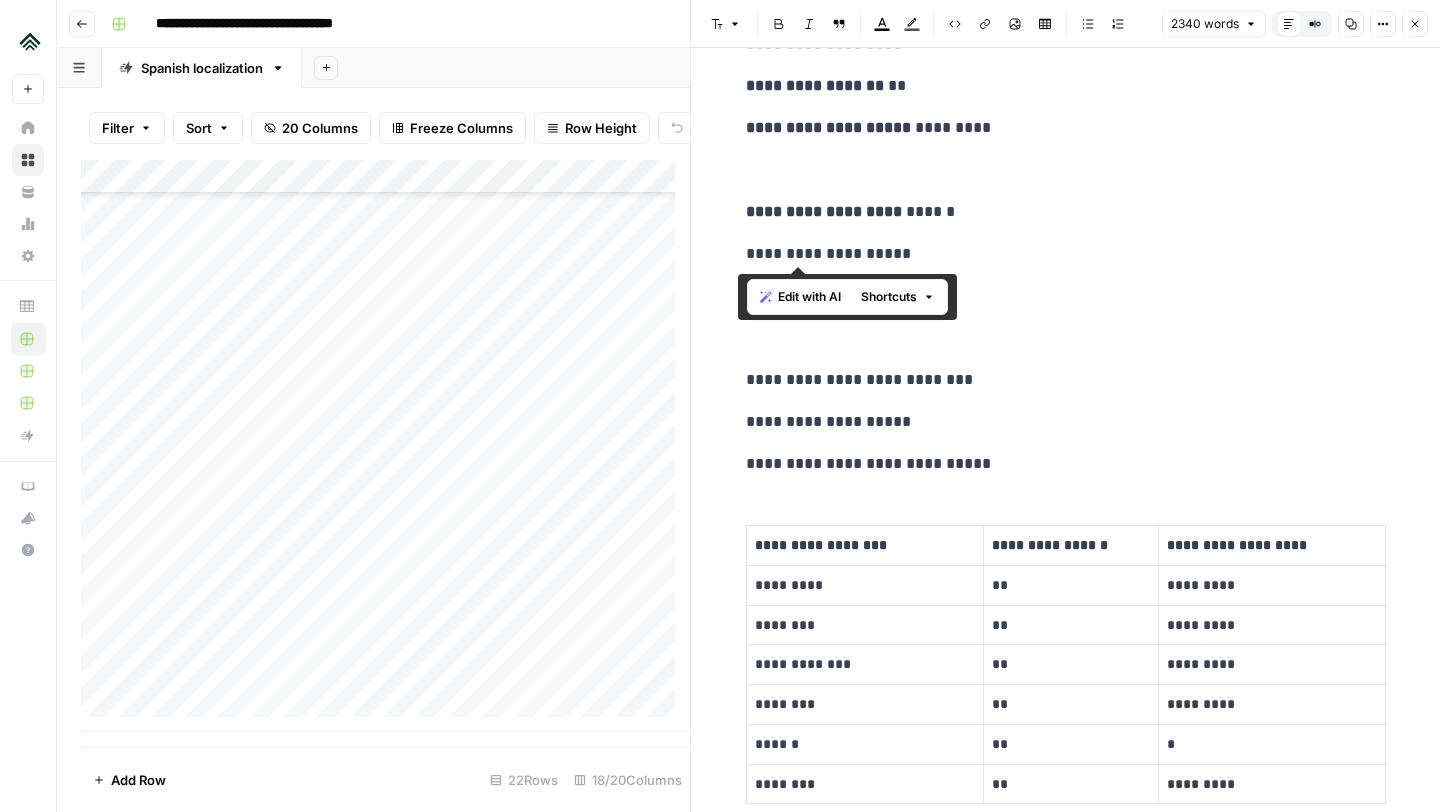 drag, startPoint x: 857, startPoint y: 255, endPoint x: 736, endPoint y: 261, distance: 121.14867 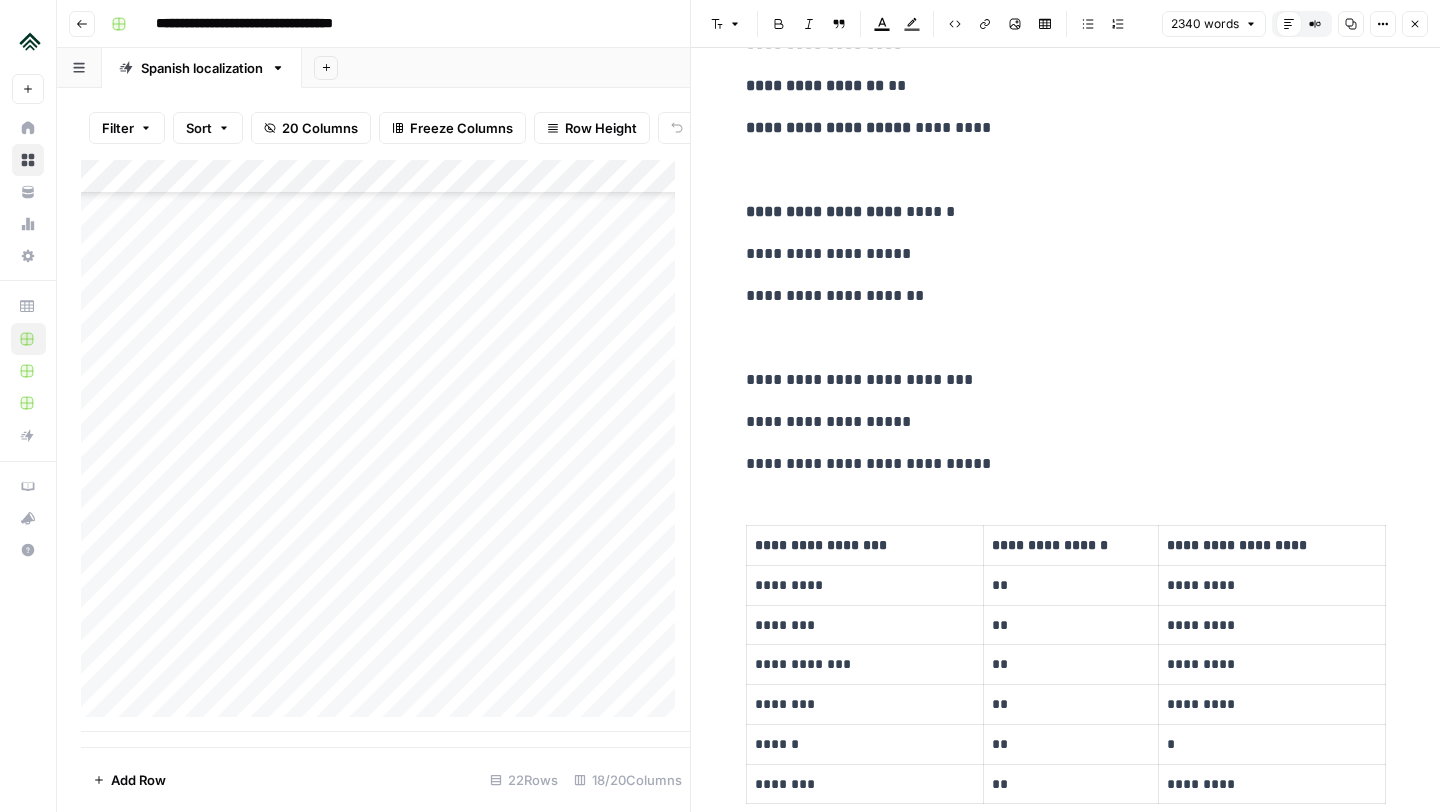 click on "Bold" at bounding box center (779, 24) 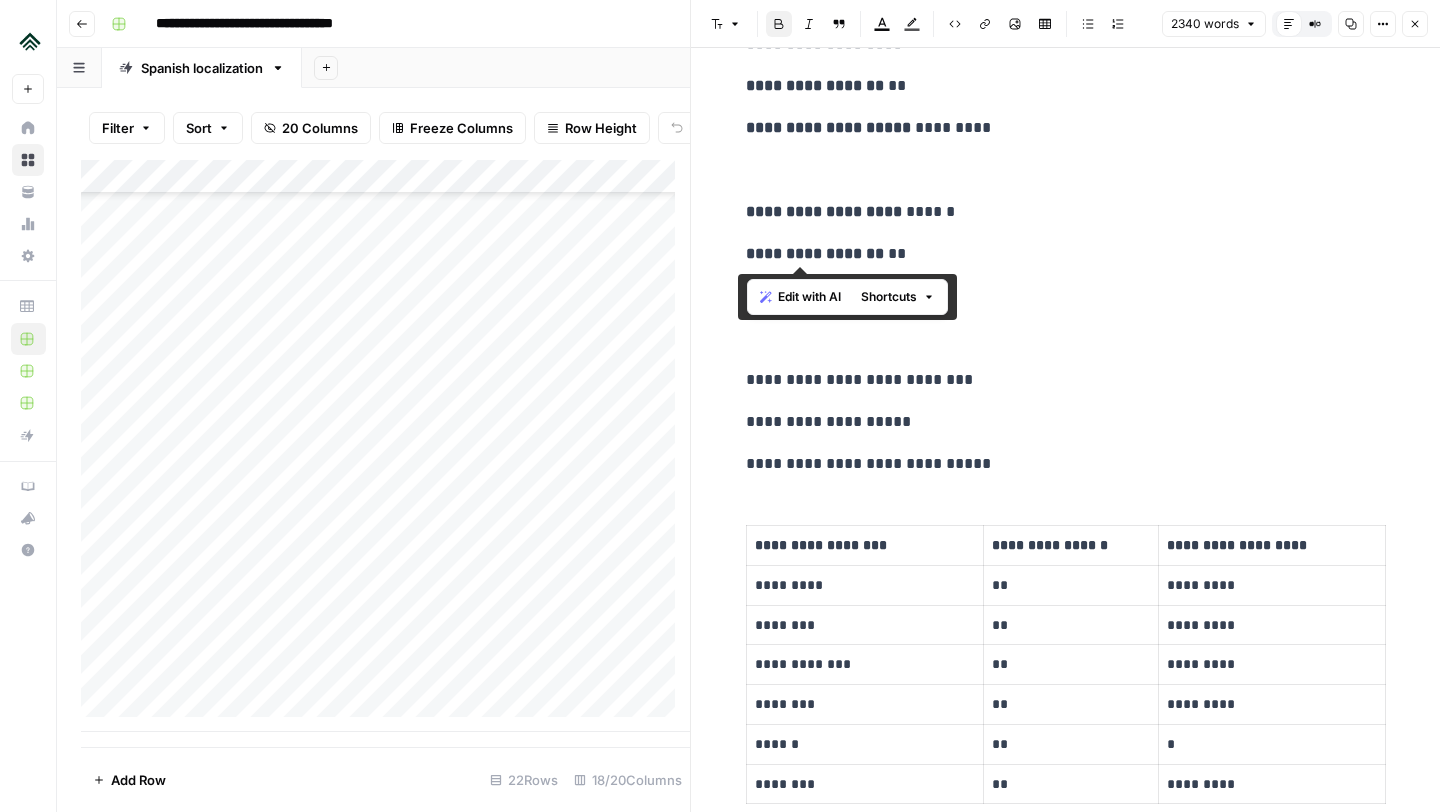 click on "**********" at bounding box center [1066, 3565] 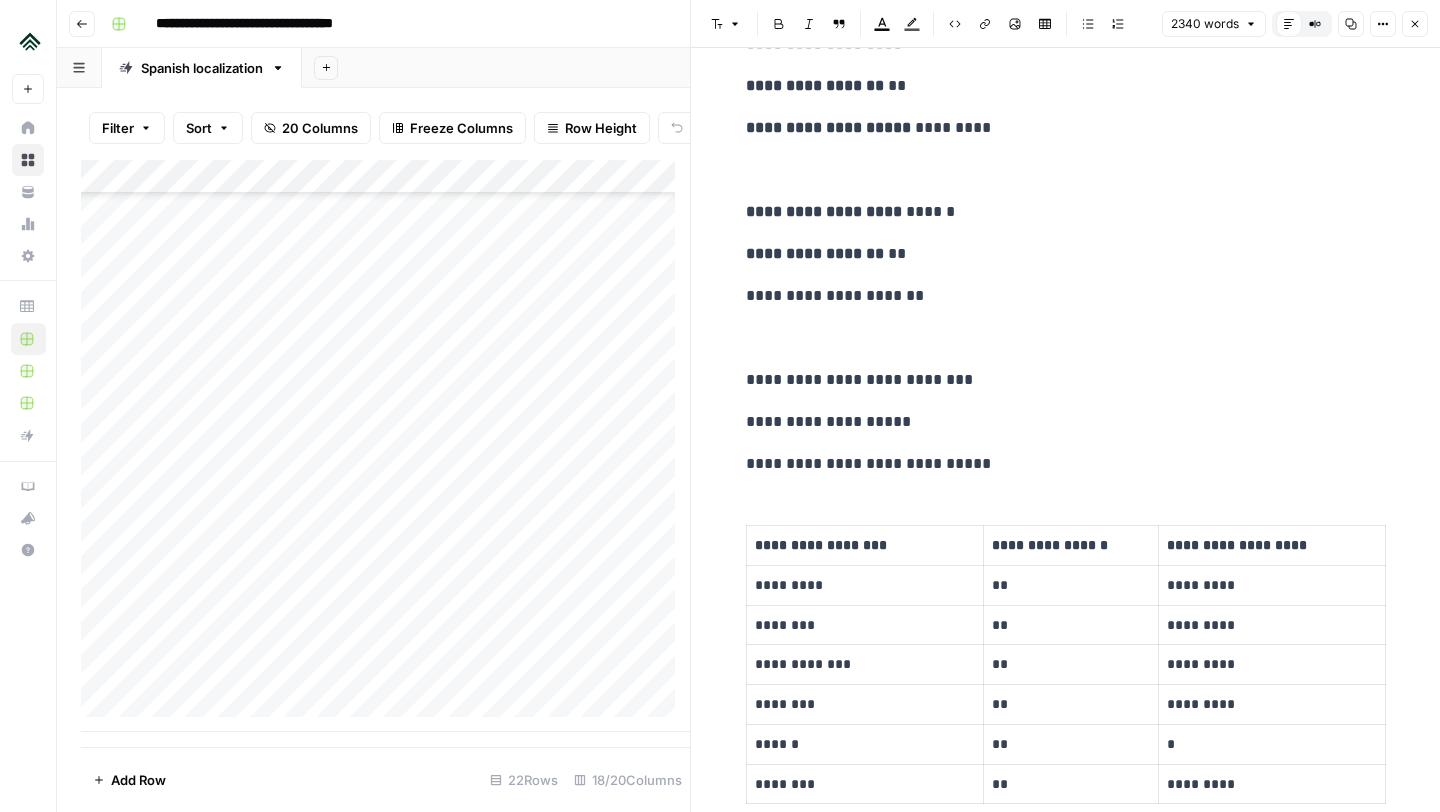 scroll, scrollTop: 2110, scrollLeft: 0, axis: vertical 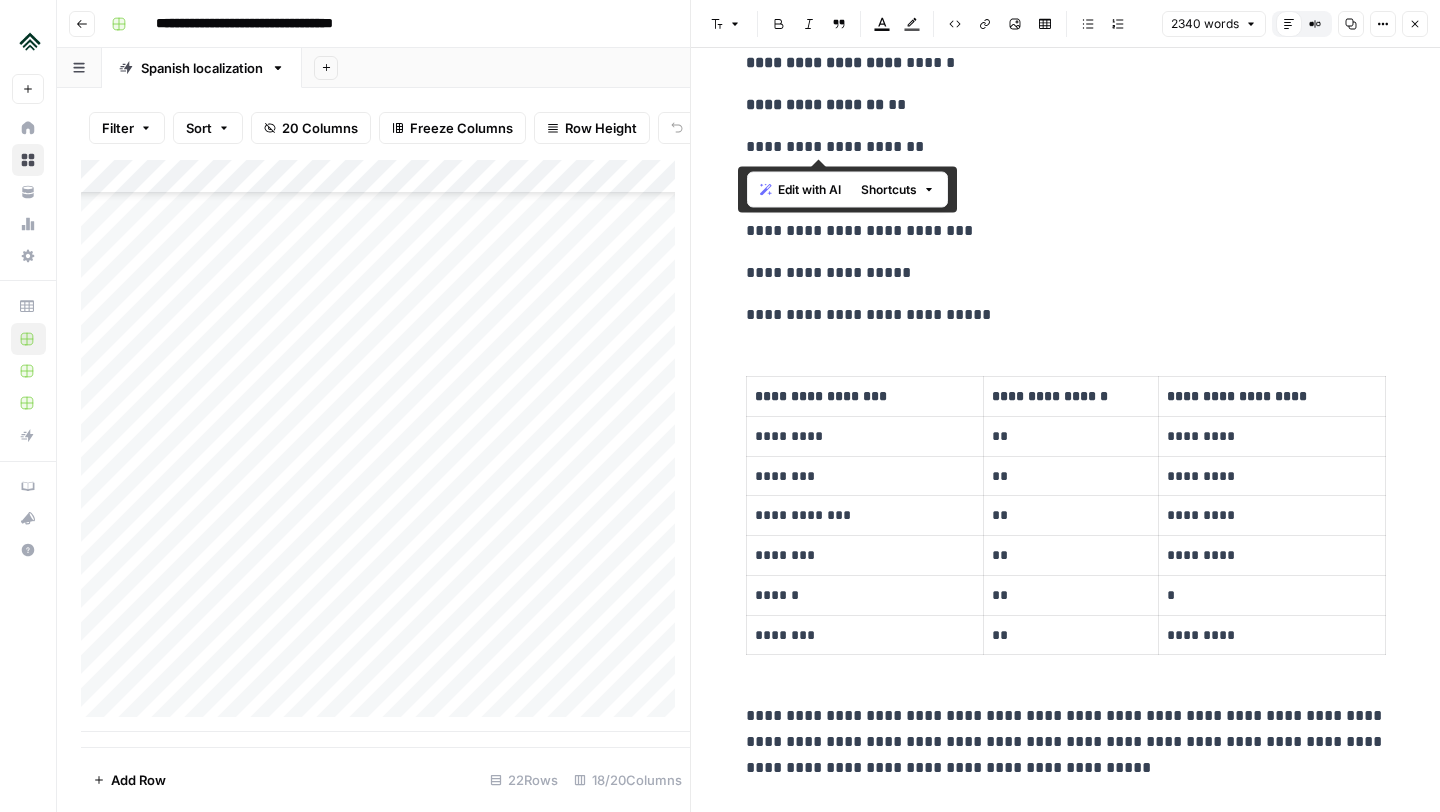 drag, startPoint x: 900, startPoint y: 150, endPoint x: 737, endPoint y: 151, distance: 163.00307 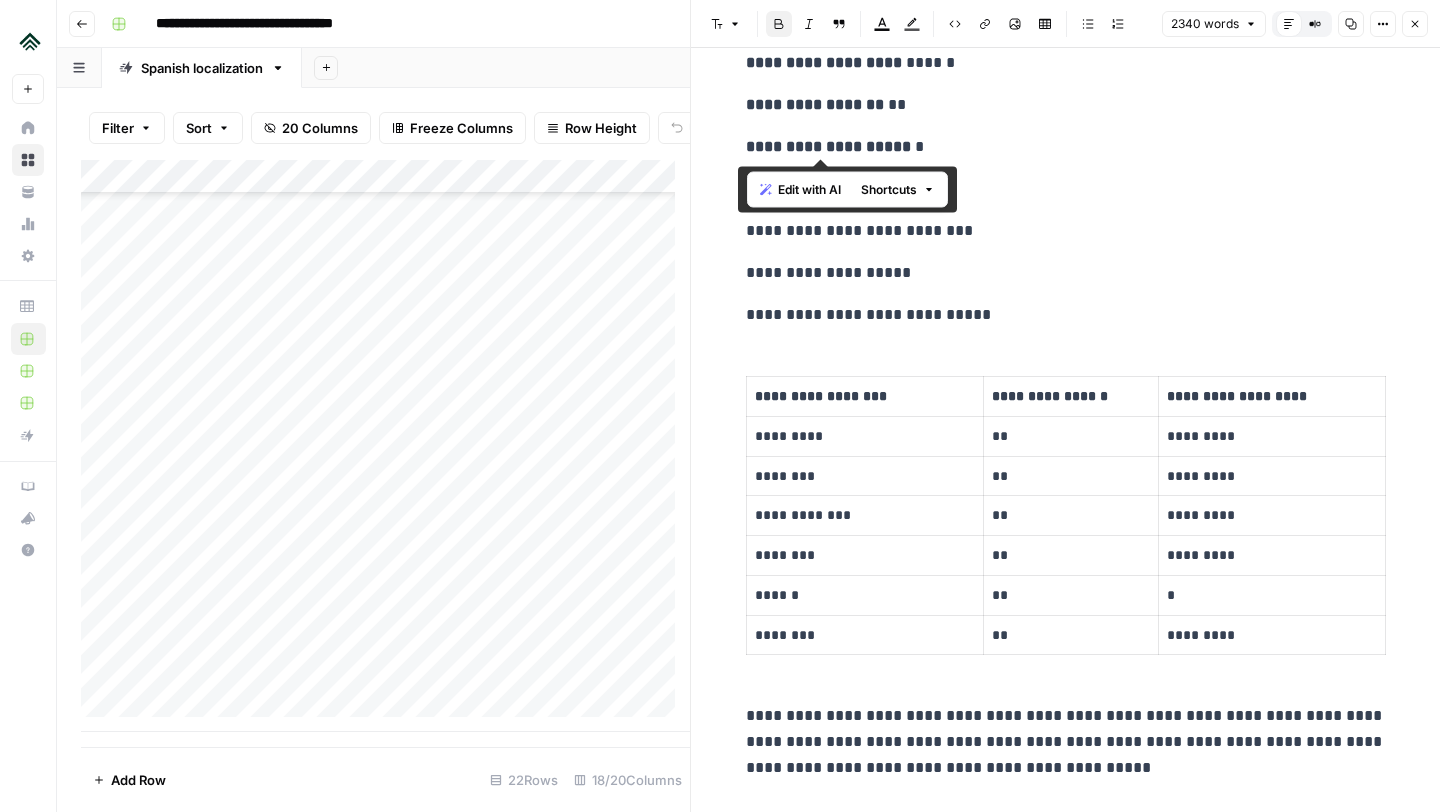 click on "**********" at bounding box center [1066, 3416] 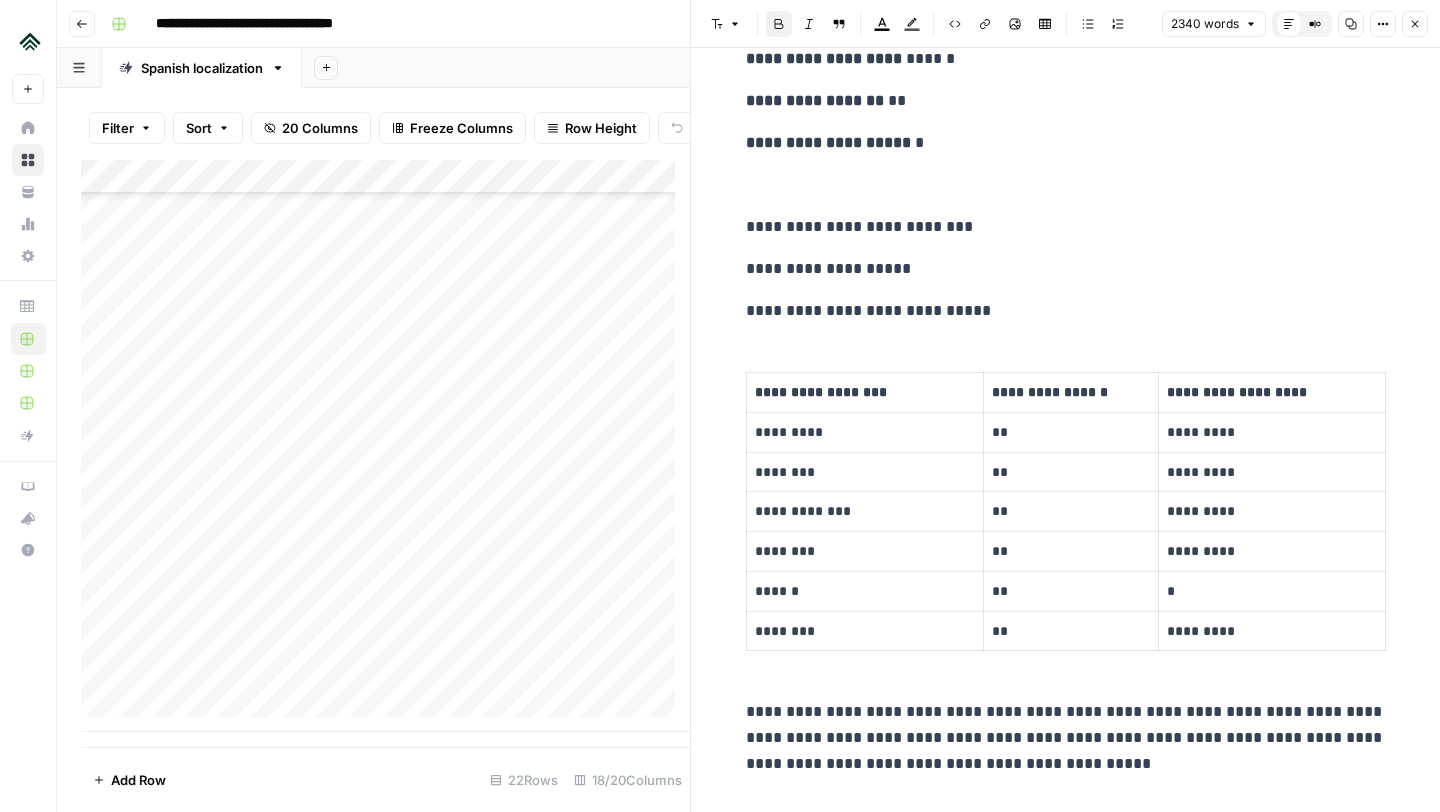 scroll, scrollTop: 2114, scrollLeft: 0, axis: vertical 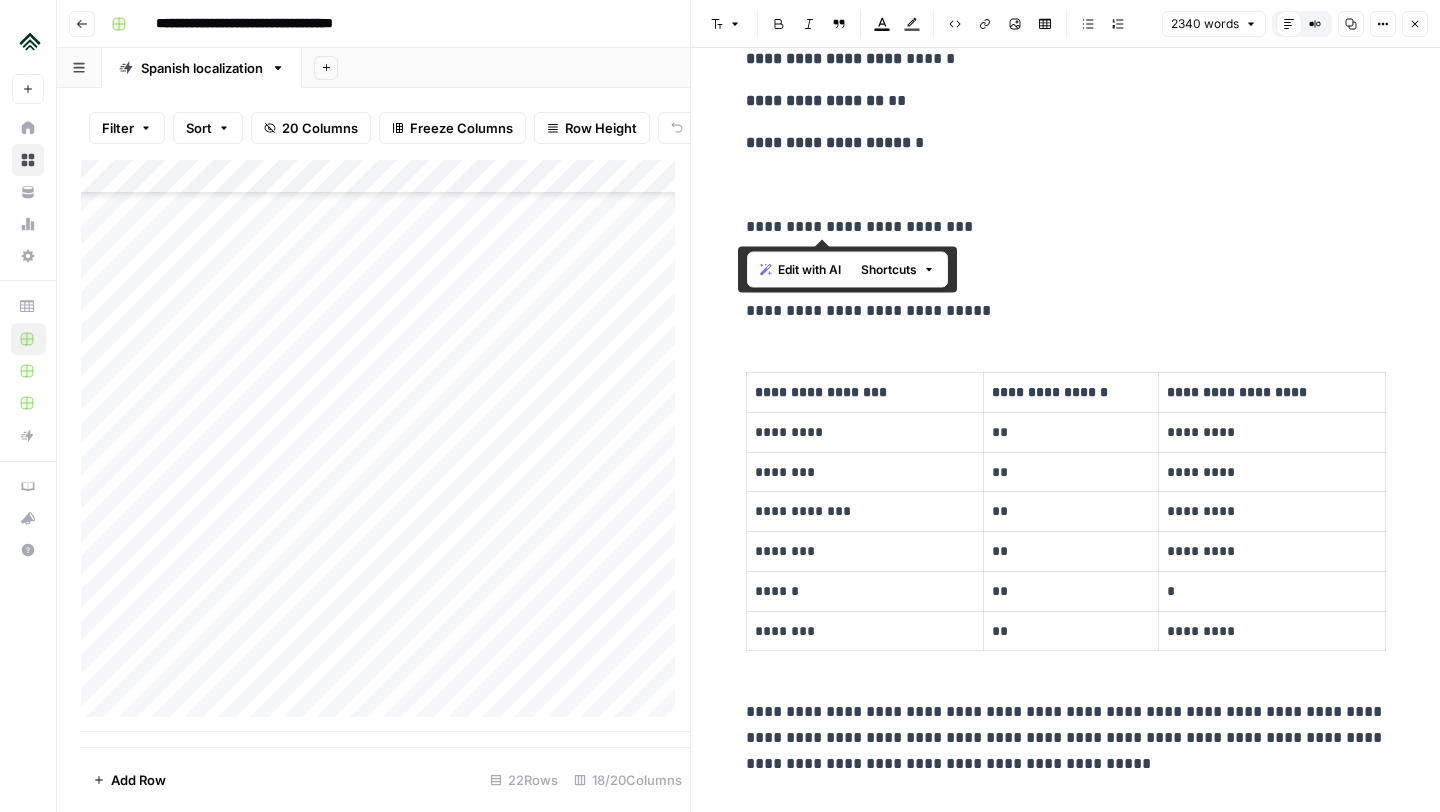 drag, startPoint x: 908, startPoint y: 230, endPoint x: 725, endPoint y: 222, distance: 183.17477 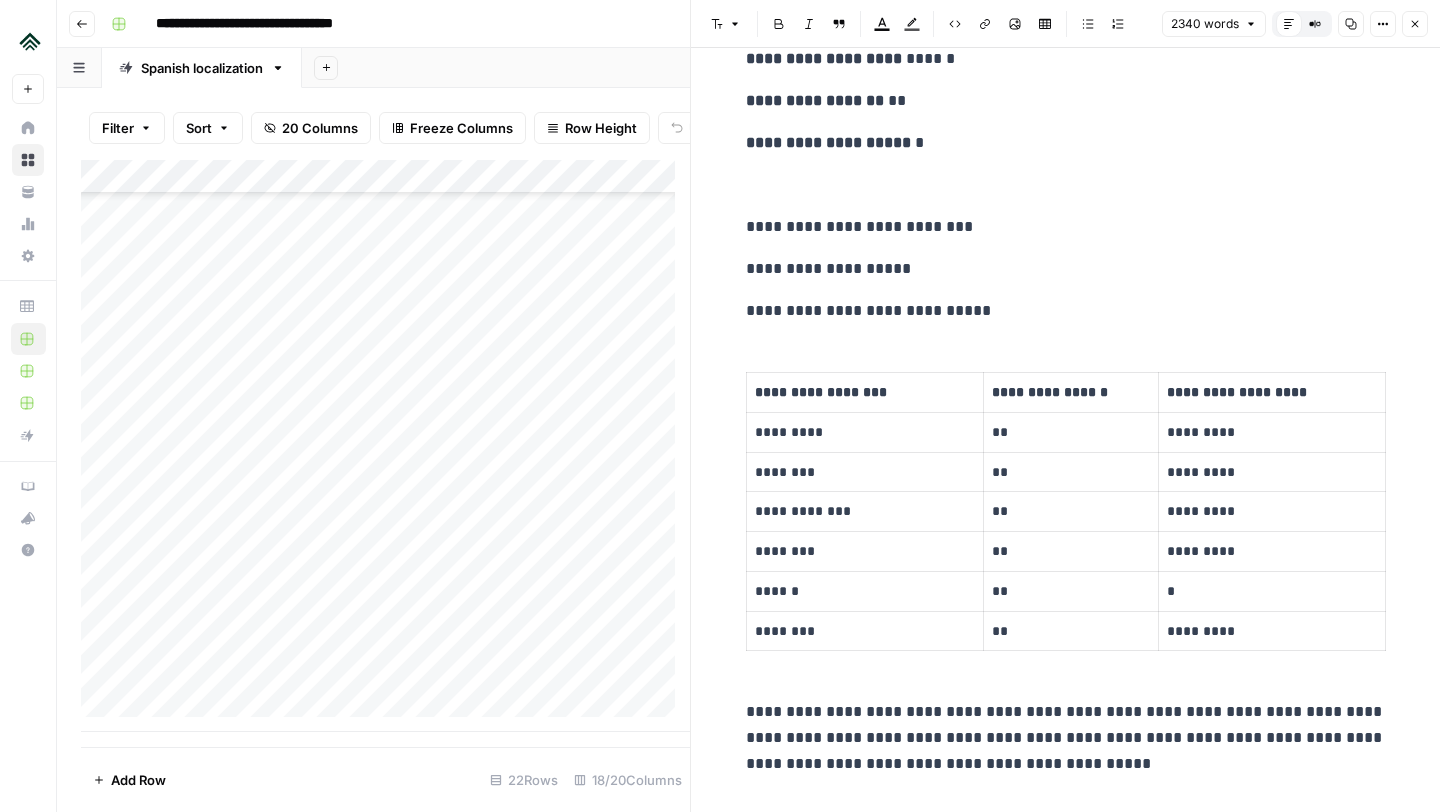 click 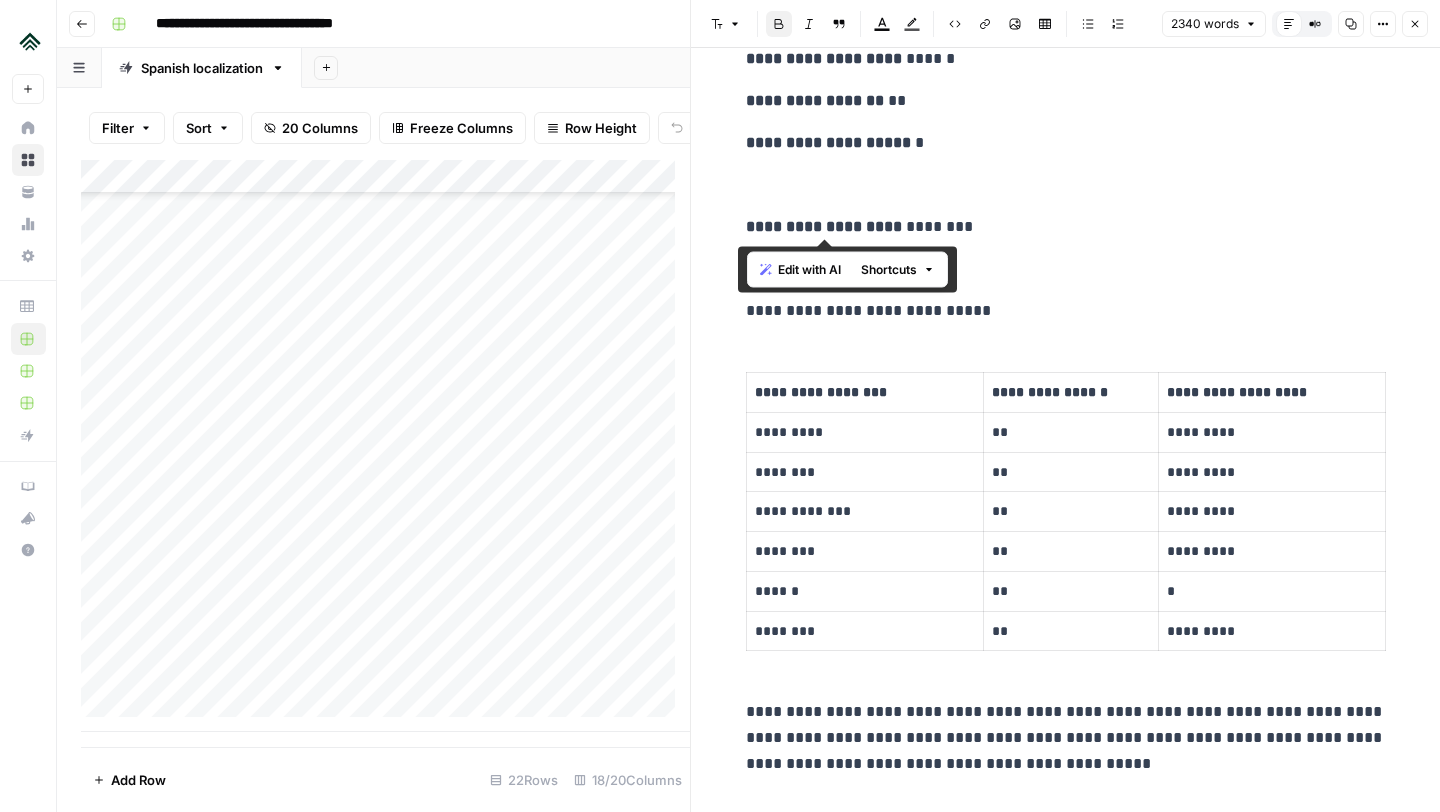 click at bounding box center (1066, 185) 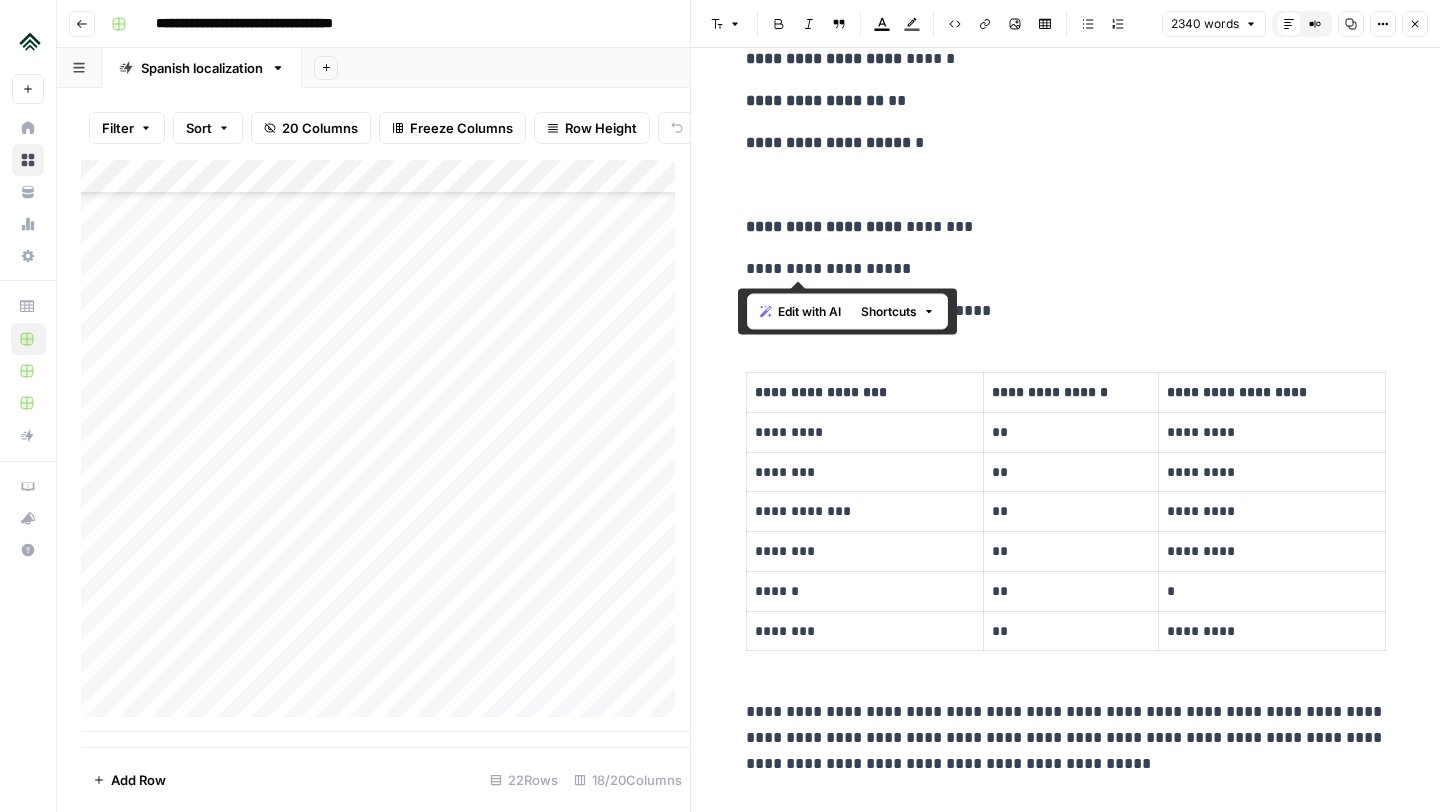 drag, startPoint x: 857, startPoint y: 271, endPoint x: 737, endPoint y: 266, distance: 120.10412 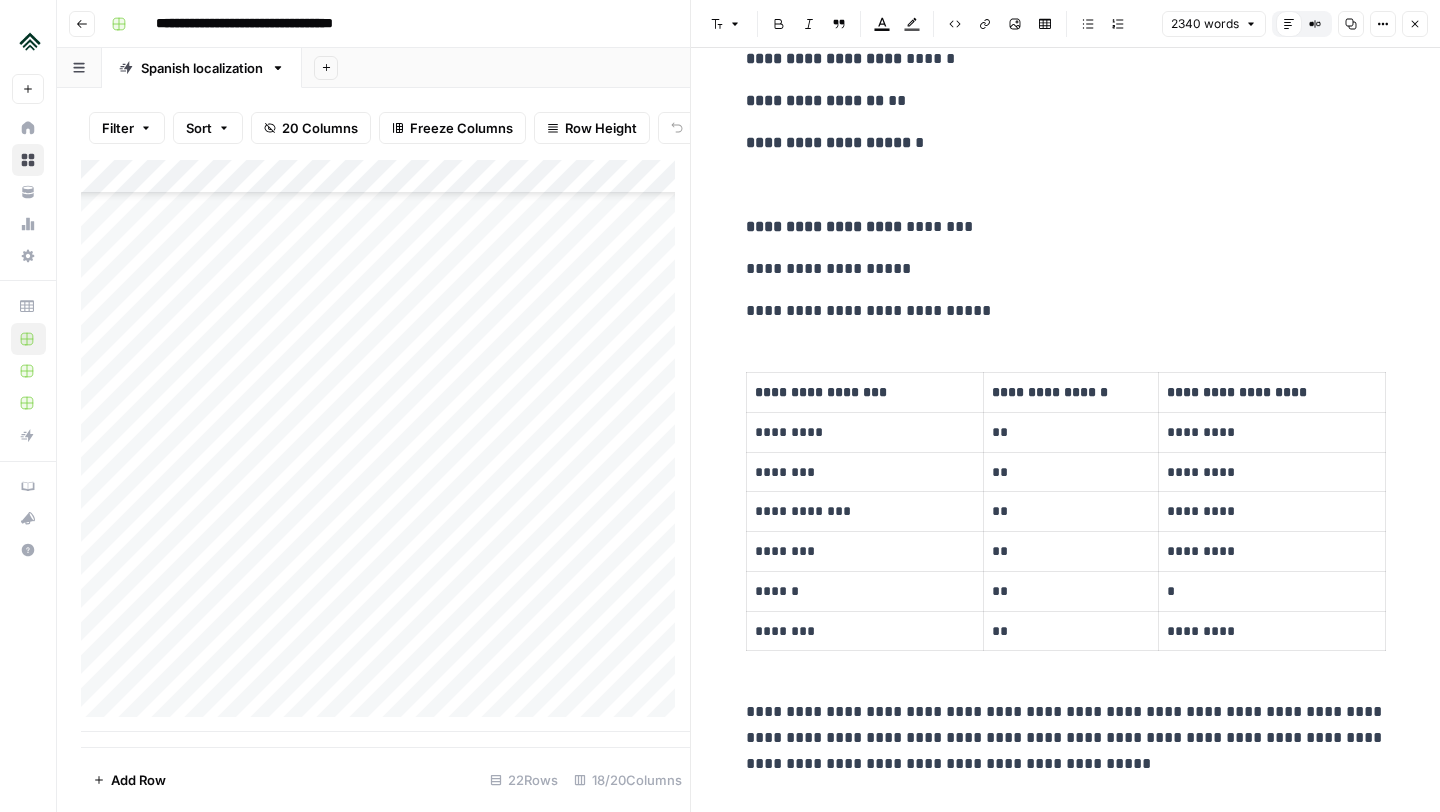 click on "Bold" at bounding box center [779, 24] 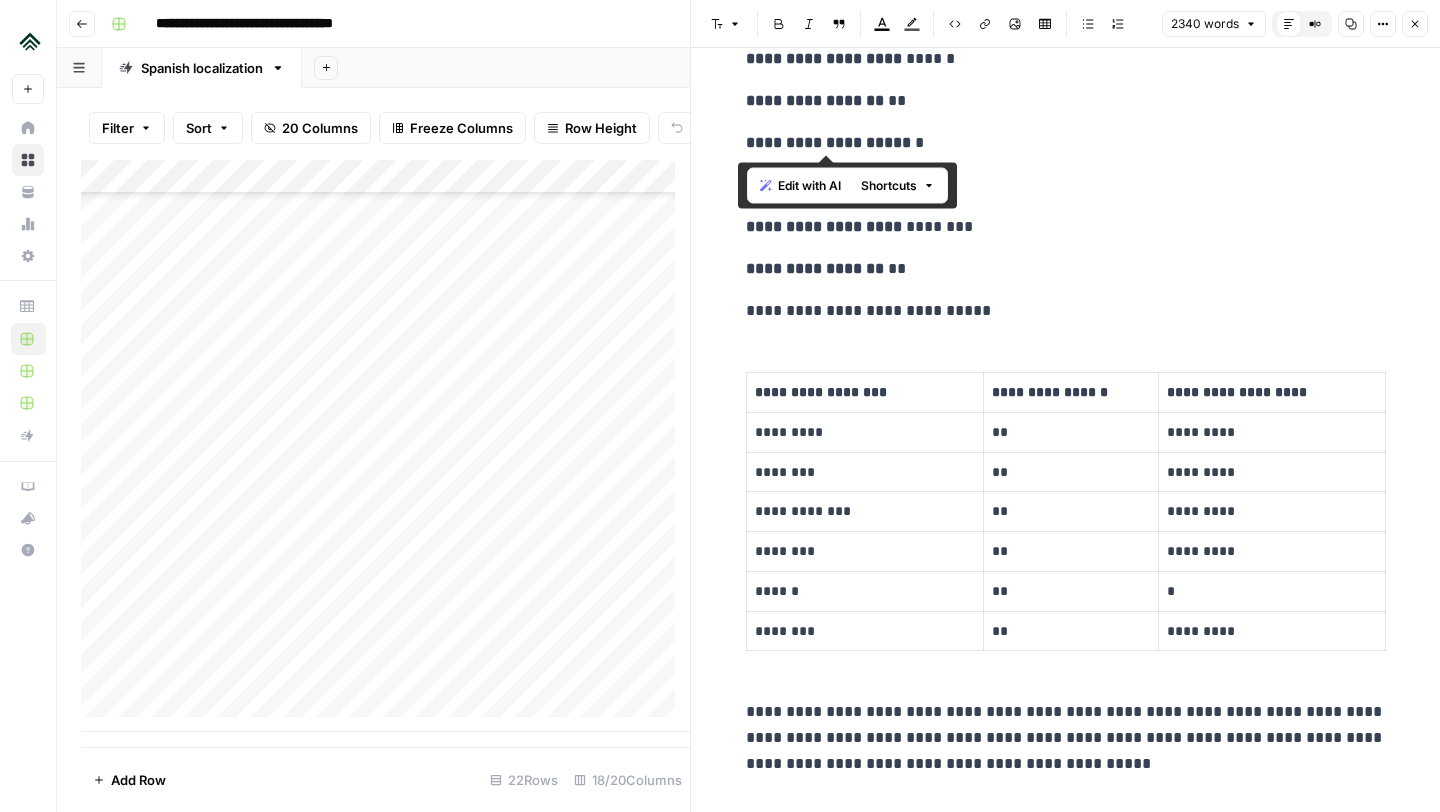 drag, startPoint x: 917, startPoint y: 136, endPoint x: 998, endPoint y: 282, distance: 166.96407 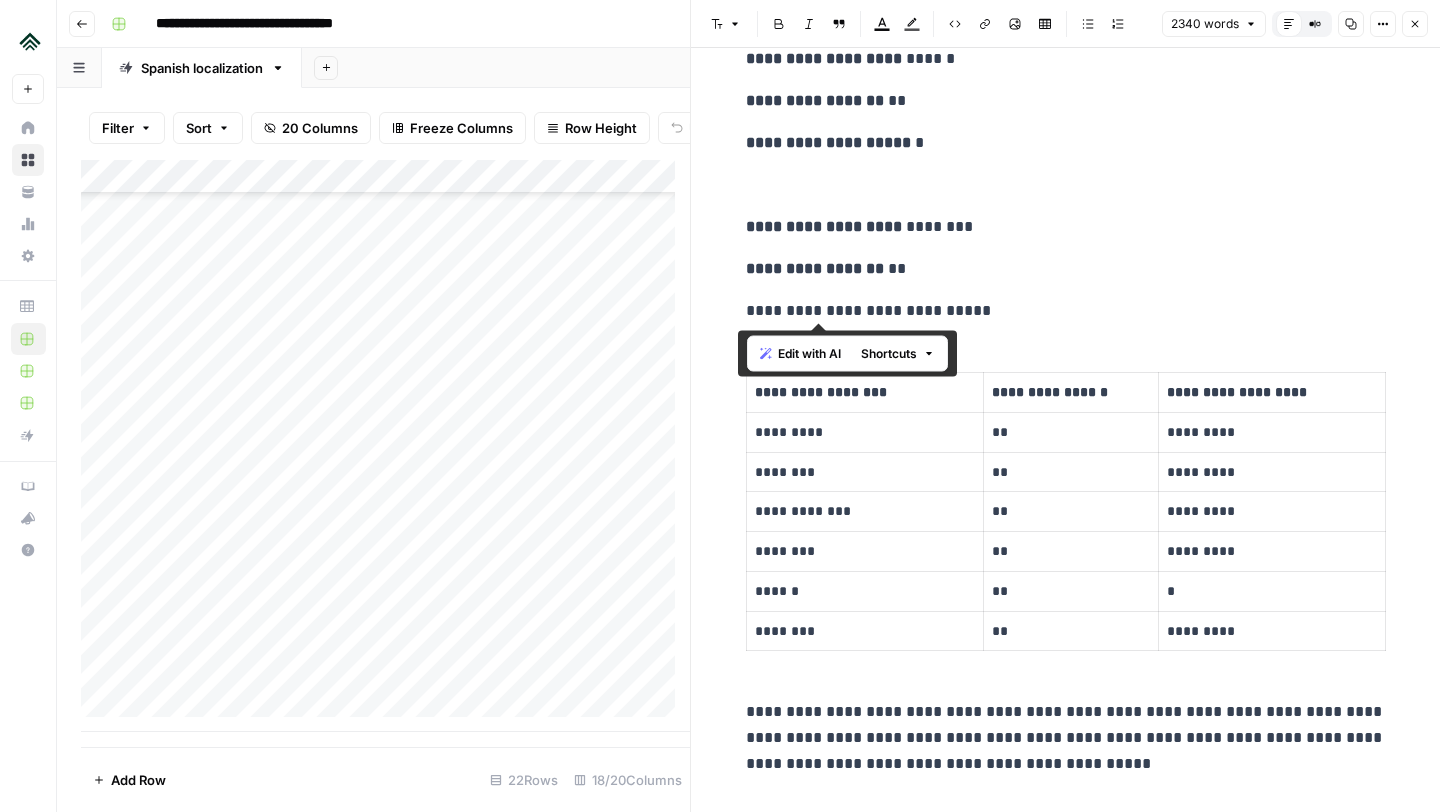 drag, startPoint x: 898, startPoint y: 313, endPoint x: 739, endPoint y: 322, distance: 159.25452 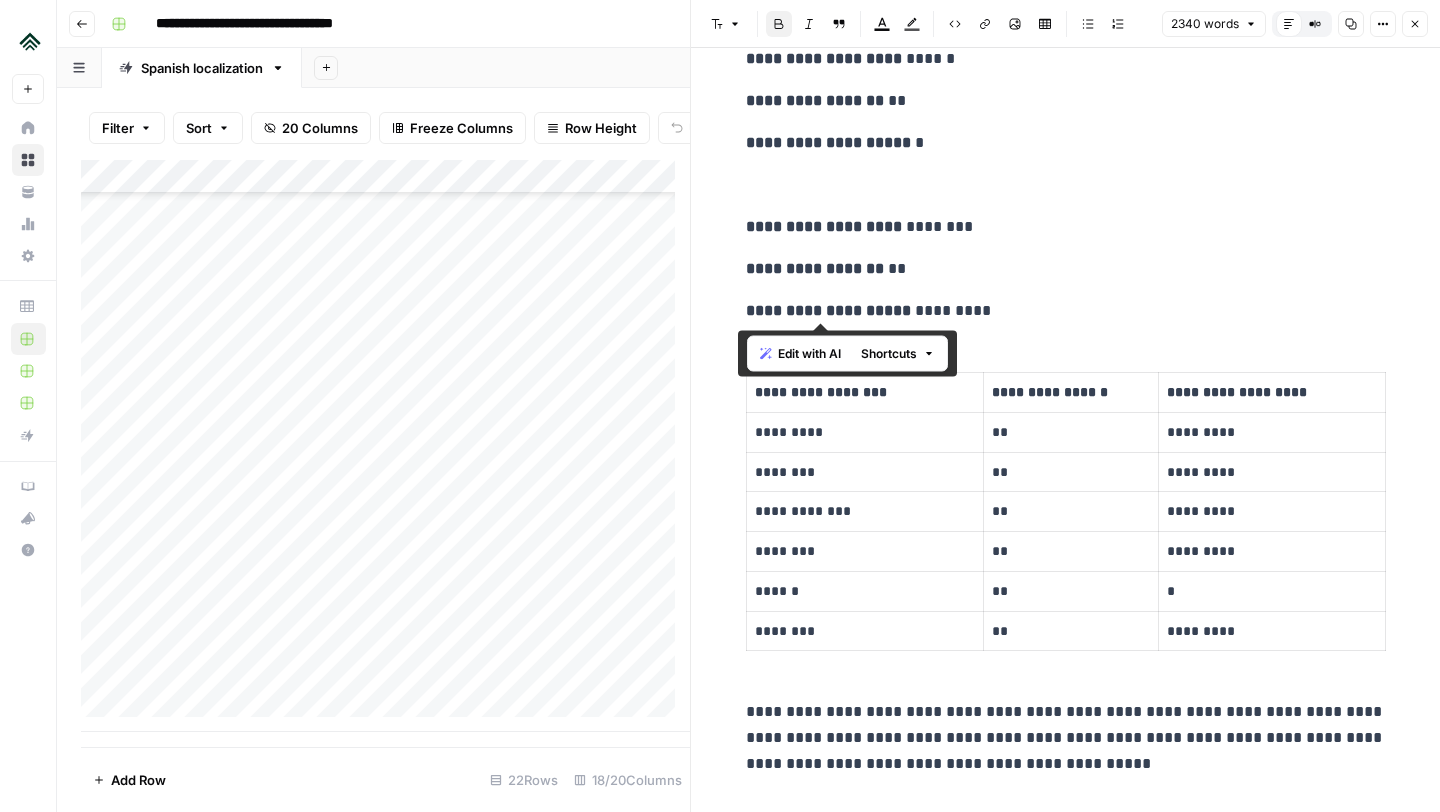 click on "**********" at bounding box center (1066, 227) 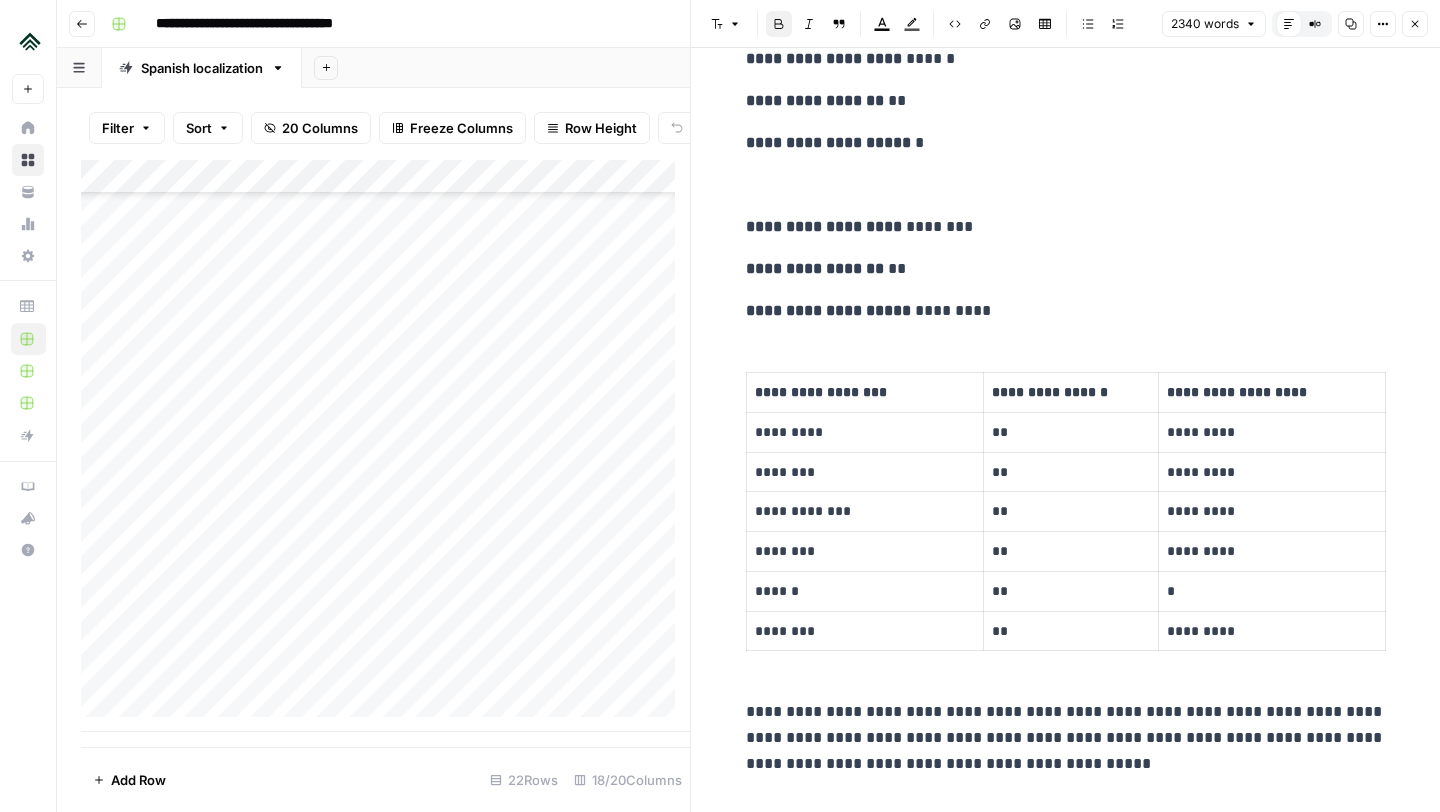 drag, startPoint x: 980, startPoint y: 297, endPoint x: 806, endPoint y: 269, distance: 176.23848 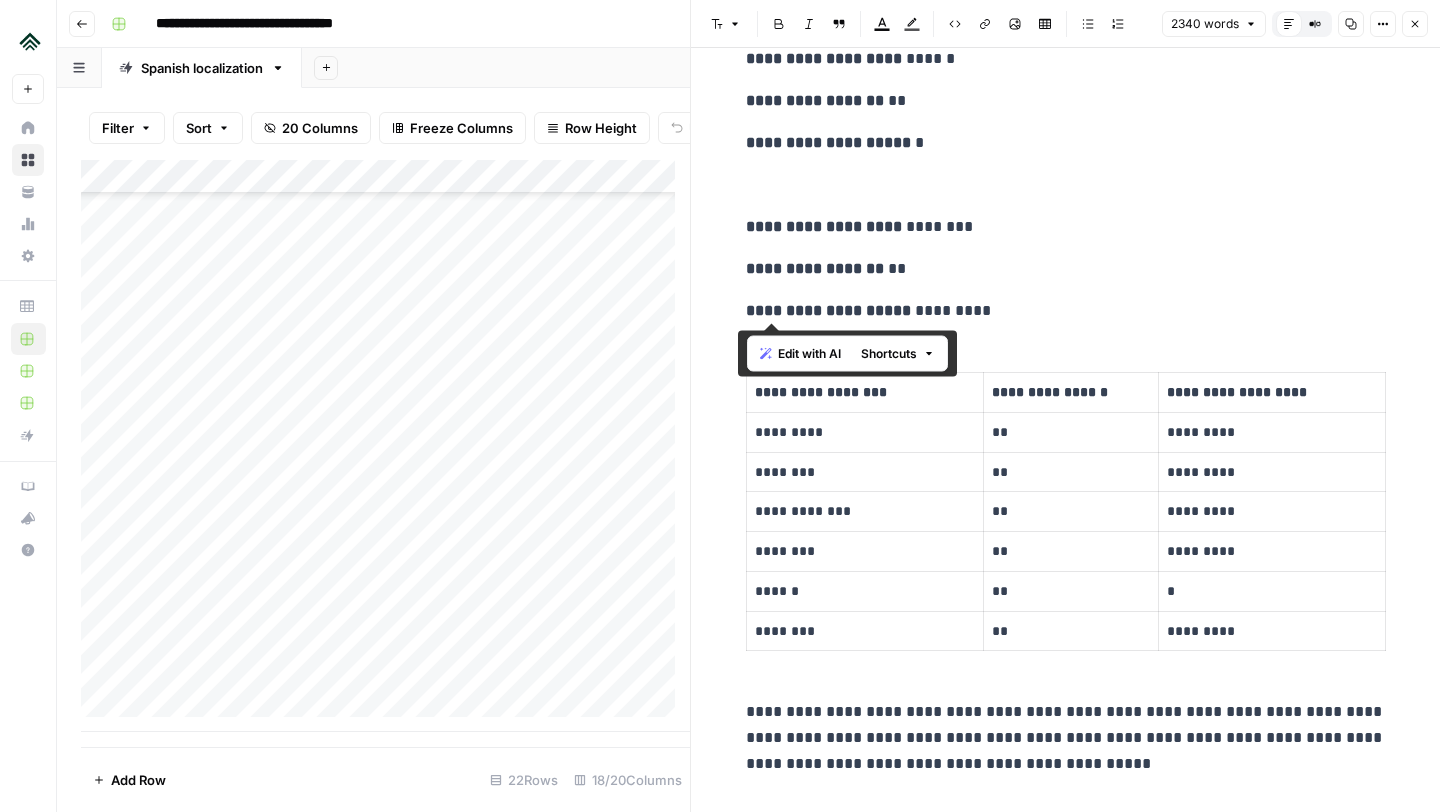 click on "**********" at bounding box center [1066, 3412] 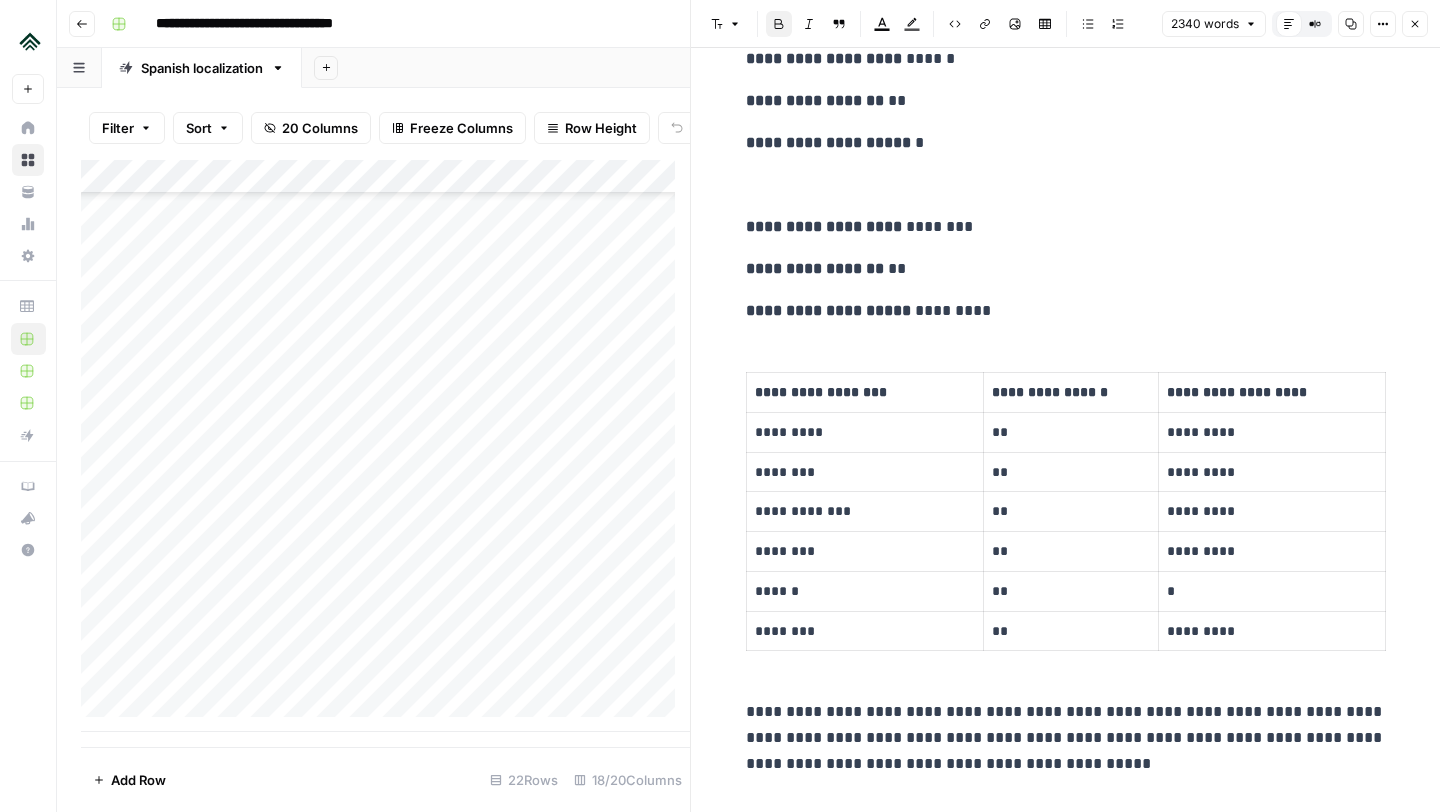 click on "**********" at bounding box center [1066, 311] 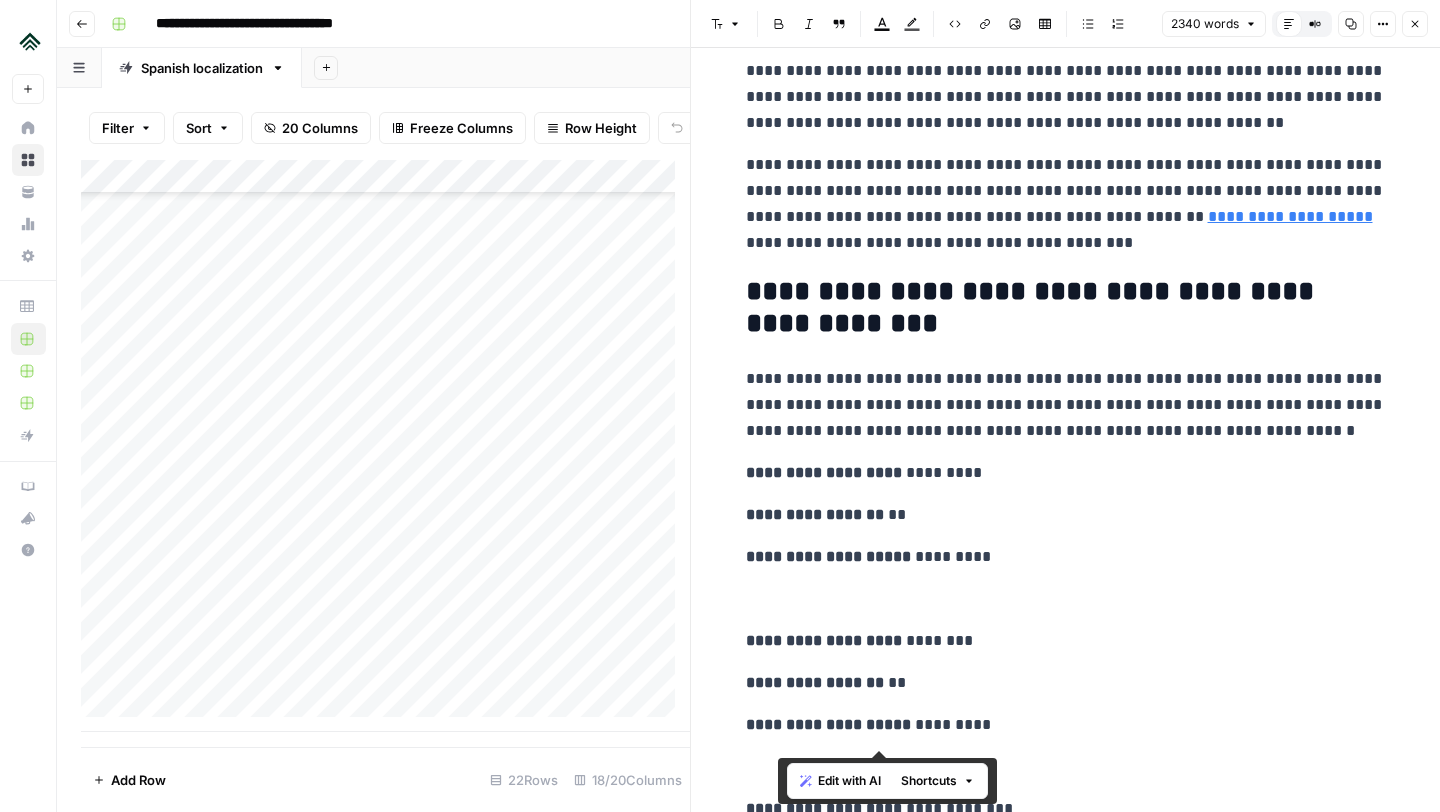 scroll, scrollTop: 991, scrollLeft: 0, axis: vertical 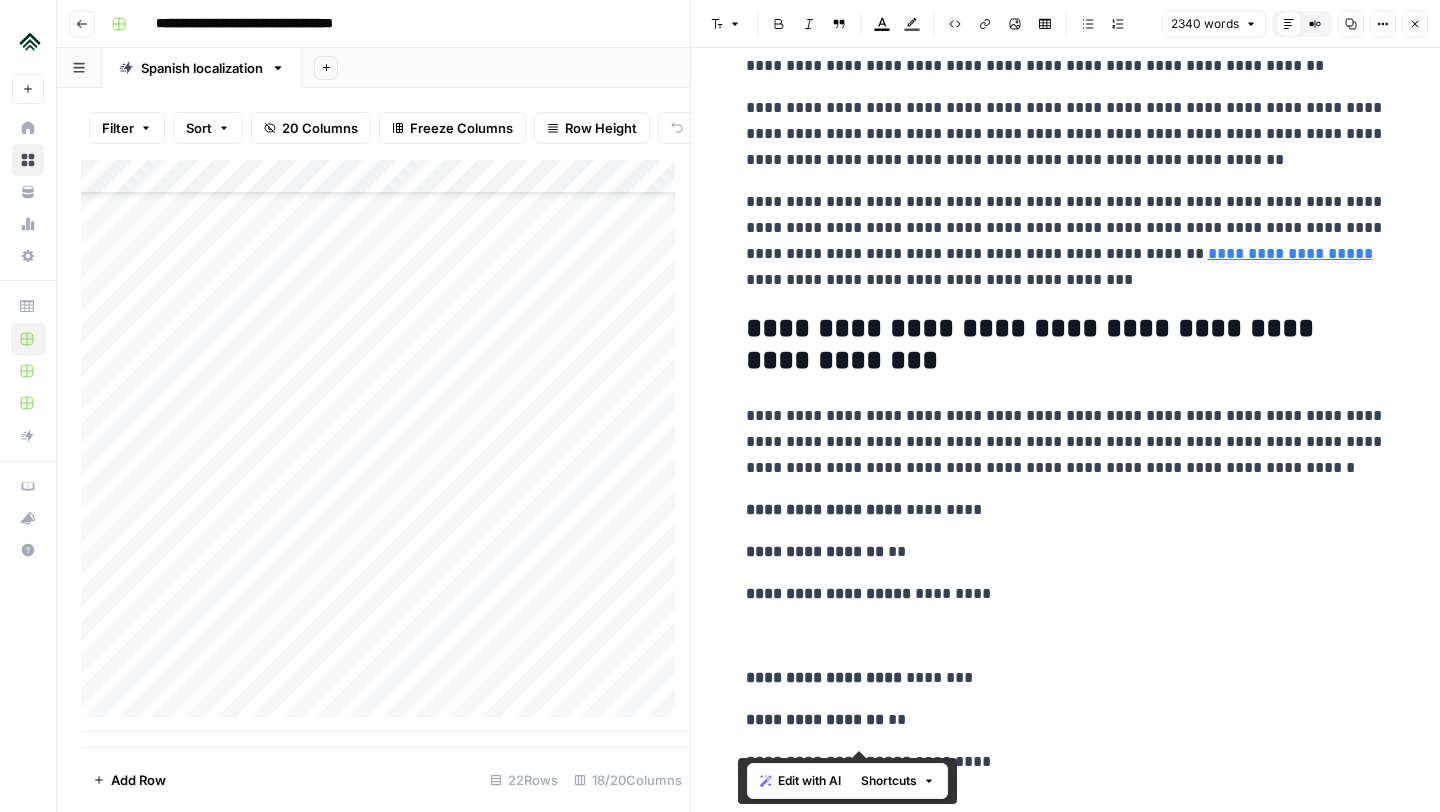 drag, startPoint x: 987, startPoint y: 308, endPoint x: 737, endPoint y: 515, distance: 324.5751 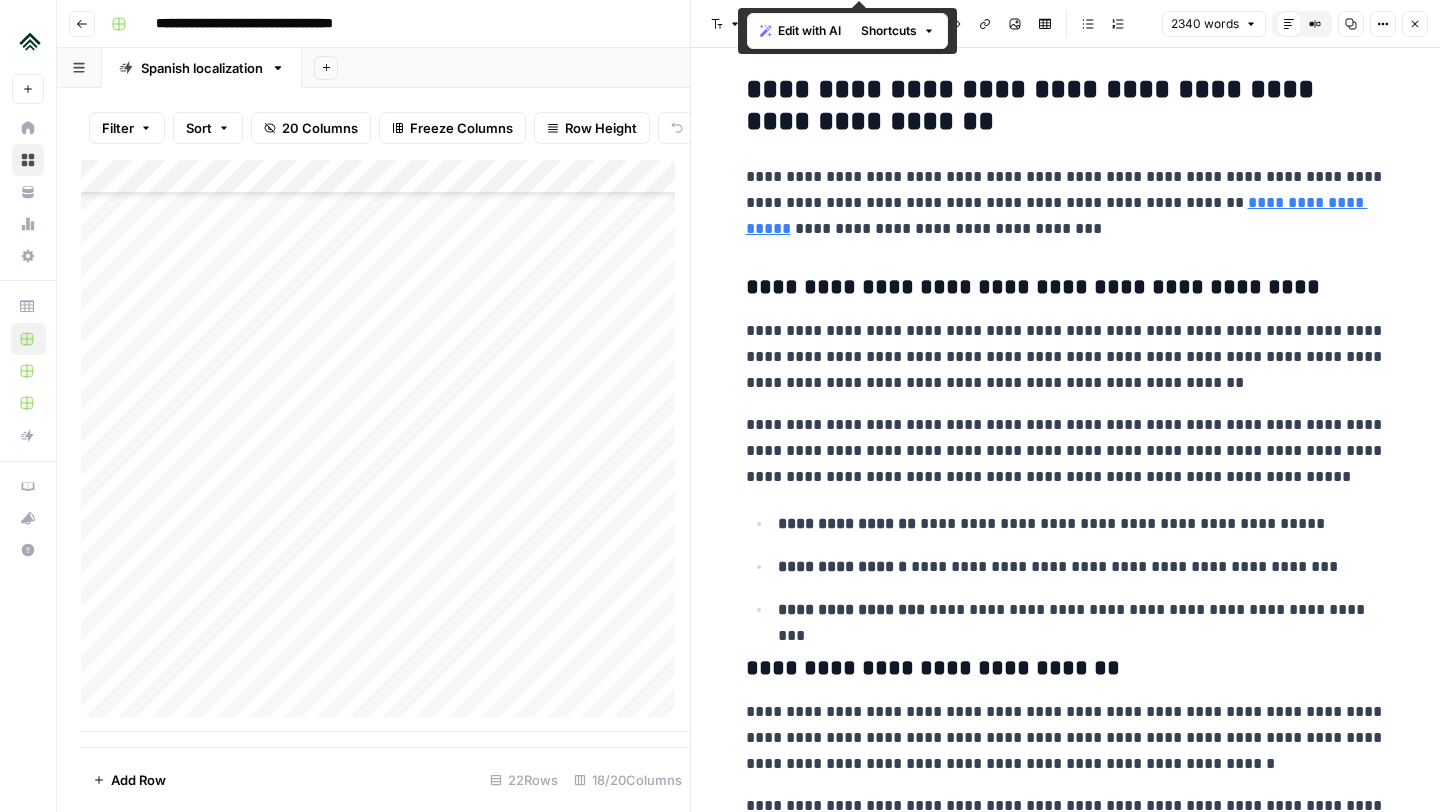 scroll, scrollTop: 3066, scrollLeft: 0, axis: vertical 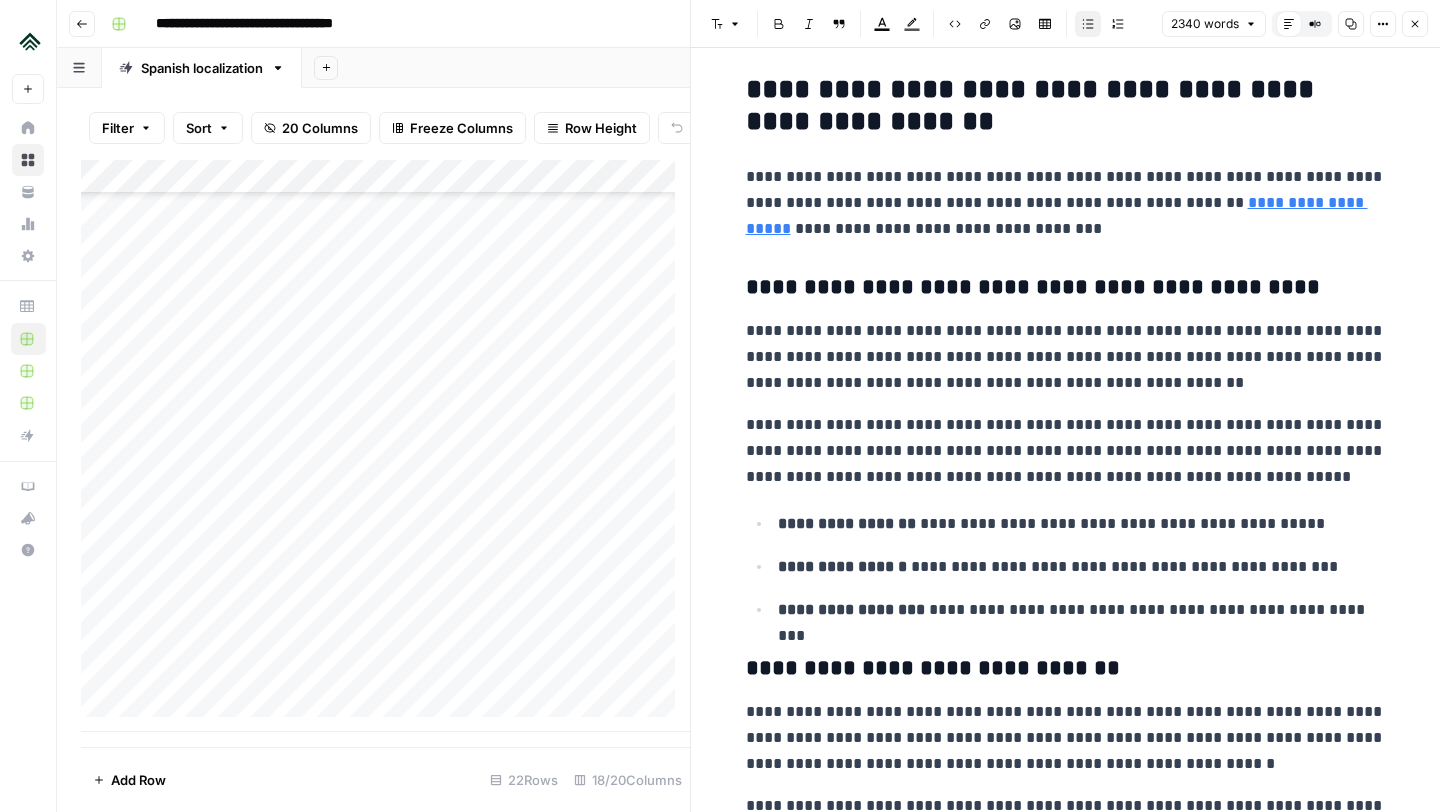 click on "**********" at bounding box center (1082, 524) 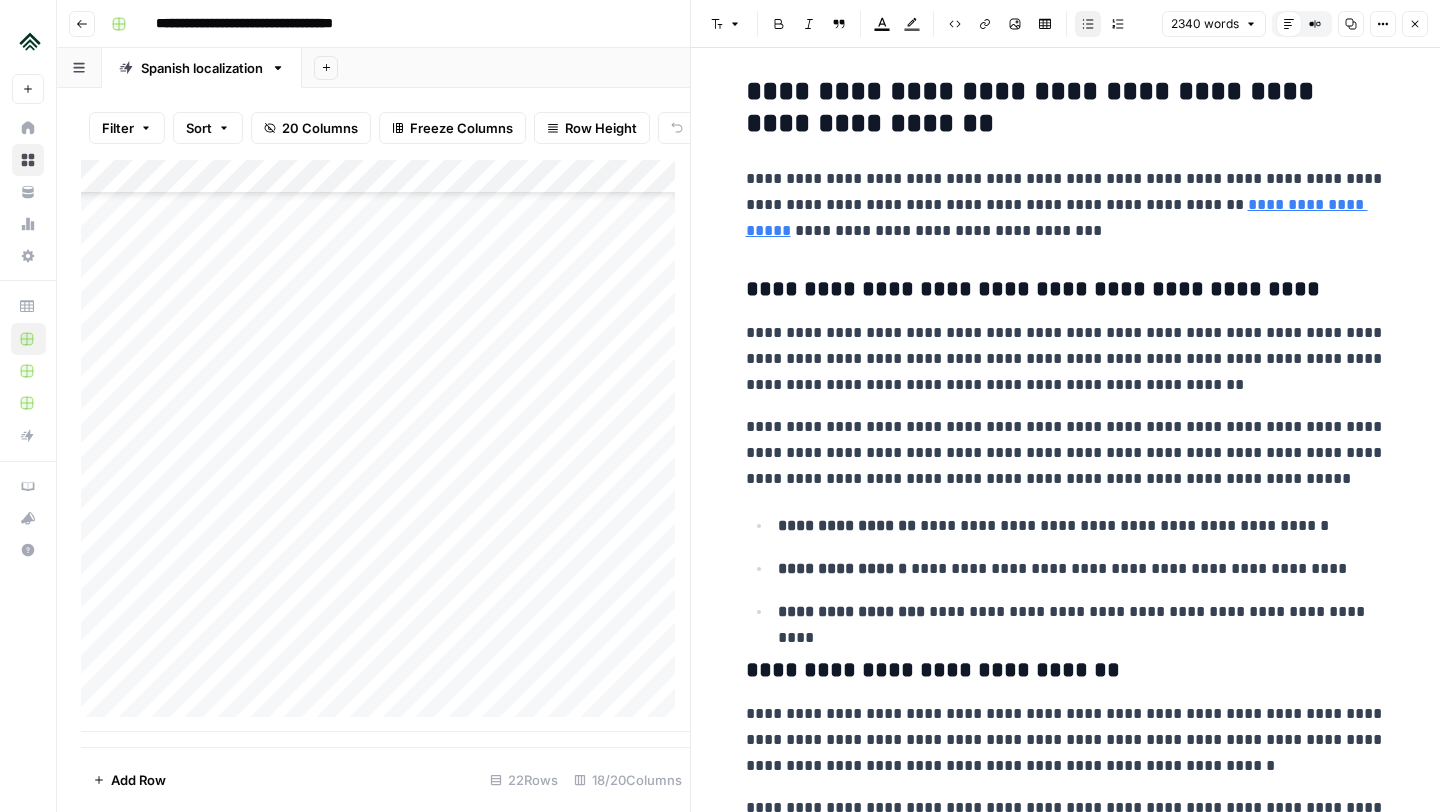scroll, scrollTop: 3066, scrollLeft: 0, axis: vertical 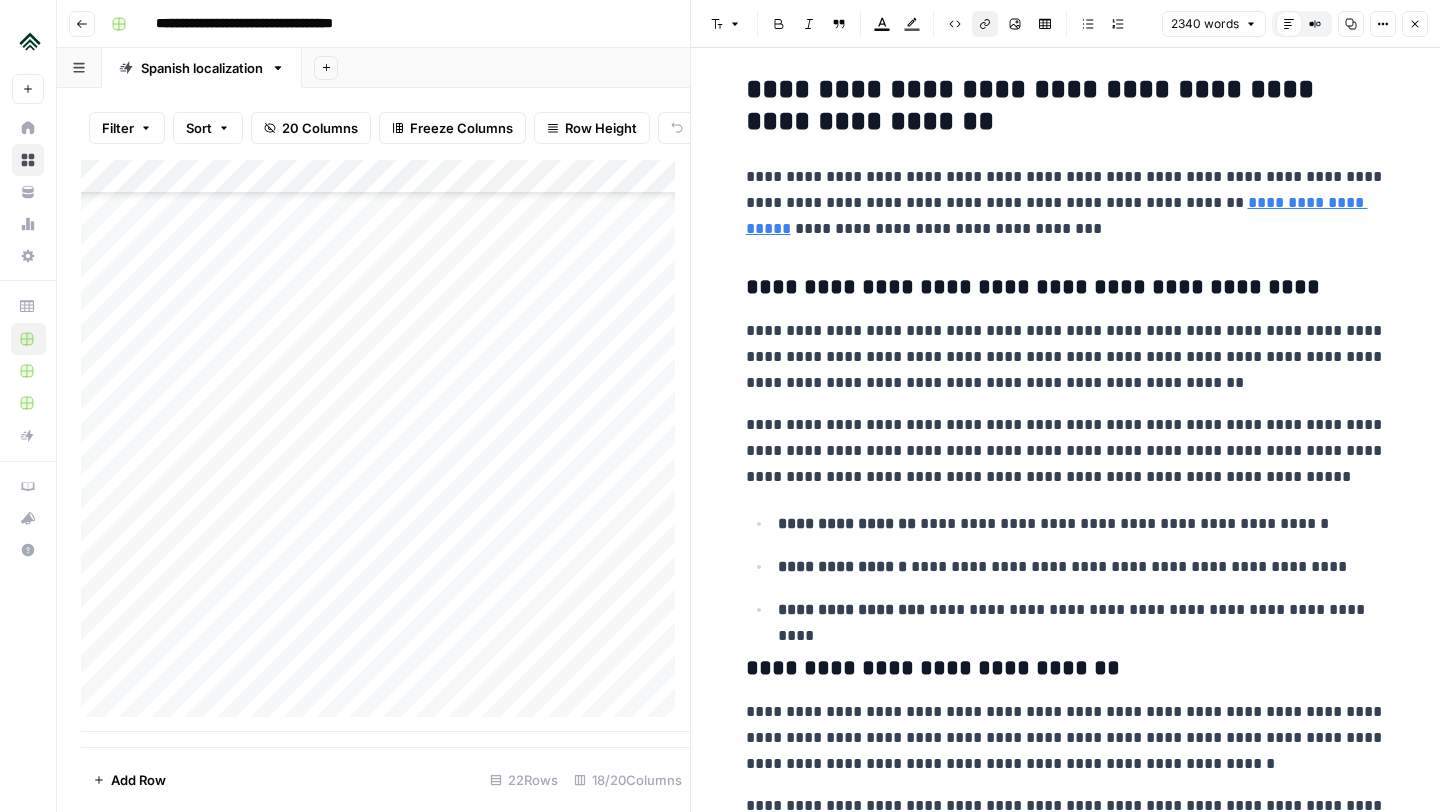 click on "**********" at bounding box center (1057, 215) 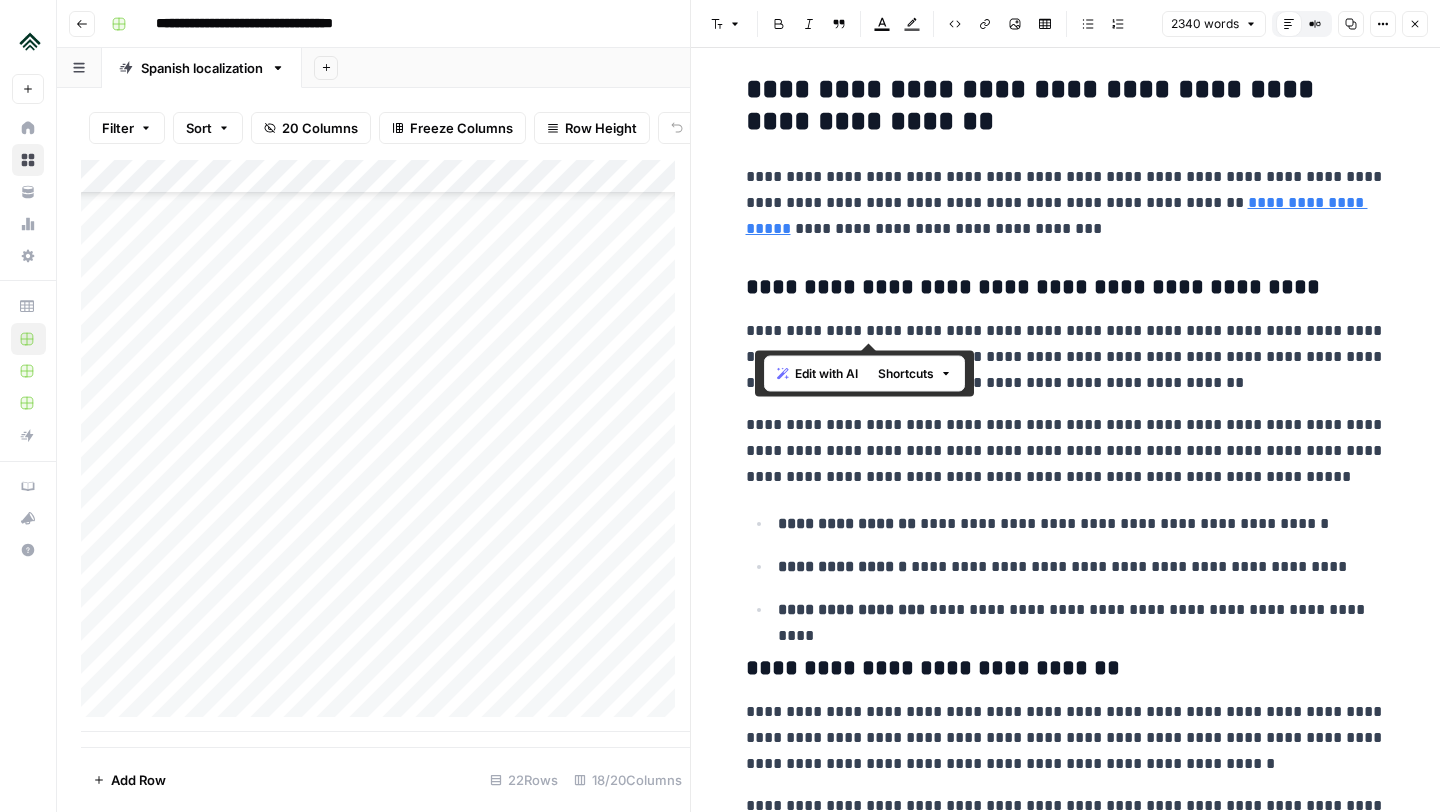 drag, startPoint x: 757, startPoint y: 333, endPoint x: 983, endPoint y: 332, distance: 226.00221 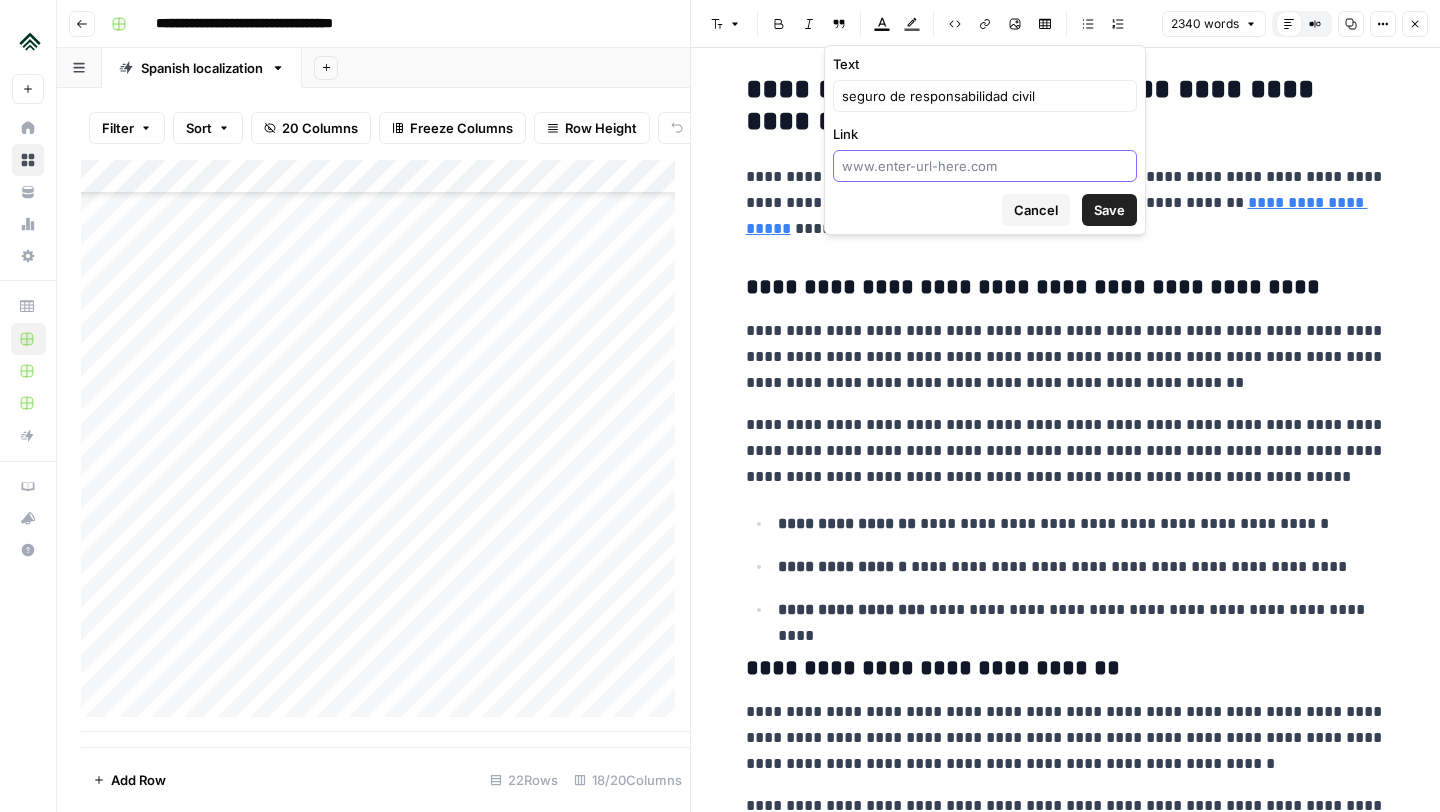 click on "Link" at bounding box center [985, 166] 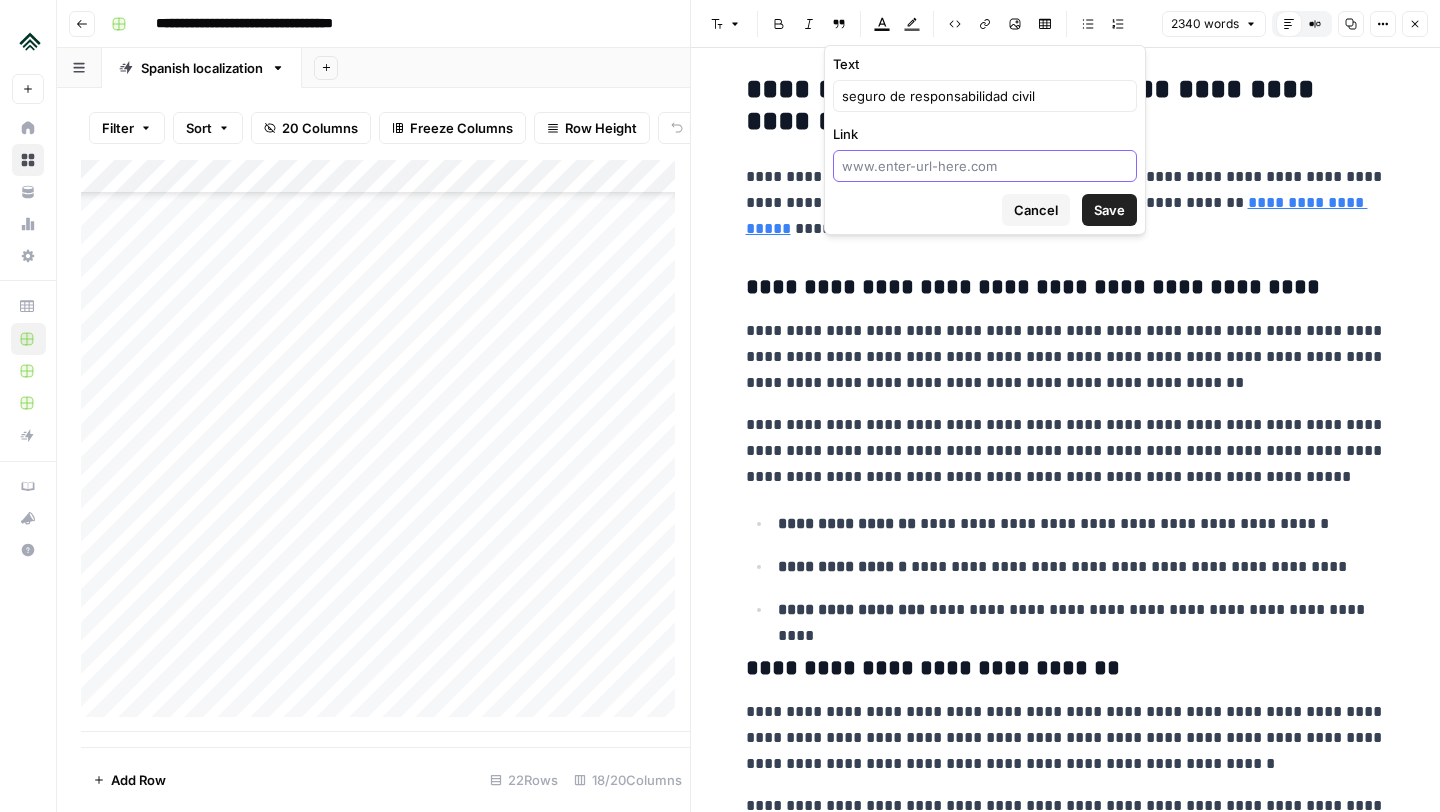 paste on "https://misegurodevivienda.es/rc-vacacional-obligatorio-espana/" 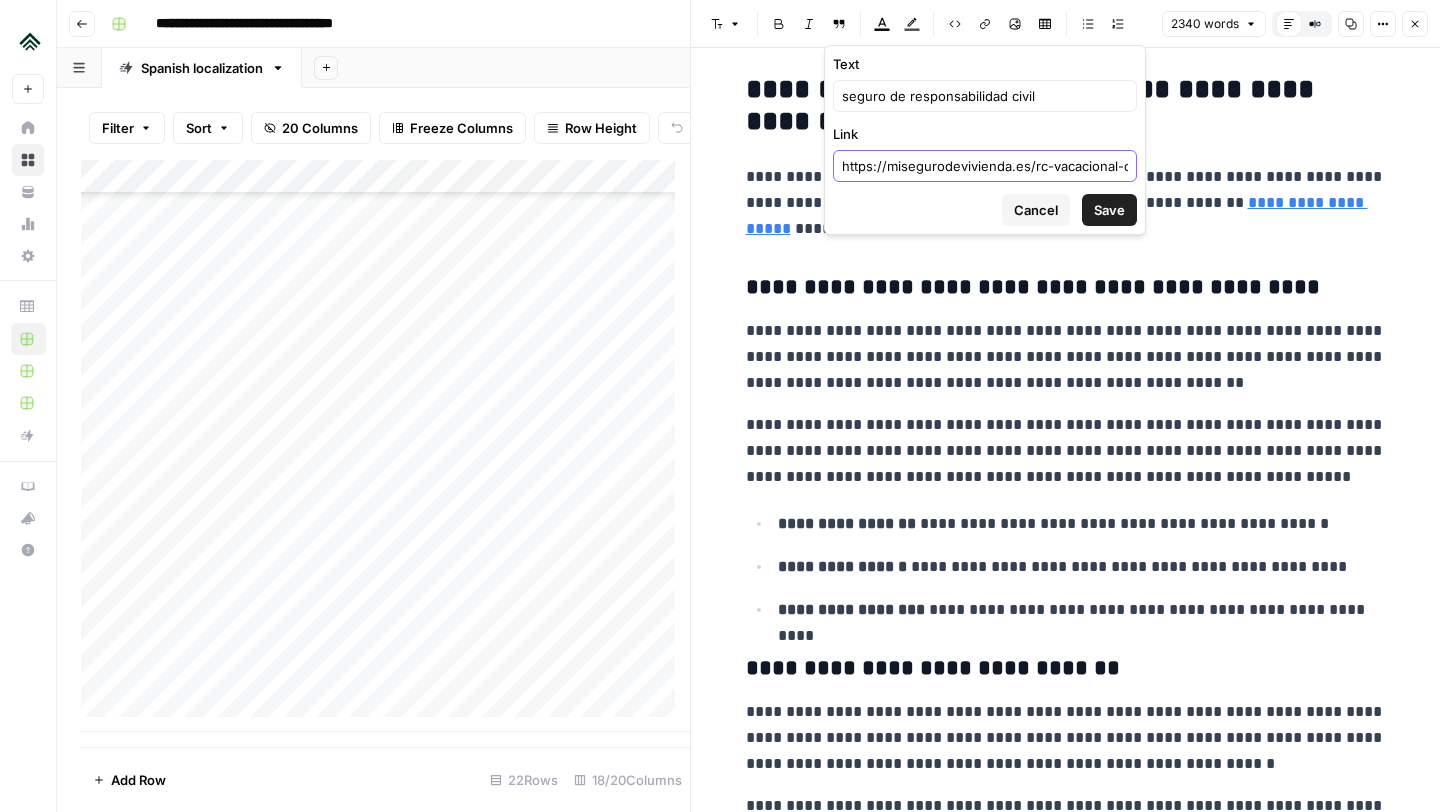 scroll, scrollTop: 0, scrollLeft: 115, axis: horizontal 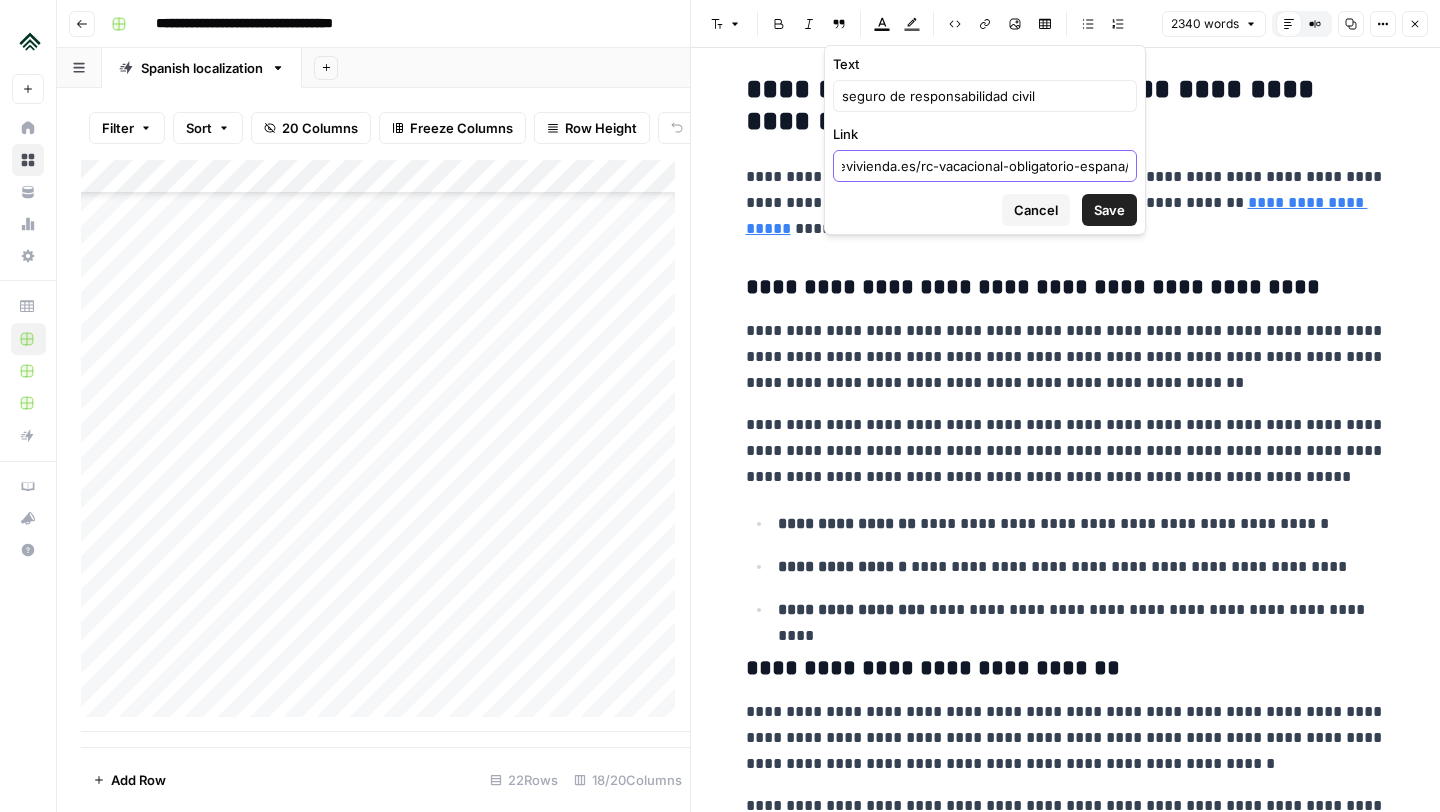 type on "https://misegurodevivienda.es/rc-vacacional-obligatorio-espana/" 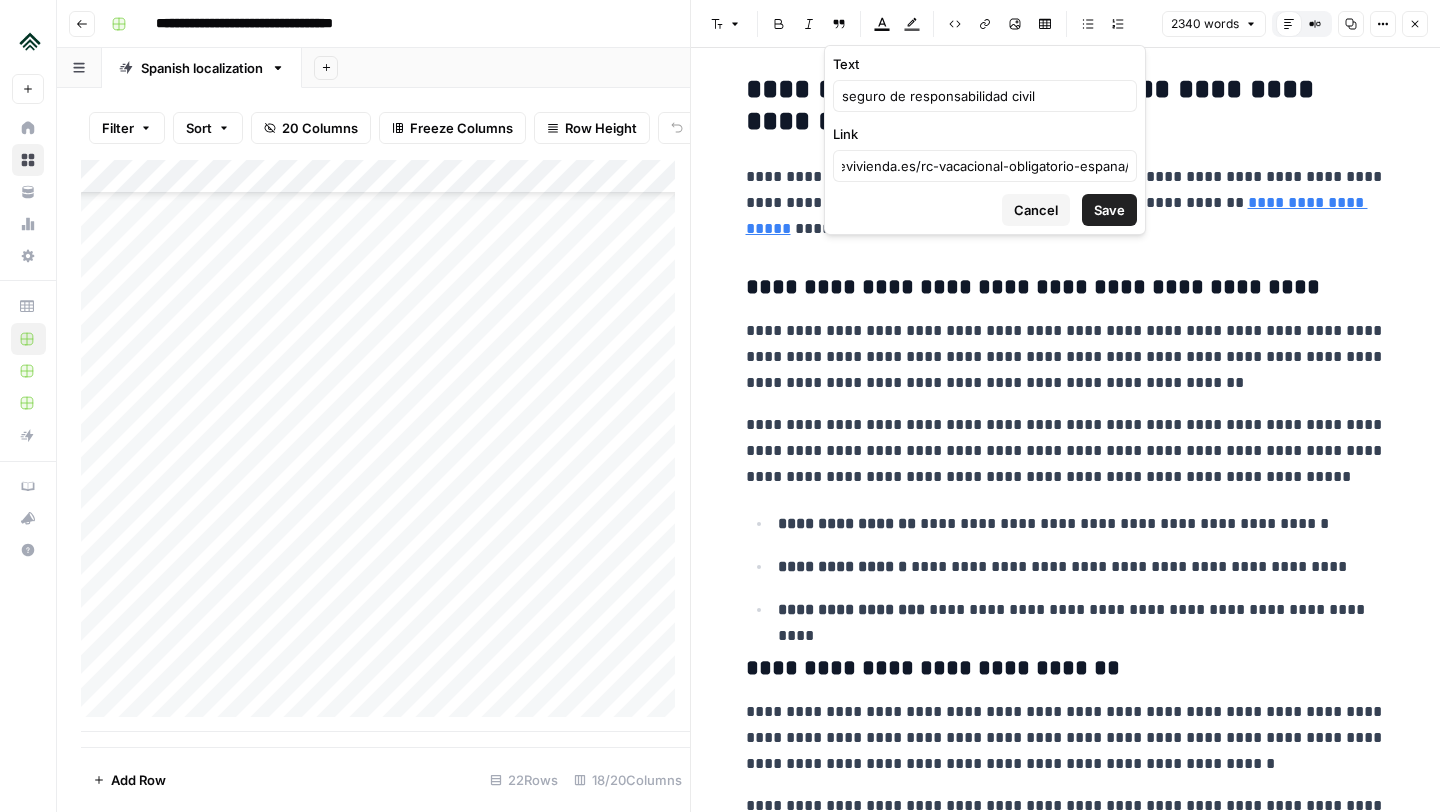 scroll, scrollTop: 0, scrollLeft: 0, axis: both 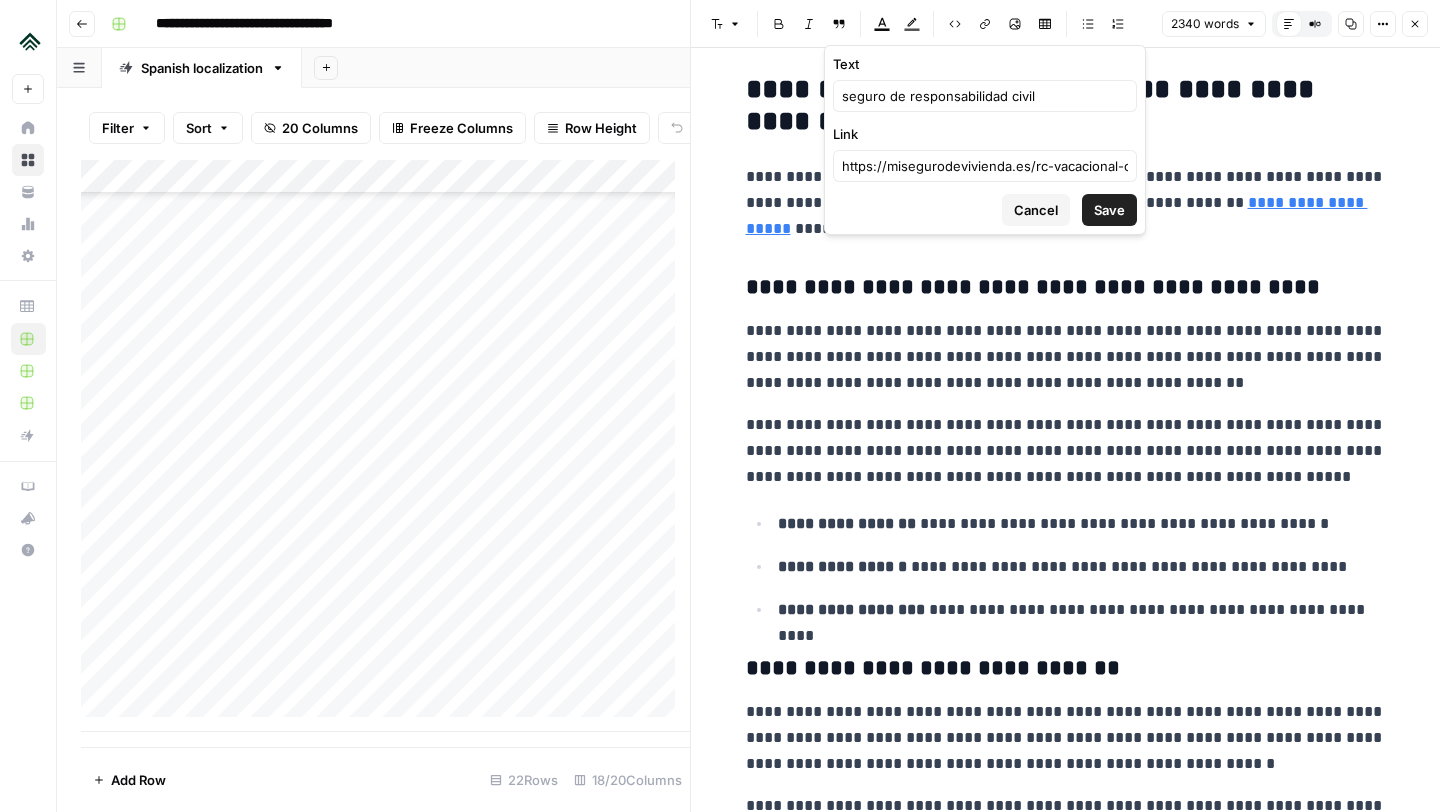 click on "Save" at bounding box center [1109, 210] 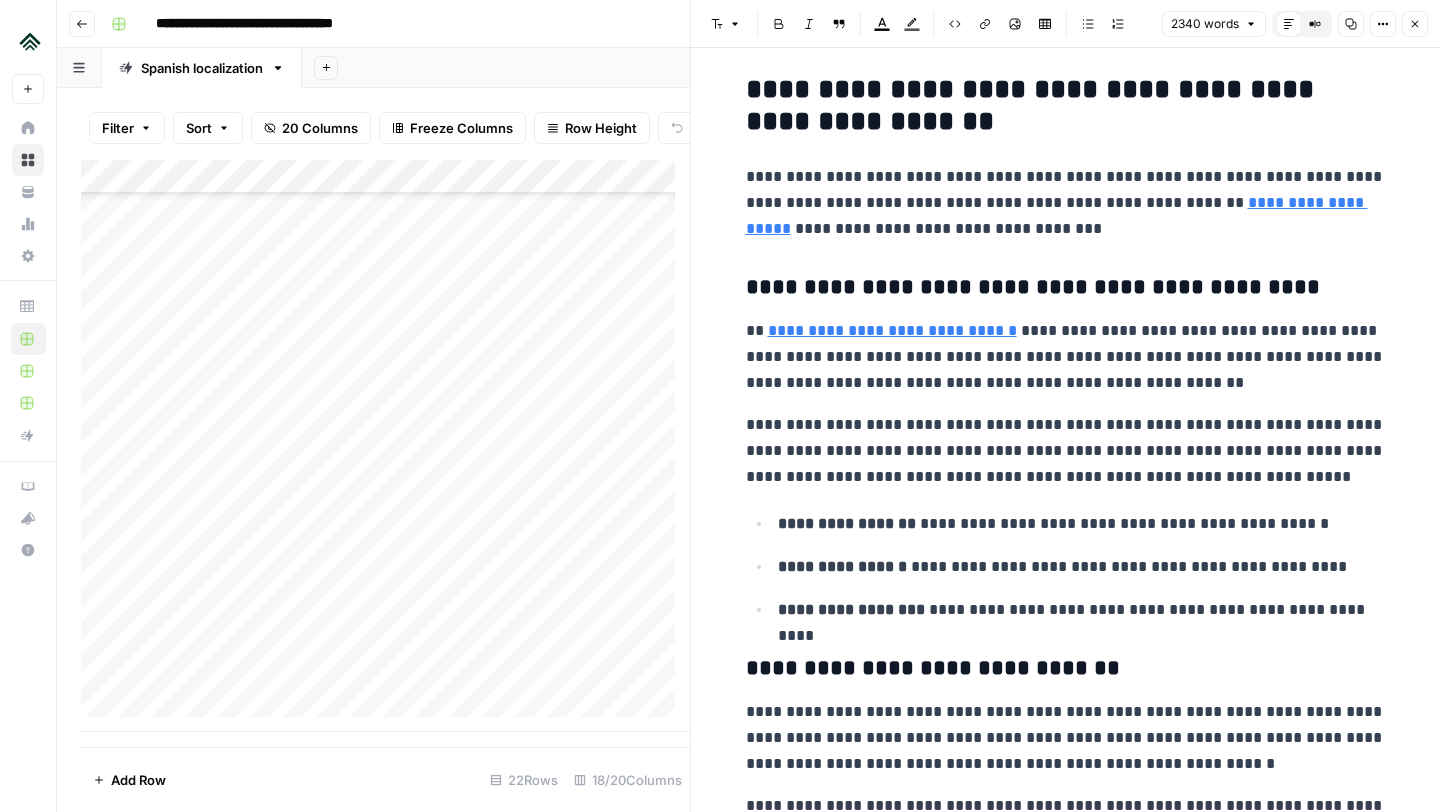 click on "**********" at bounding box center (1066, 357) 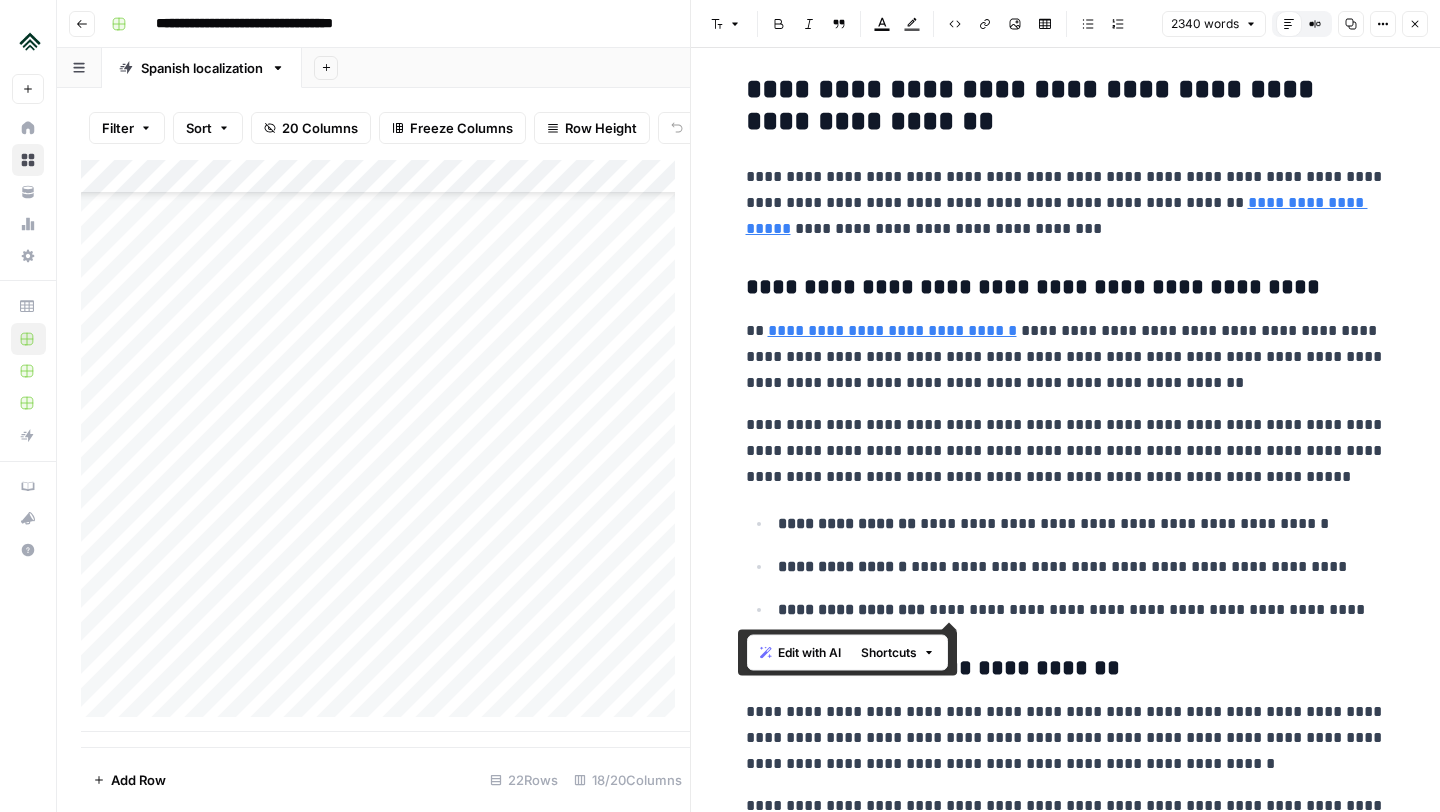 drag, startPoint x: 1359, startPoint y: 610, endPoint x: 743, endPoint y: 92, distance: 804.84784 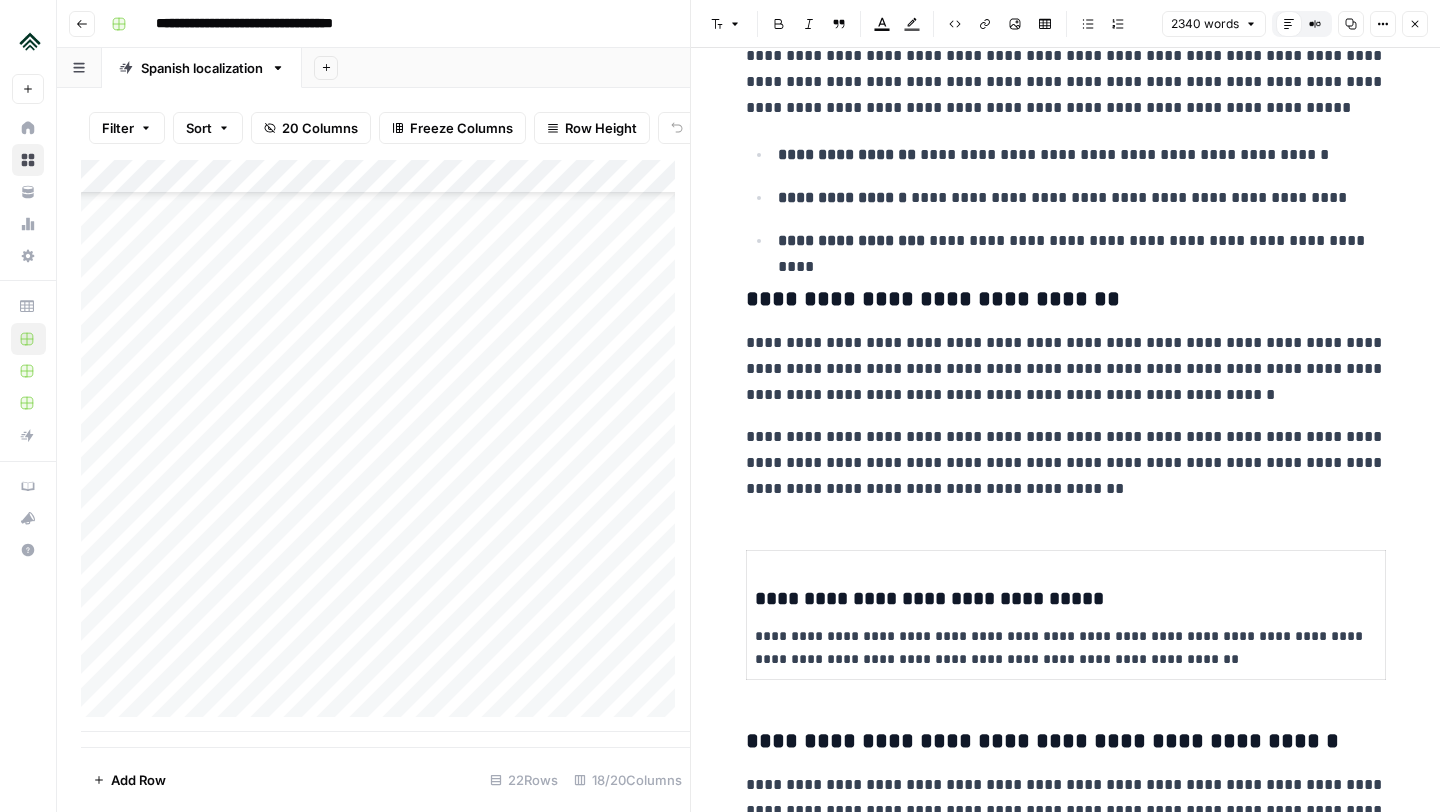 click on "**********" at bounding box center (1066, 2091) 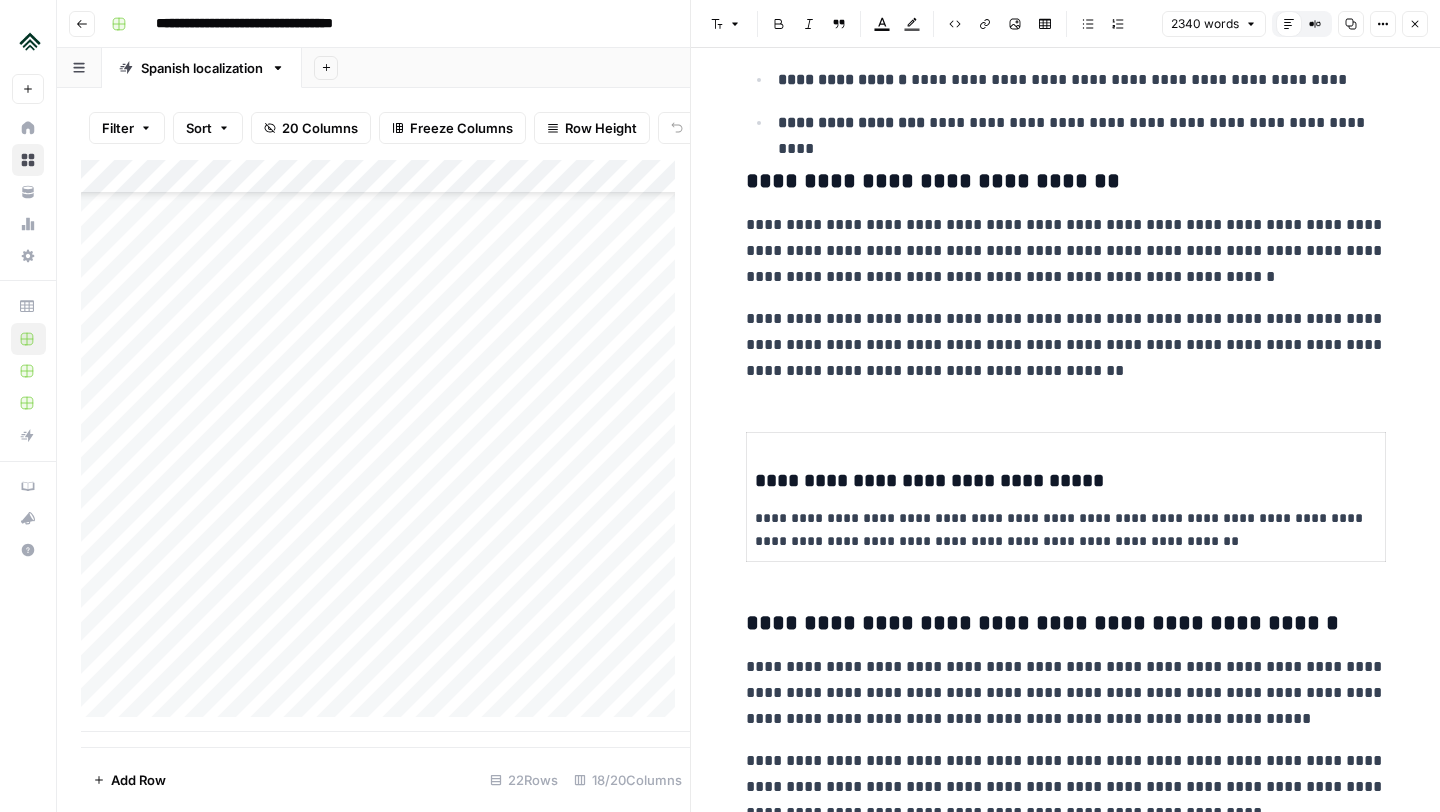 scroll, scrollTop: 3556, scrollLeft: 0, axis: vertical 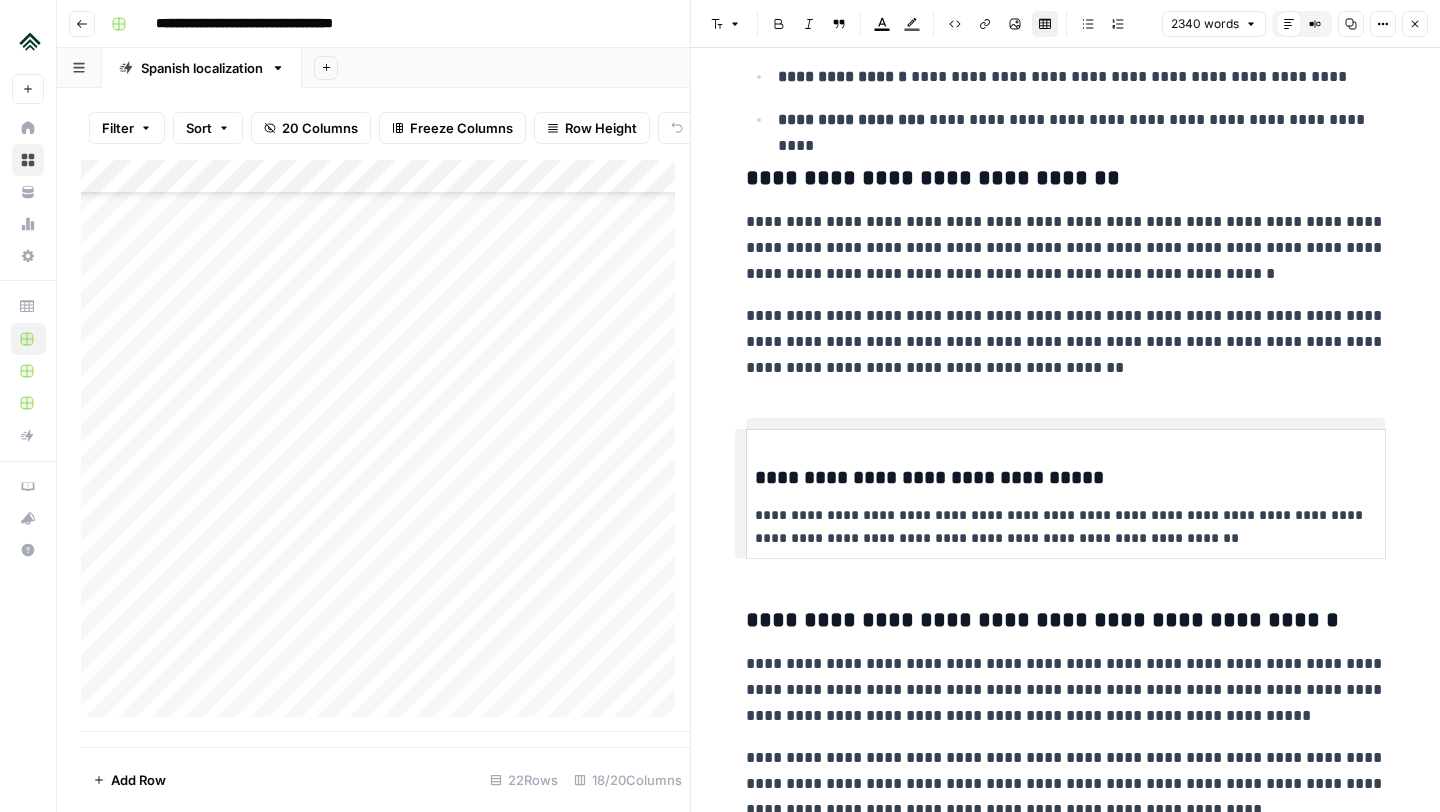 click on "**********" at bounding box center (1065, 493) 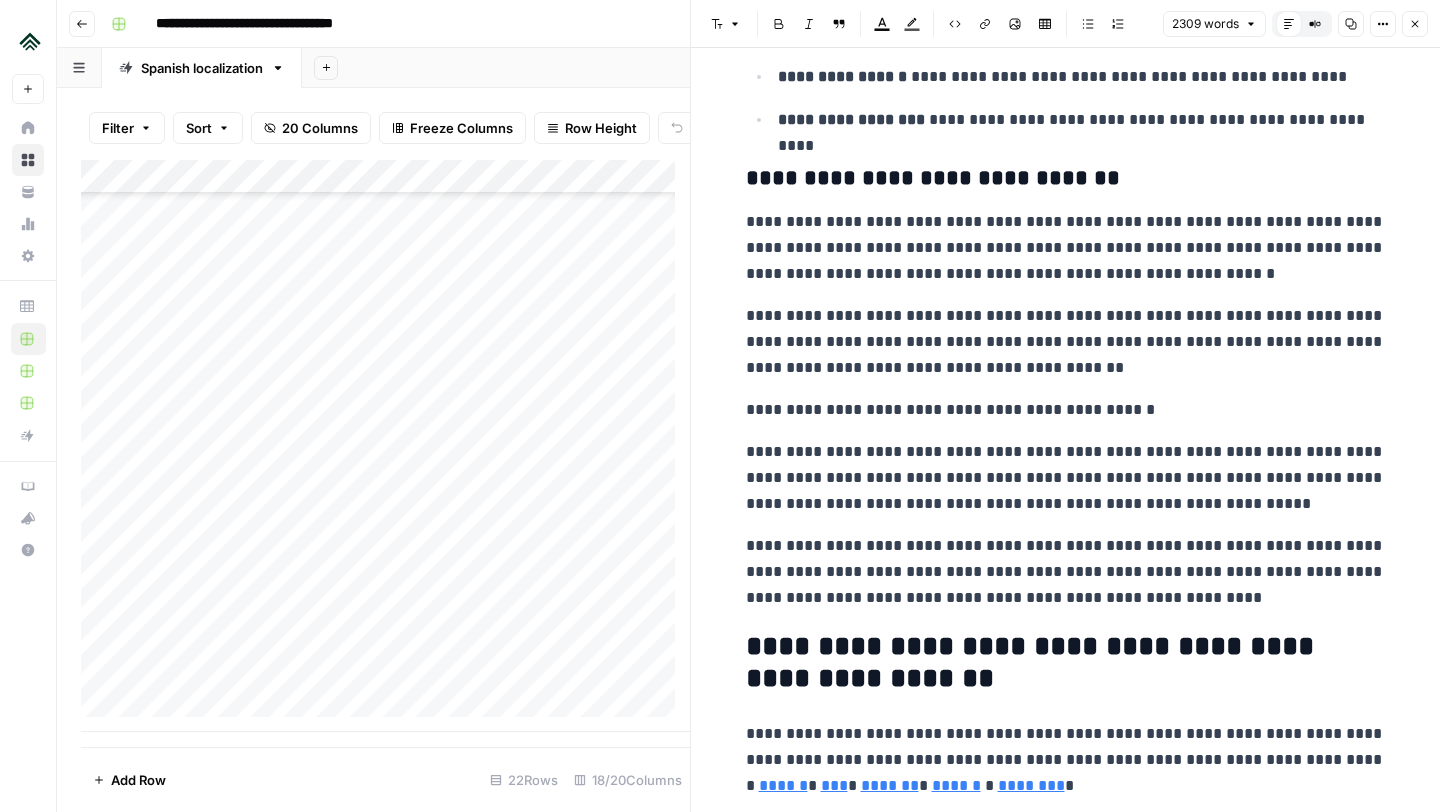 click on "Font style" at bounding box center [726, 24] 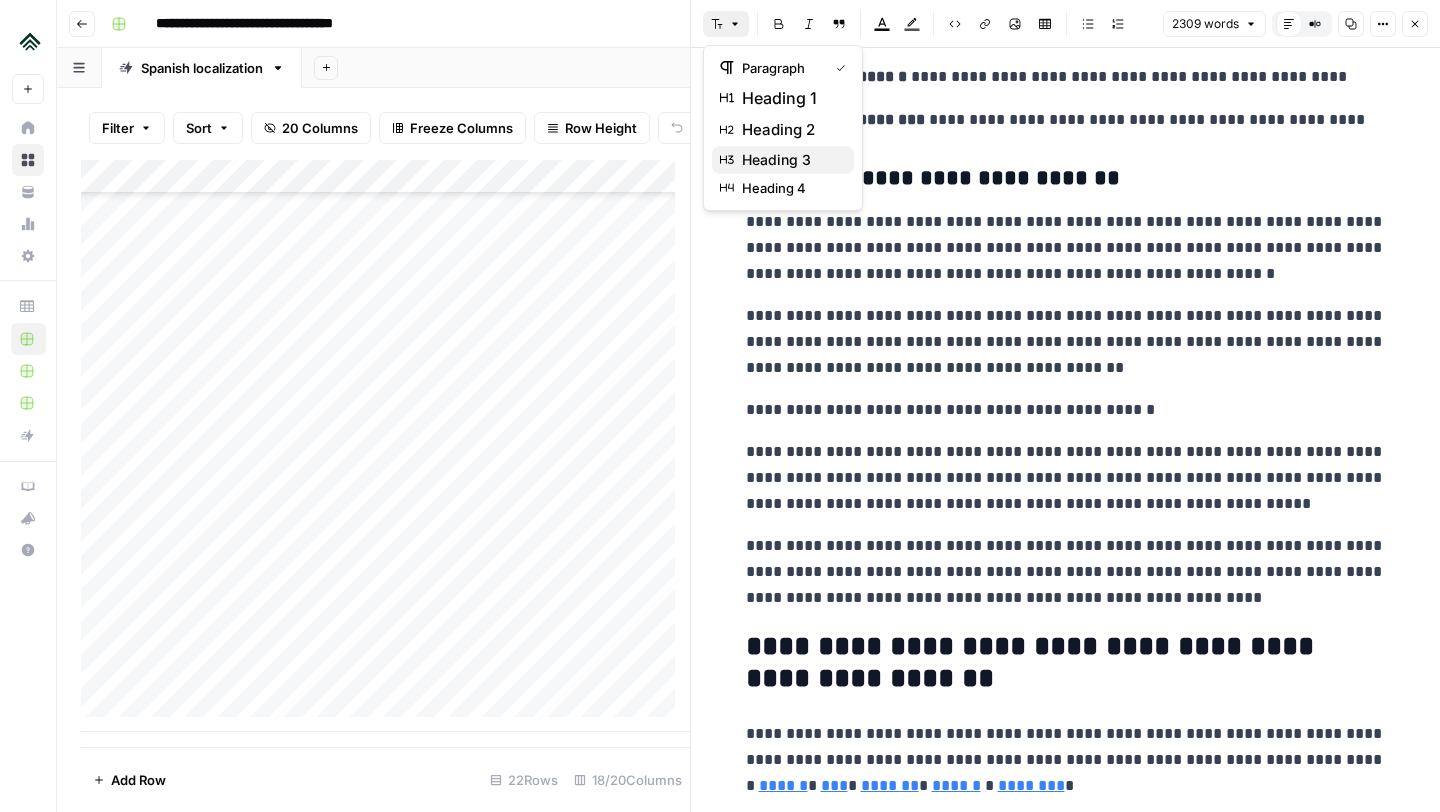 click on "heading 3" at bounding box center (790, 160) 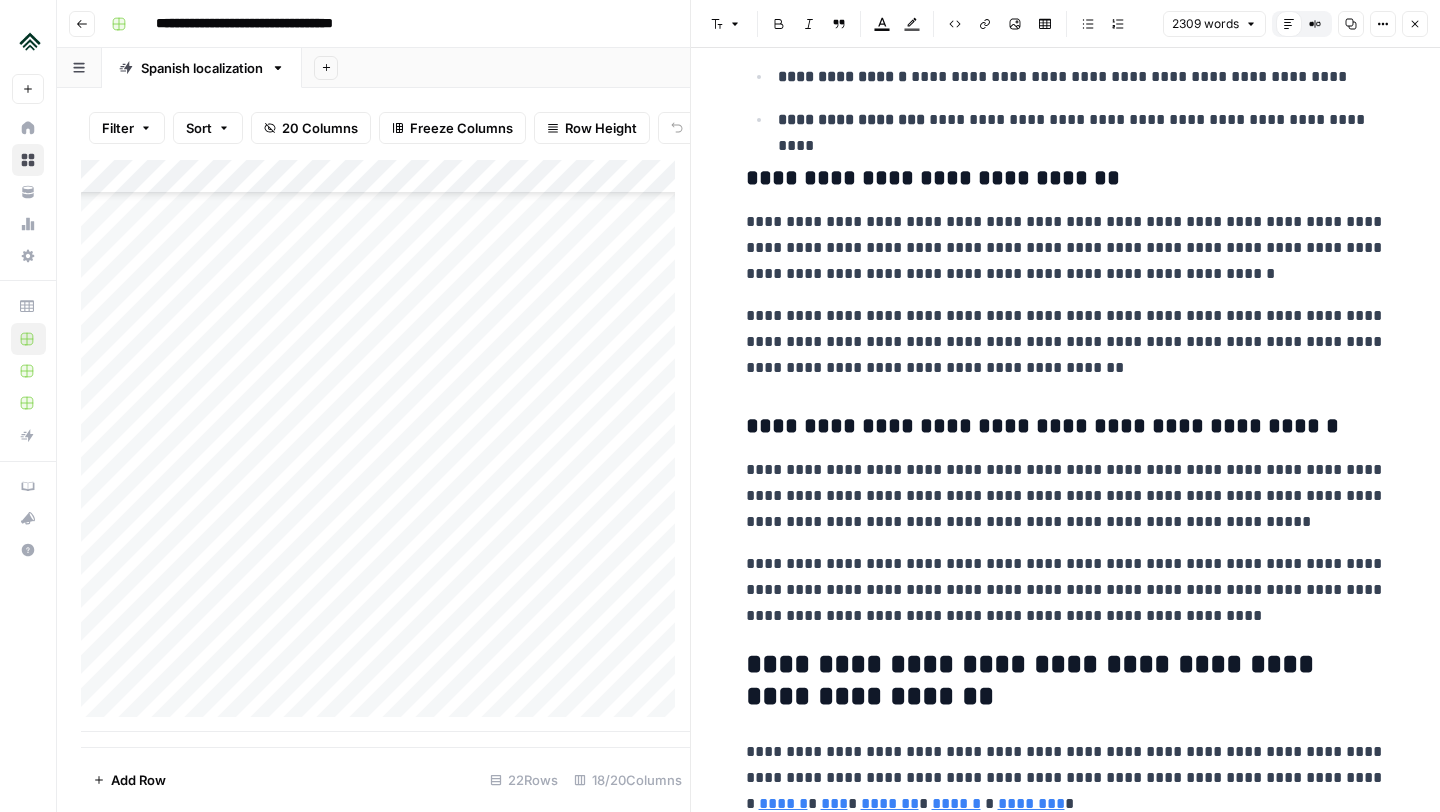 click on "**********" at bounding box center (1066, 1873) 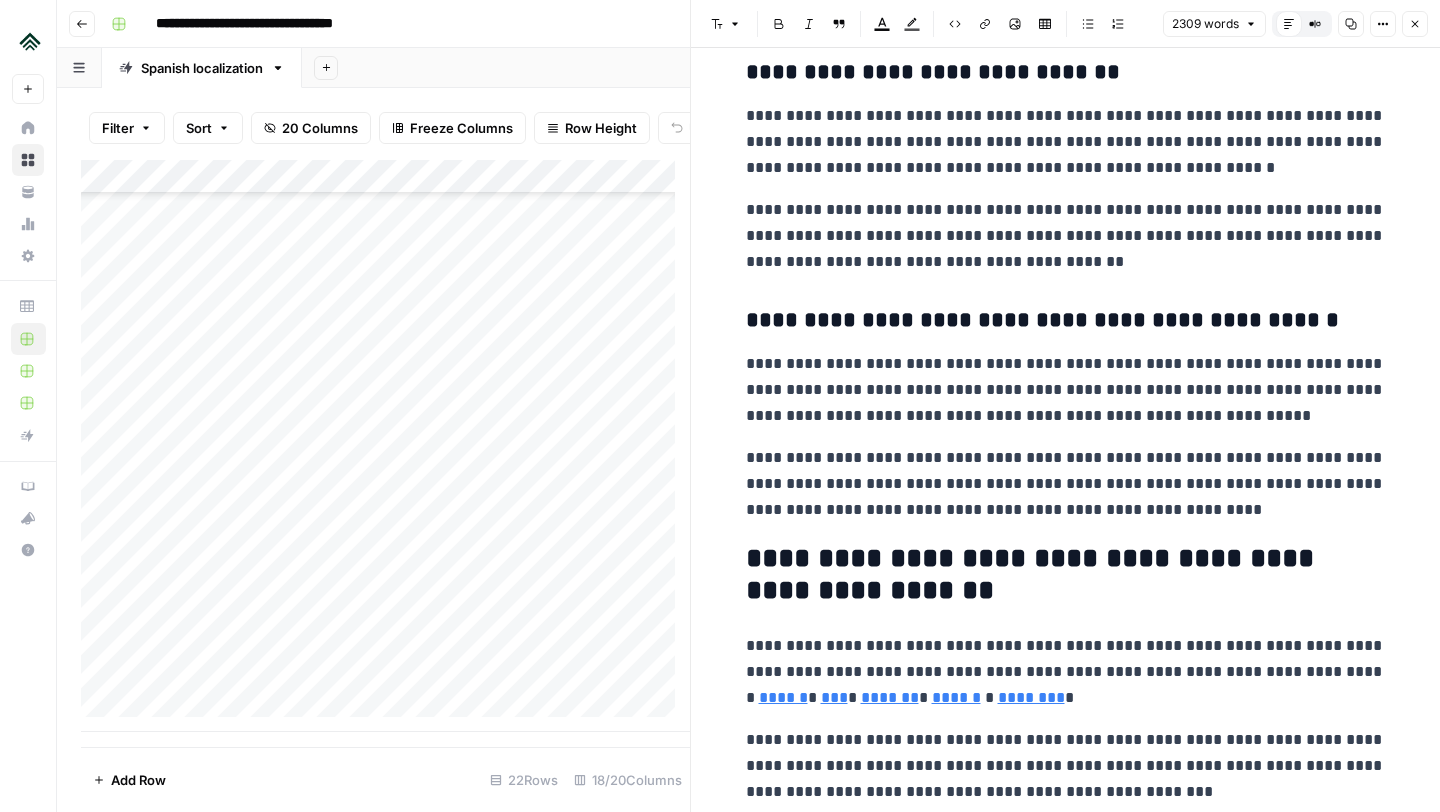 scroll, scrollTop: 3658, scrollLeft: 0, axis: vertical 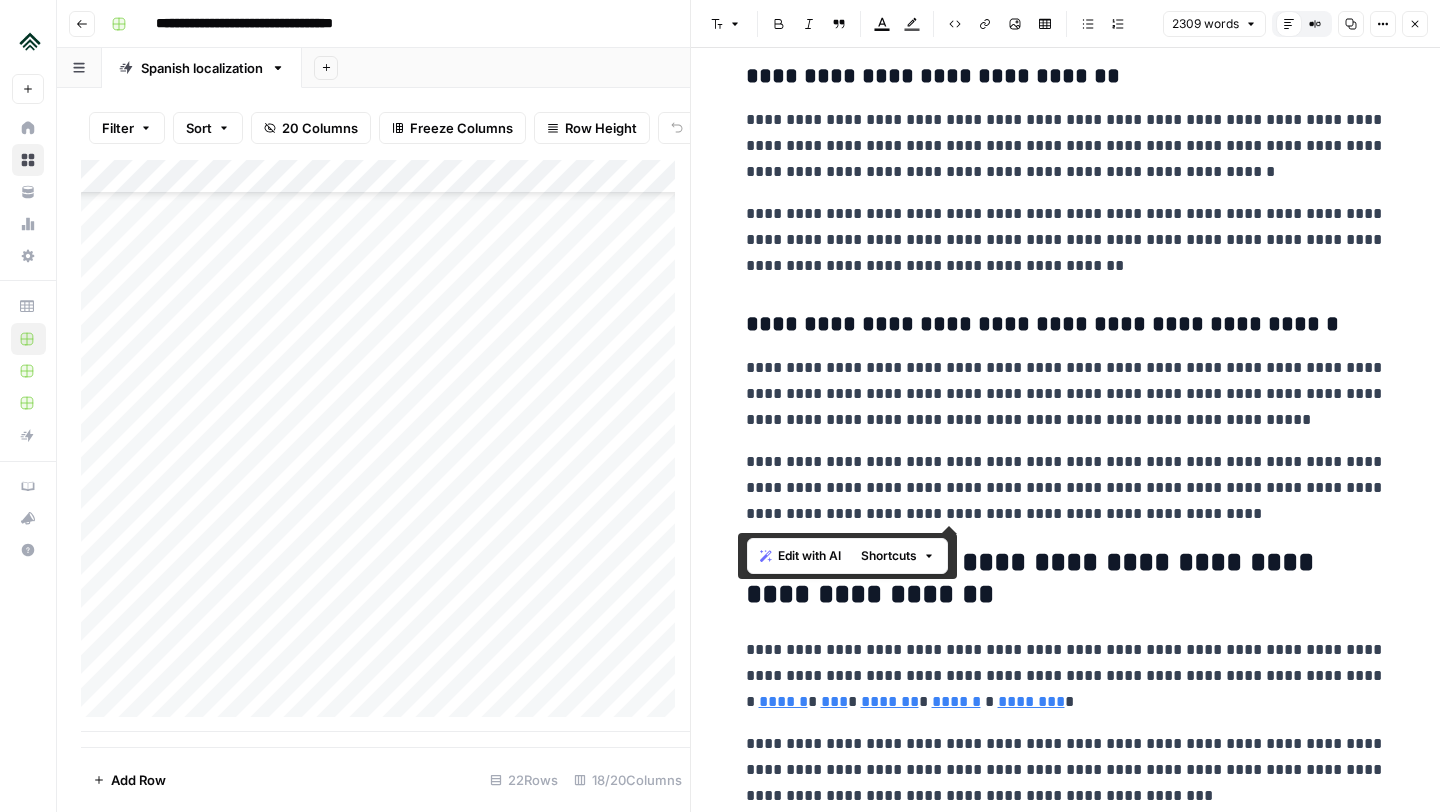 drag, startPoint x: 1161, startPoint y: 515, endPoint x: 738, endPoint y: 72, distance: 612.51776 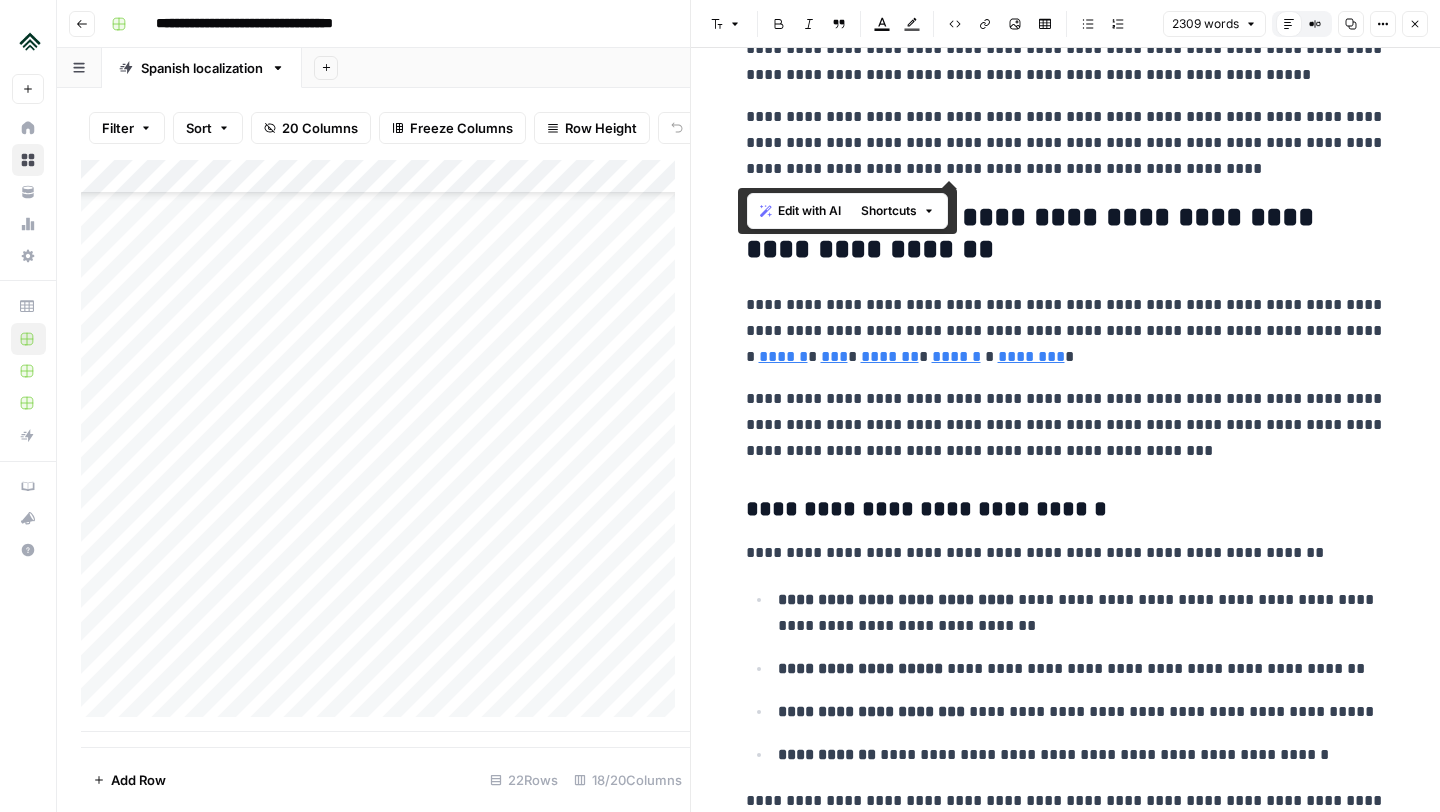 click on "**********" at bounding box center [1066, 331] 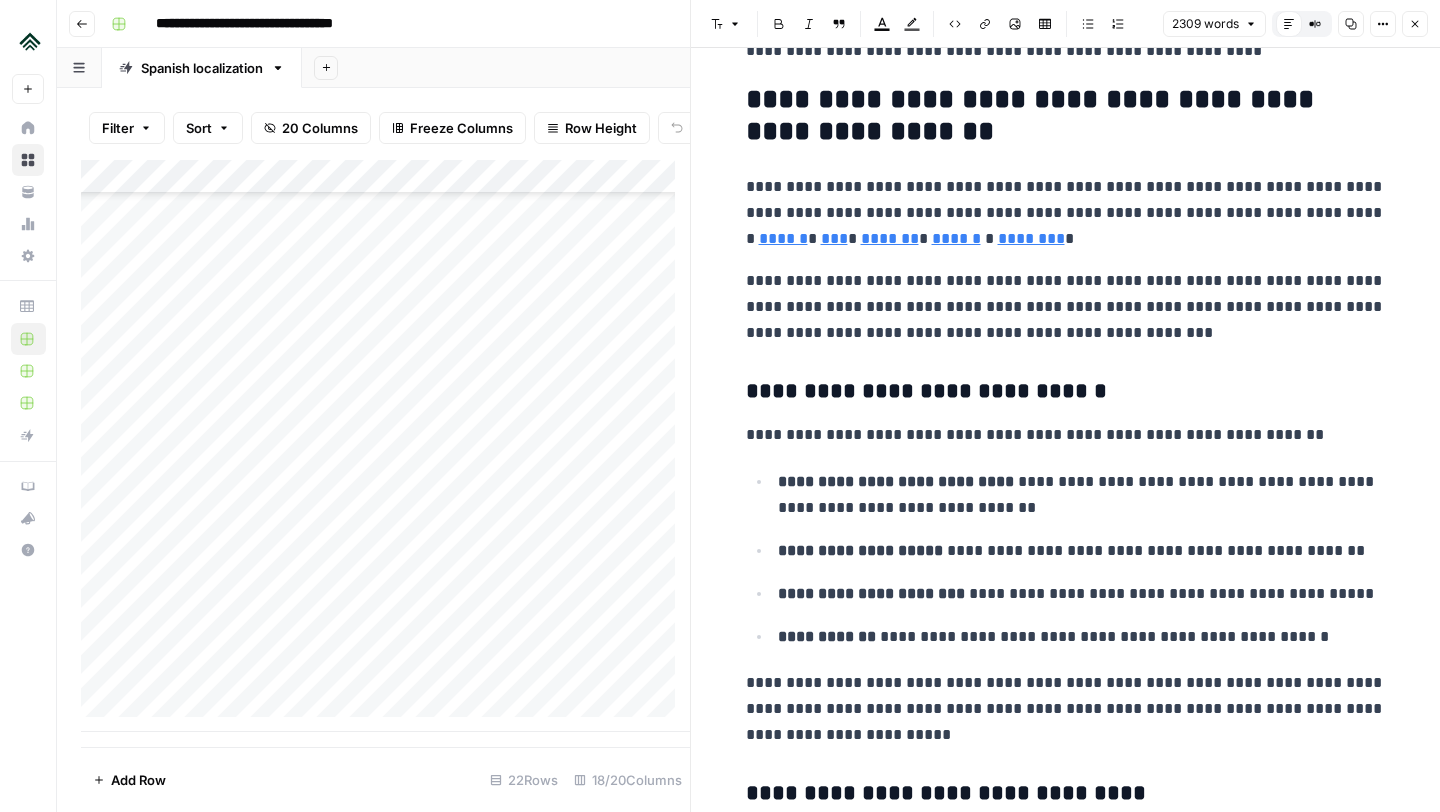 scroll, scrollTop: 4121, scrollLeft: 0, axis: vertical 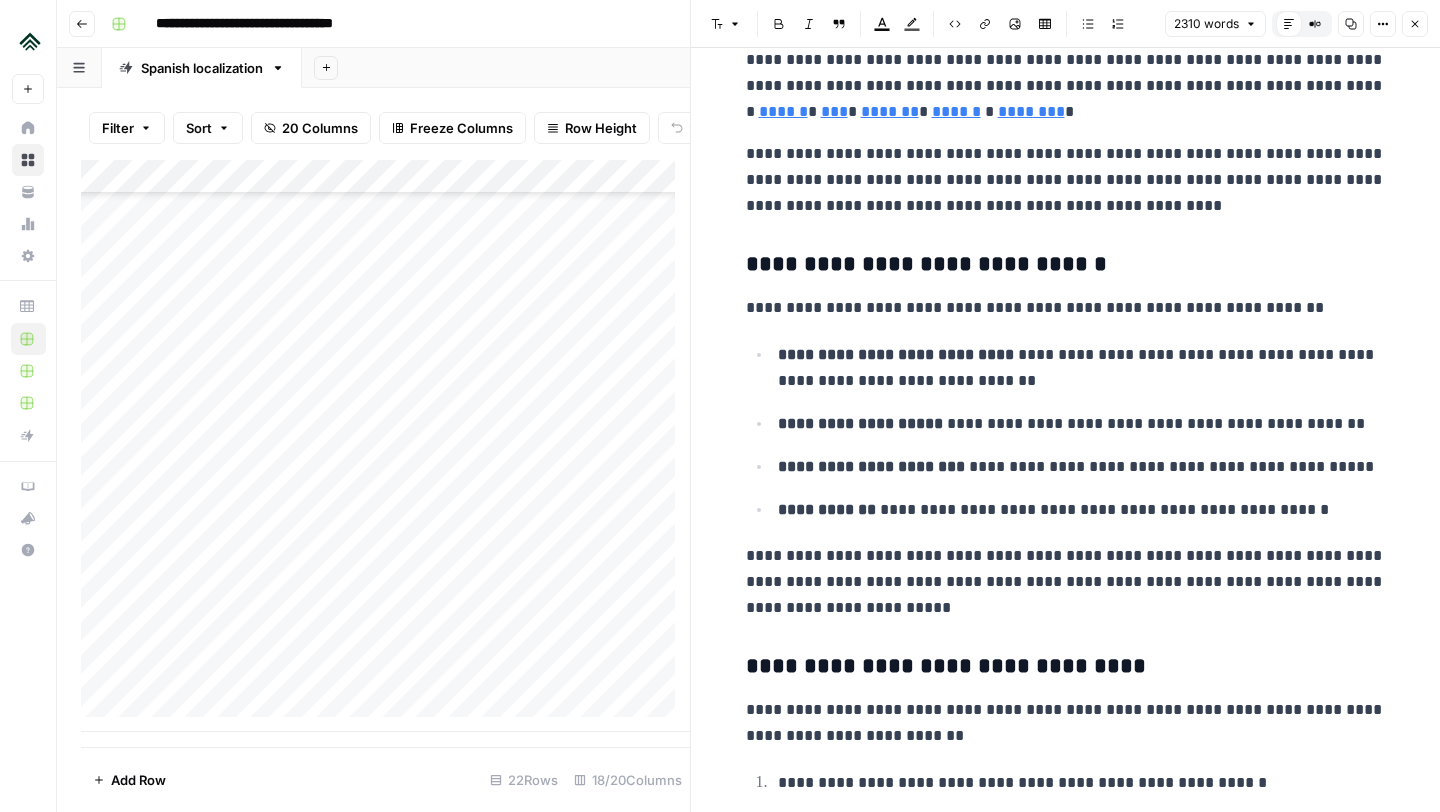 click on "**********" at bounding box center [1066, 432] 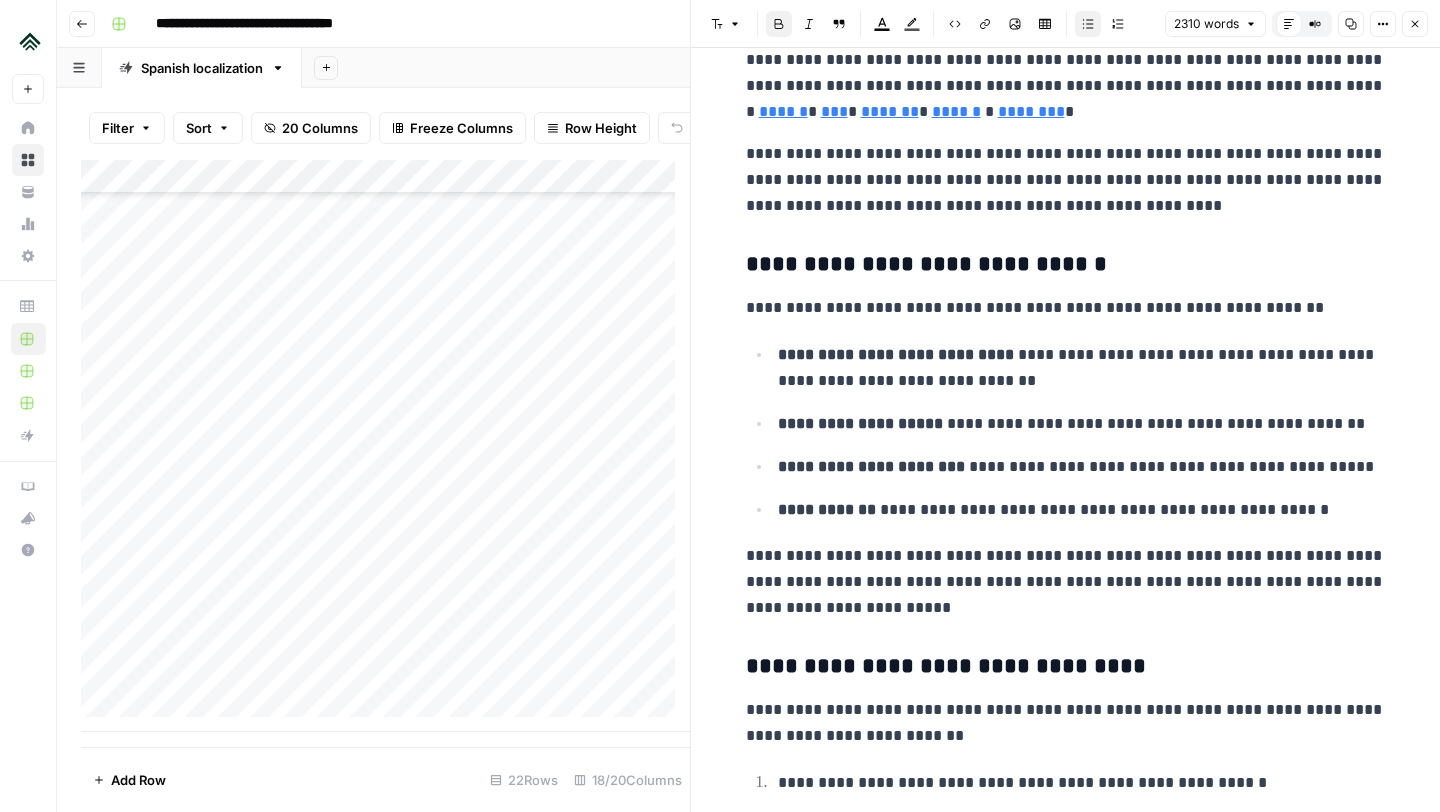 click on "**********" at bounding box center [1082, 368] 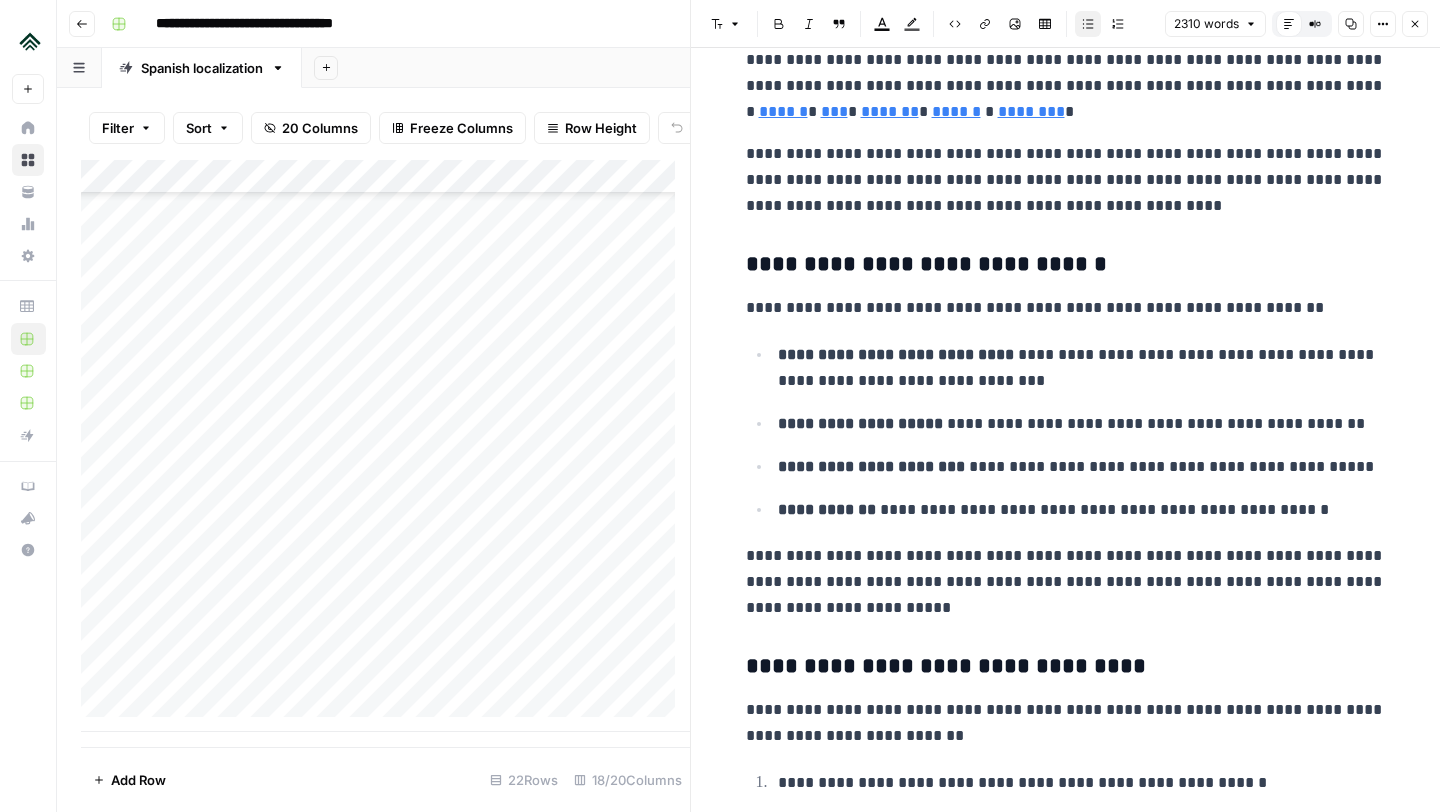 click on "**********" at bounding box center (1082, 424) 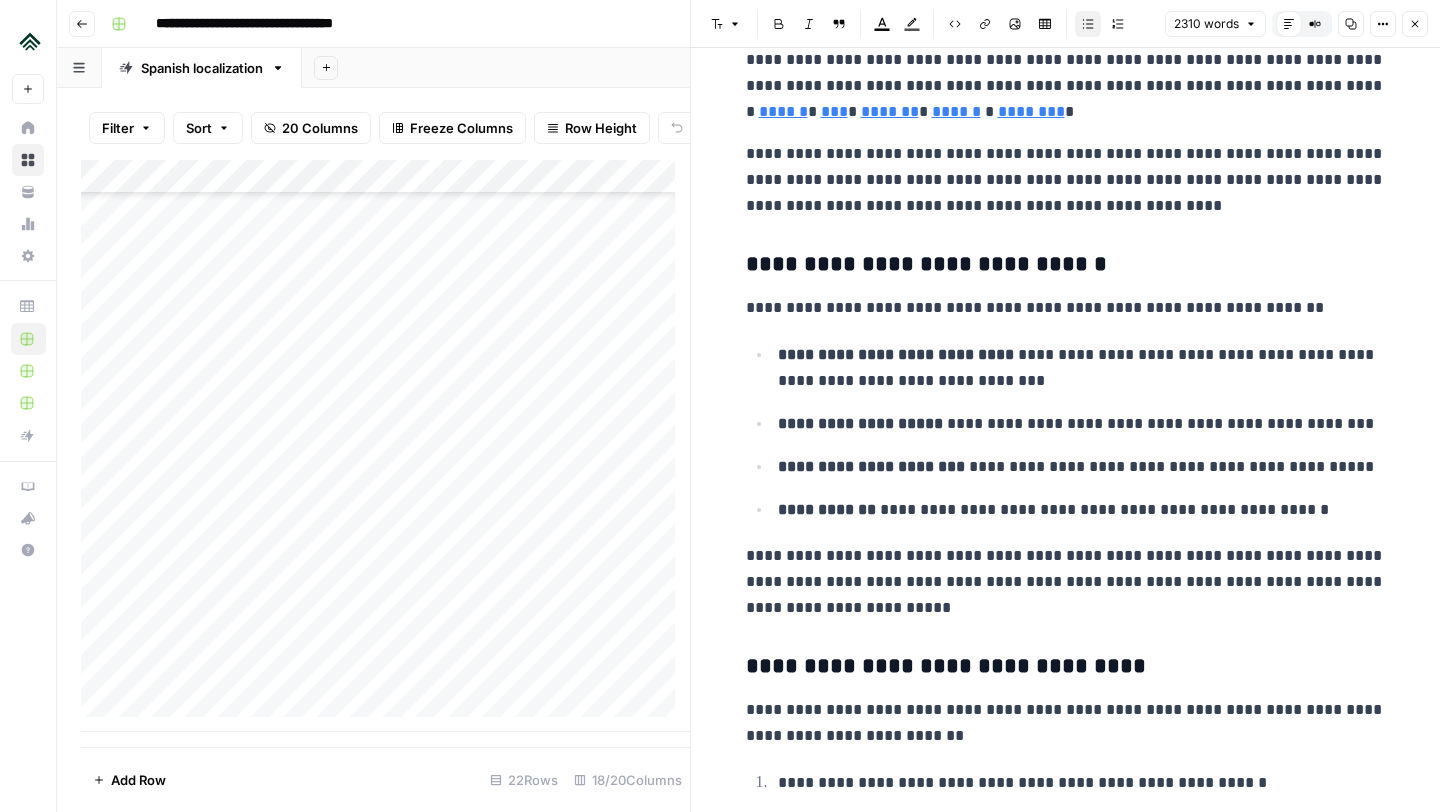 click on "**********" at bounding box center [1082, 467] 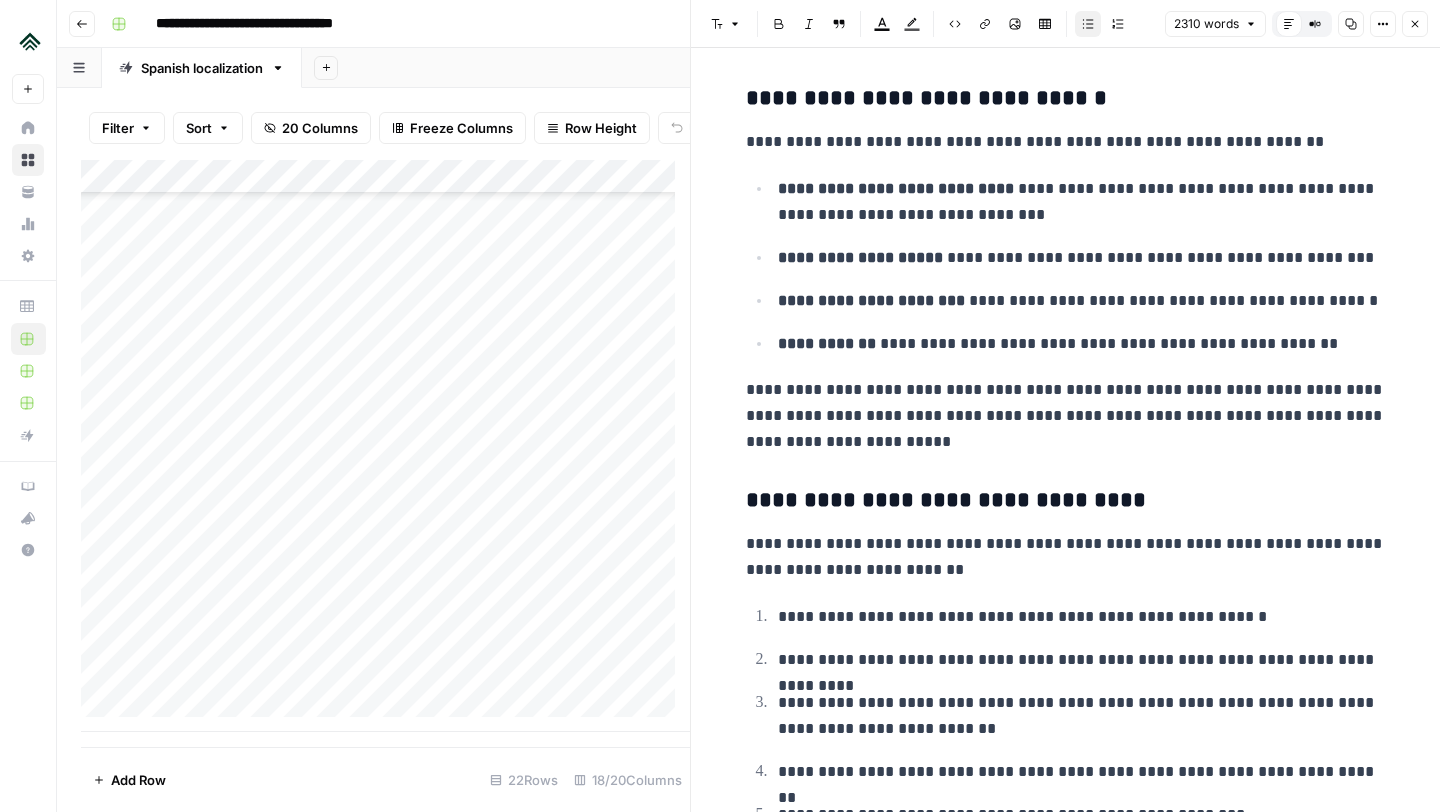 scroll, scrollTop: 4413, scrollLeft: 0, axis: vertical 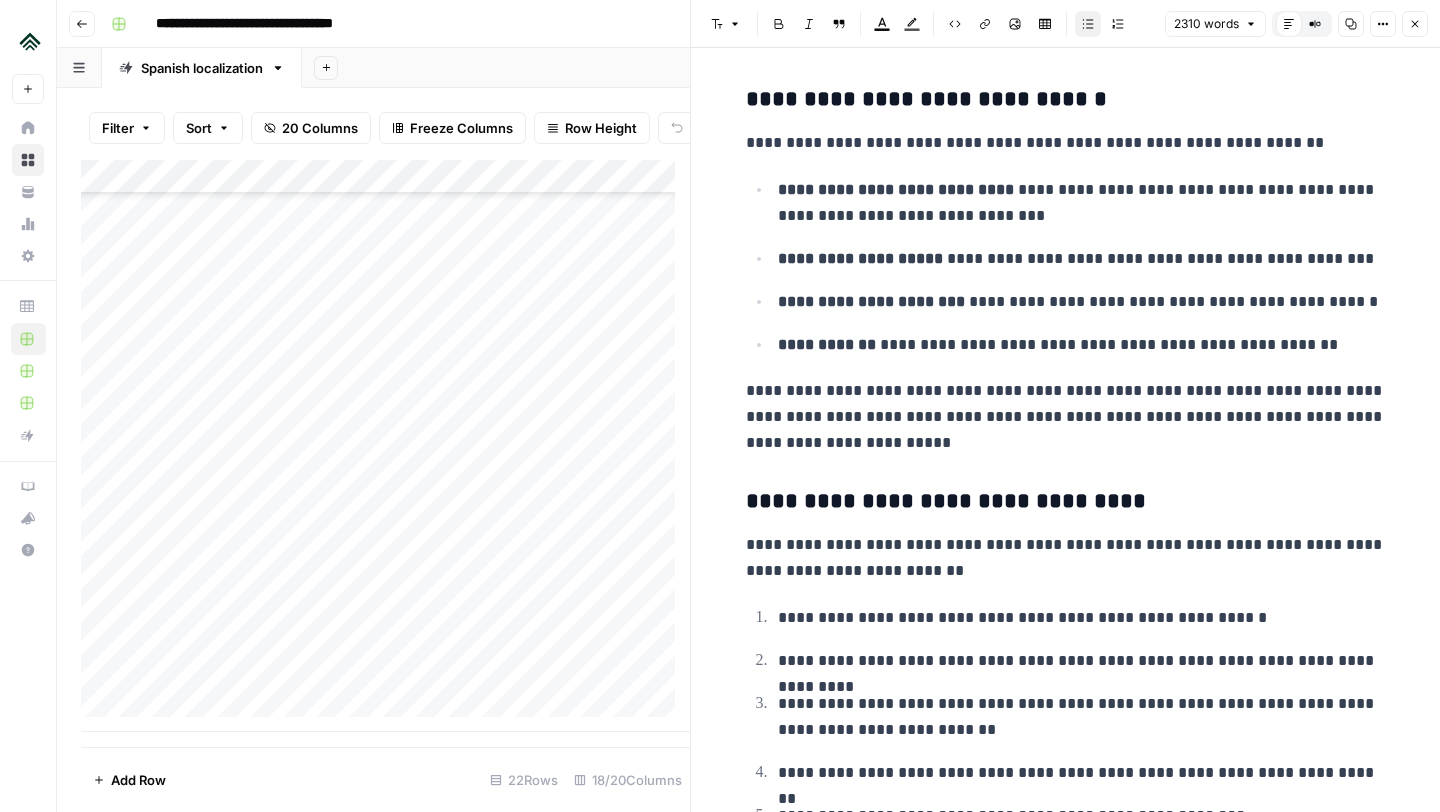 click on "**********" at bounding box center [1082, 618] 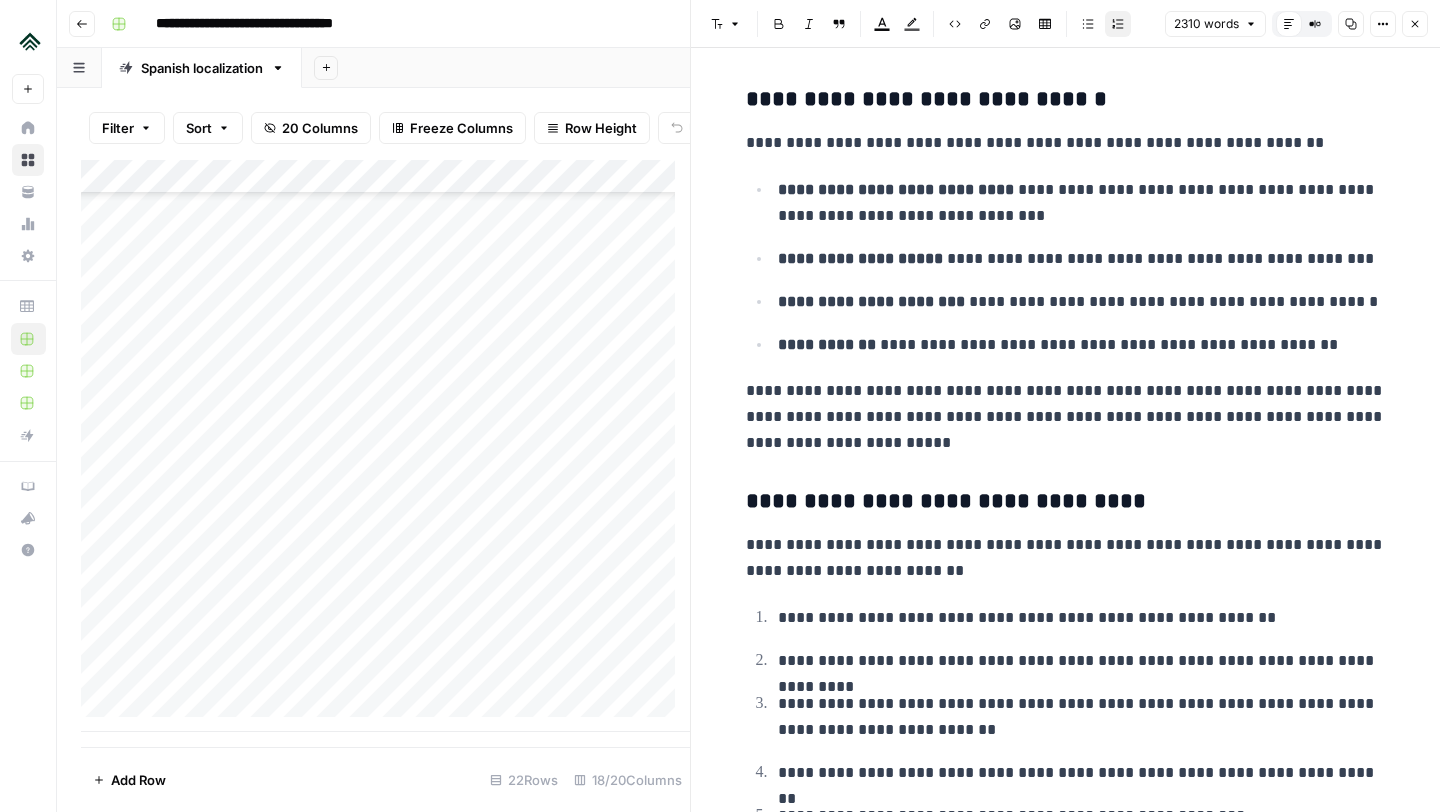 click on "**********" at bounding box center [1065, 1000] 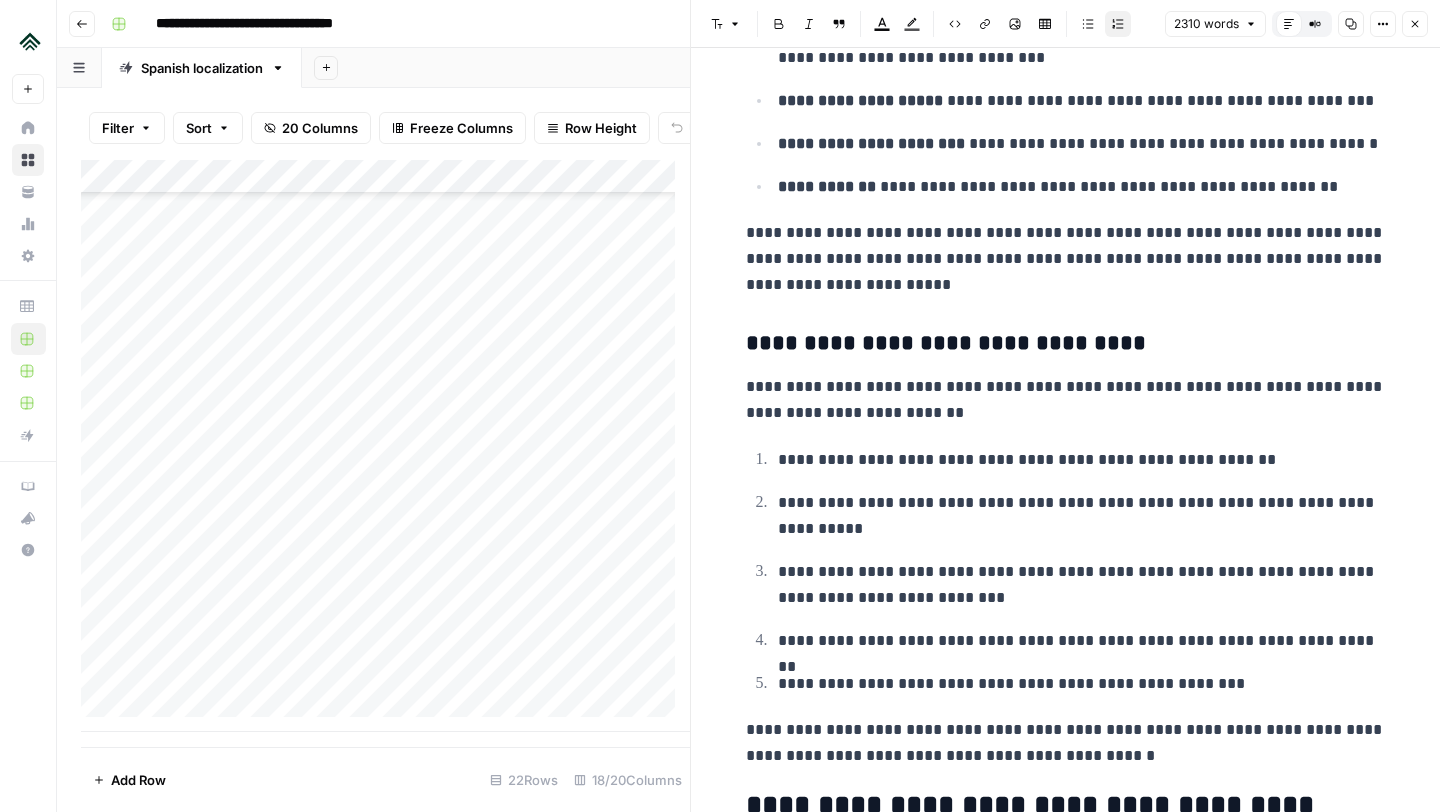 scroll, scrollTop: 4579, scrollLeft: 0, axis: vertical 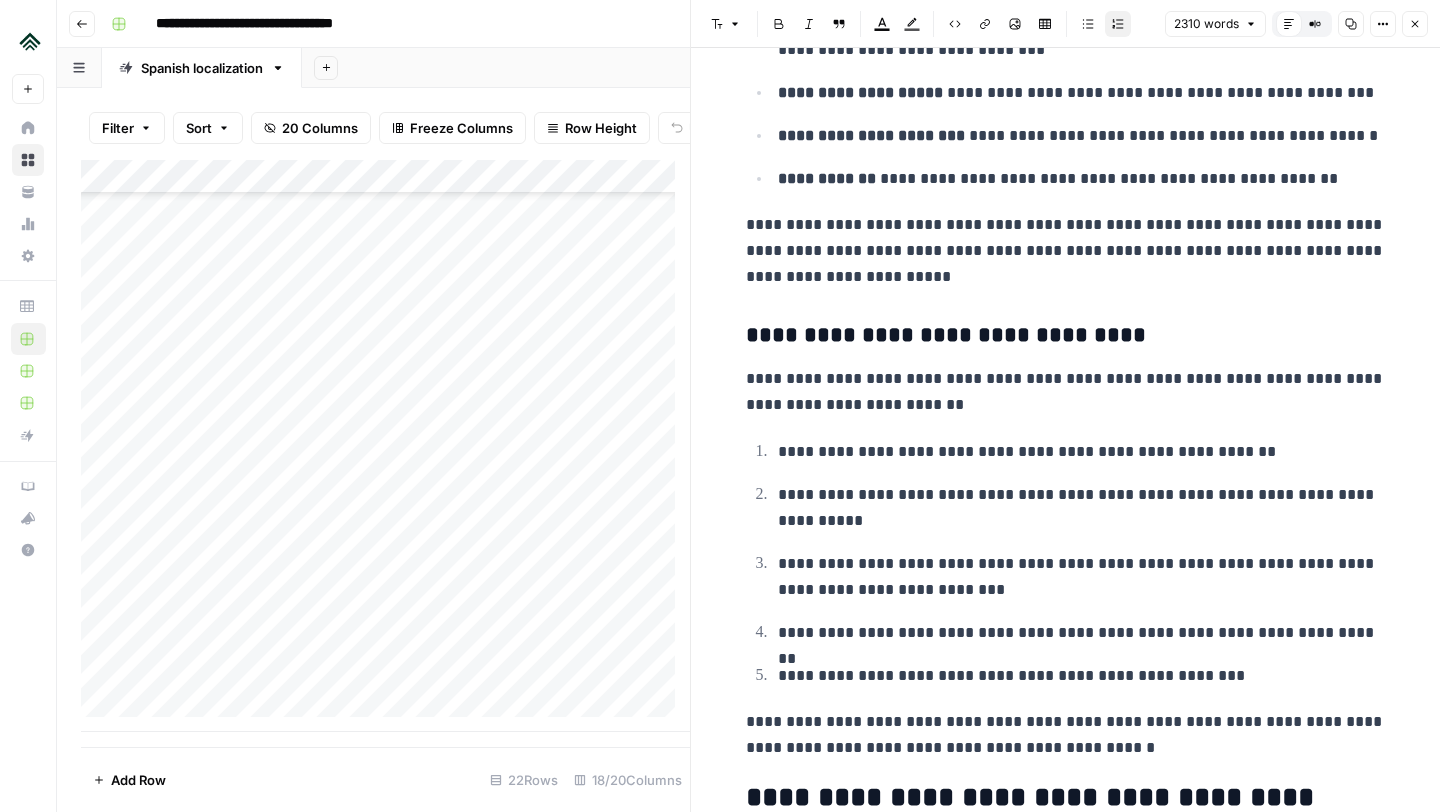 click on "**********" at bounding box center (1082, 633) 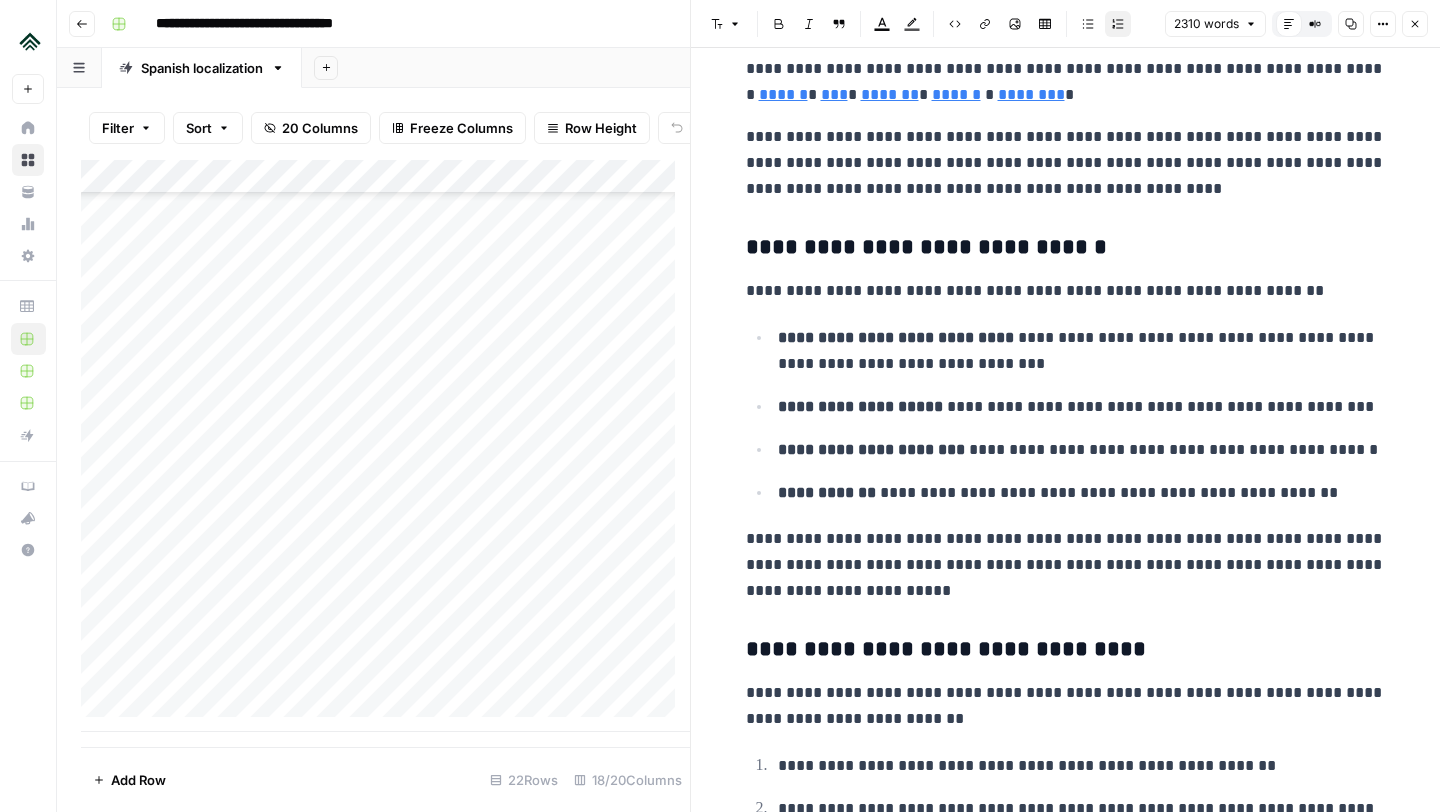 scroll, scrollTop: 4384, scrollLeft: 0, axis: vertical 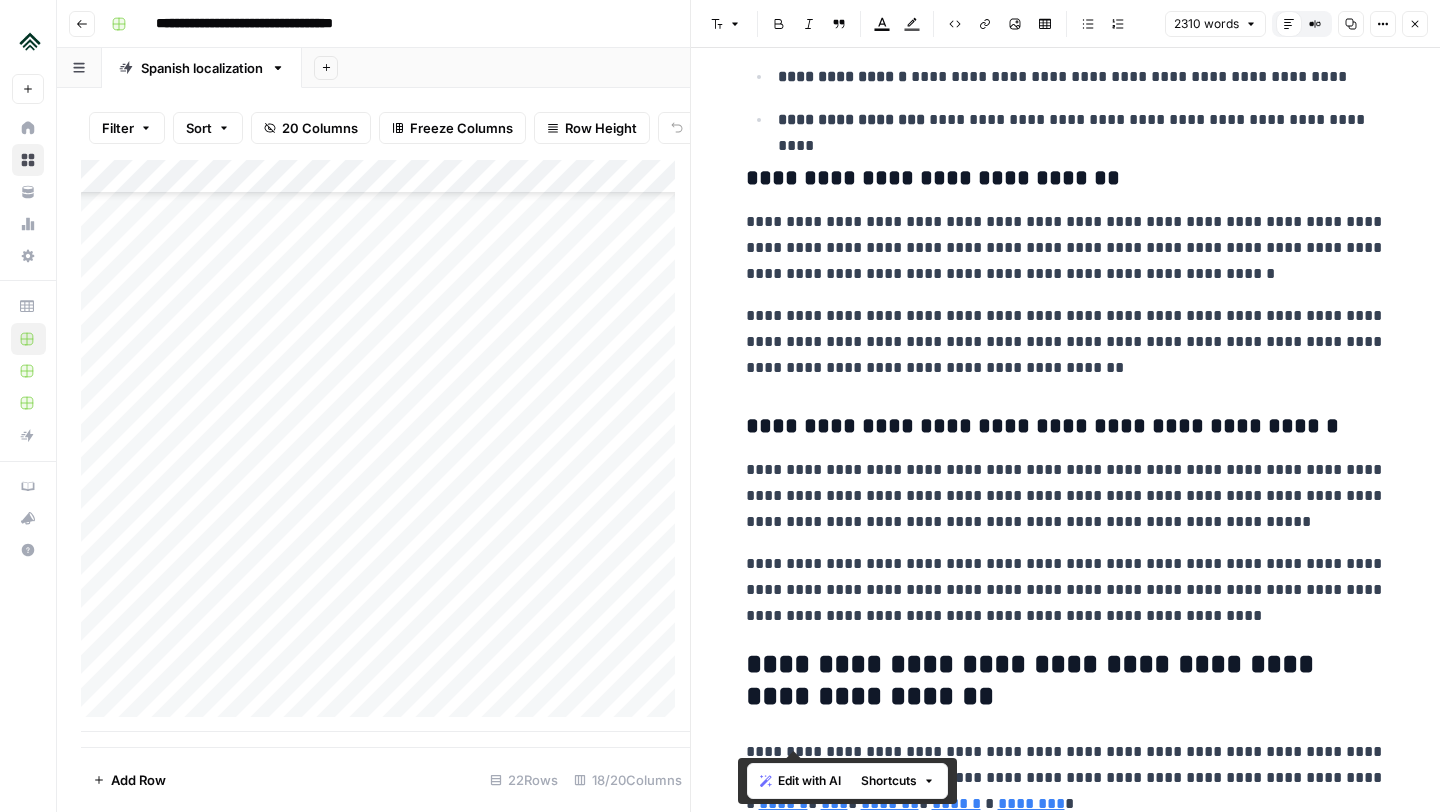 drag, startPoint x: 860, startPoint y: 475, endPoint x: 725, endPoint y: 672, distance: 238.81792 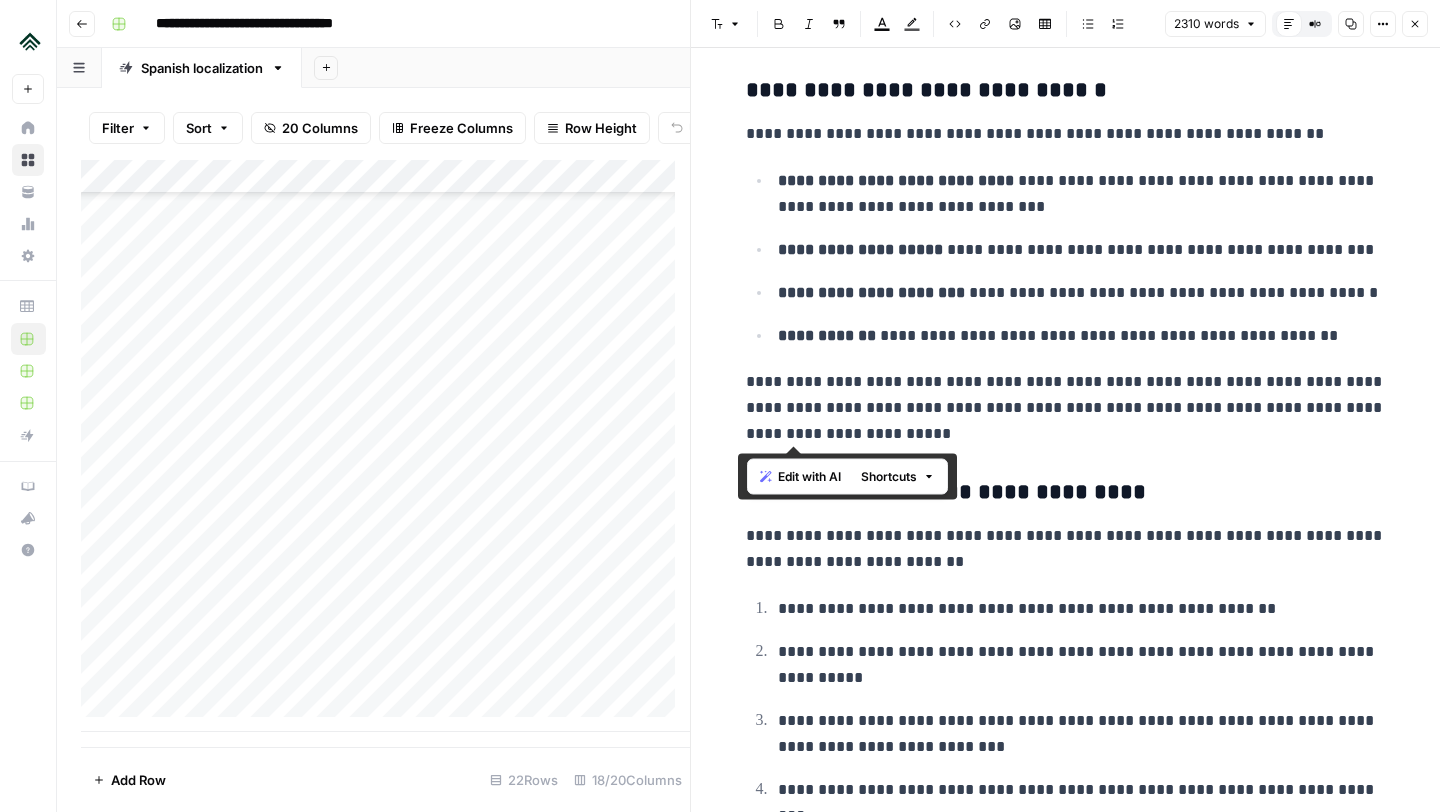 click on "**********" at bounding box center (1066, 1020) 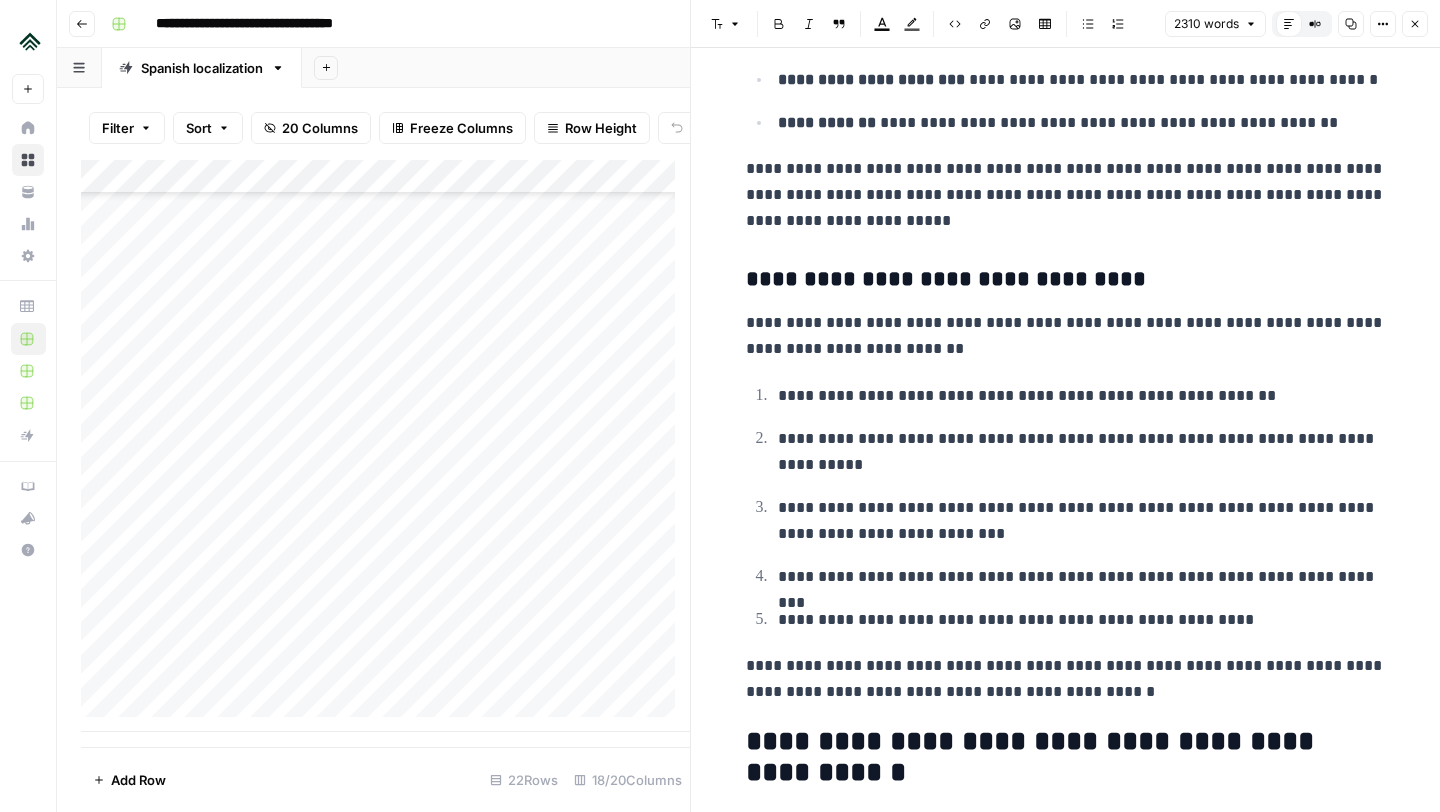 scroll, scrollTop: 4642, scrollLeft: 0, axis: vertical 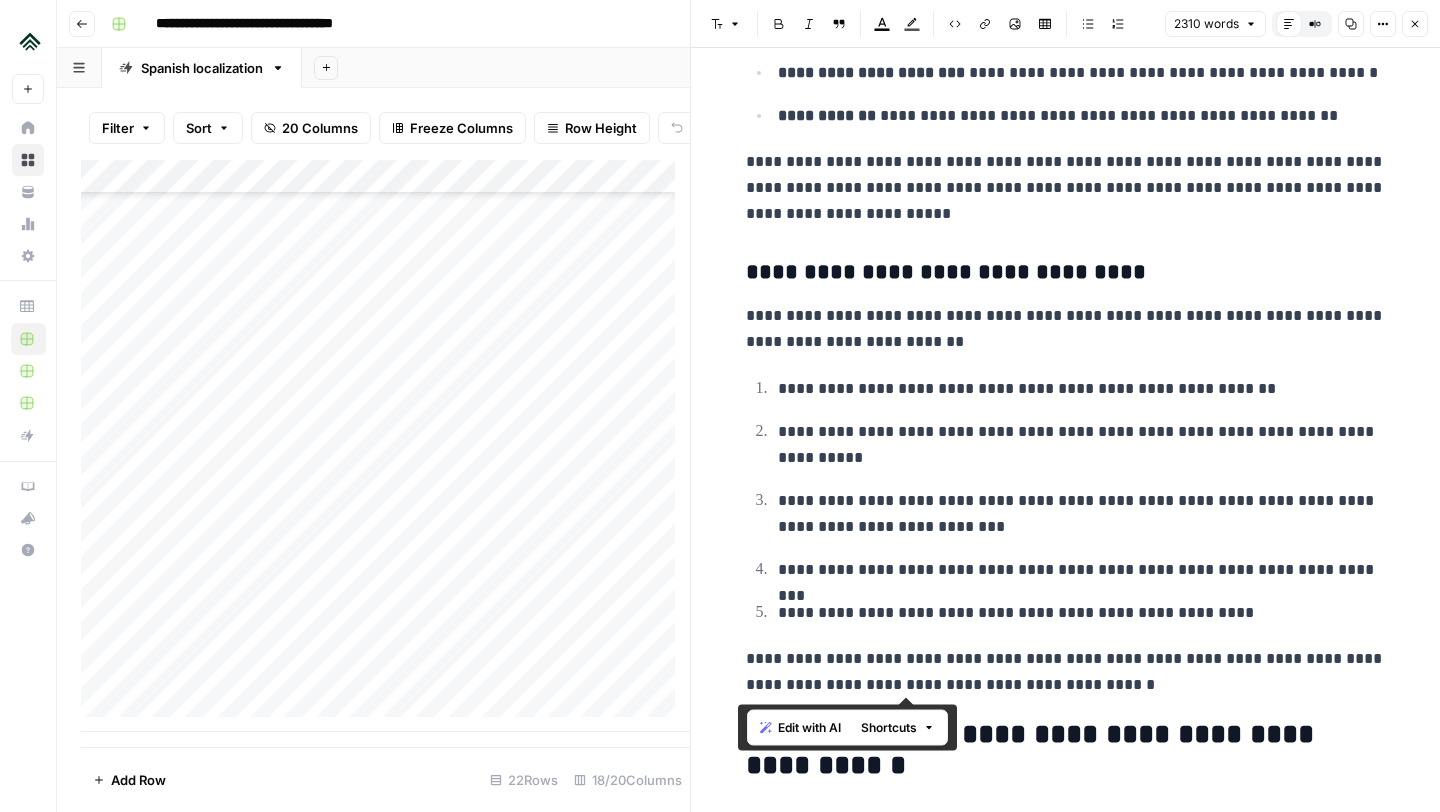 drag, startPoint x: 1090, startPoint y: 686, endPoint x: 740, endPoint y: 272, distance: 542.12177 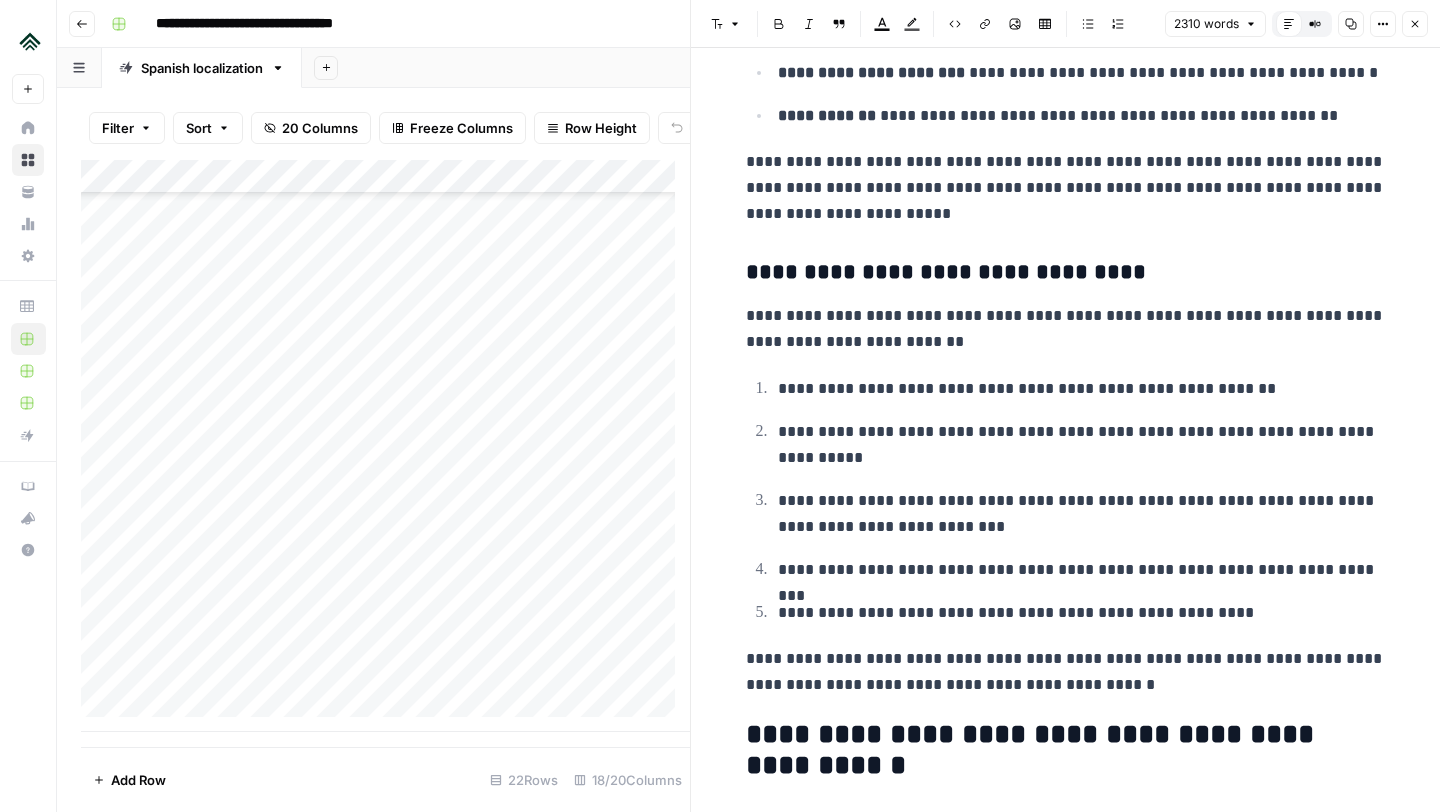 click on "**********" at bounding box center [1066, 273] 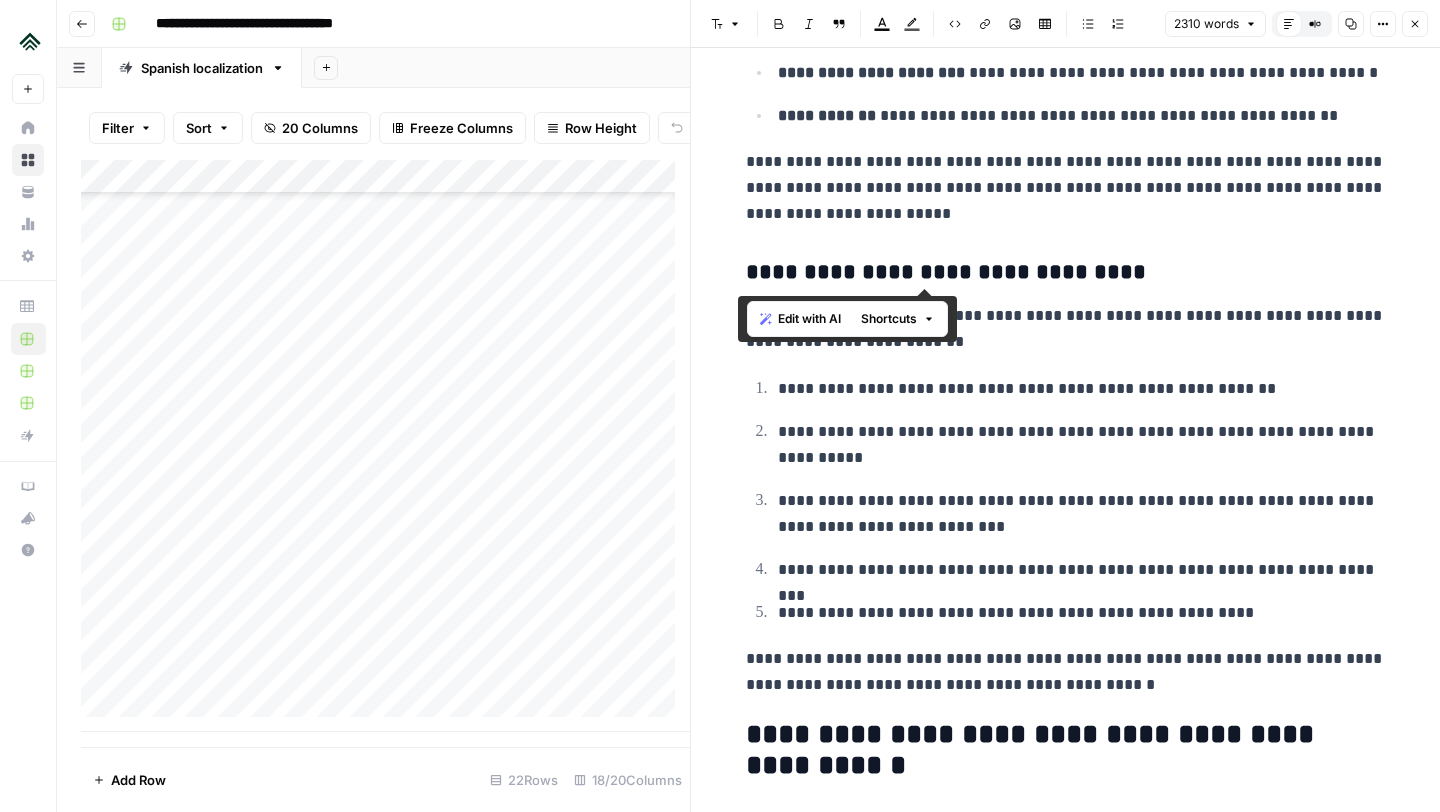 click on "**********" at bounding box center [1066, 273] 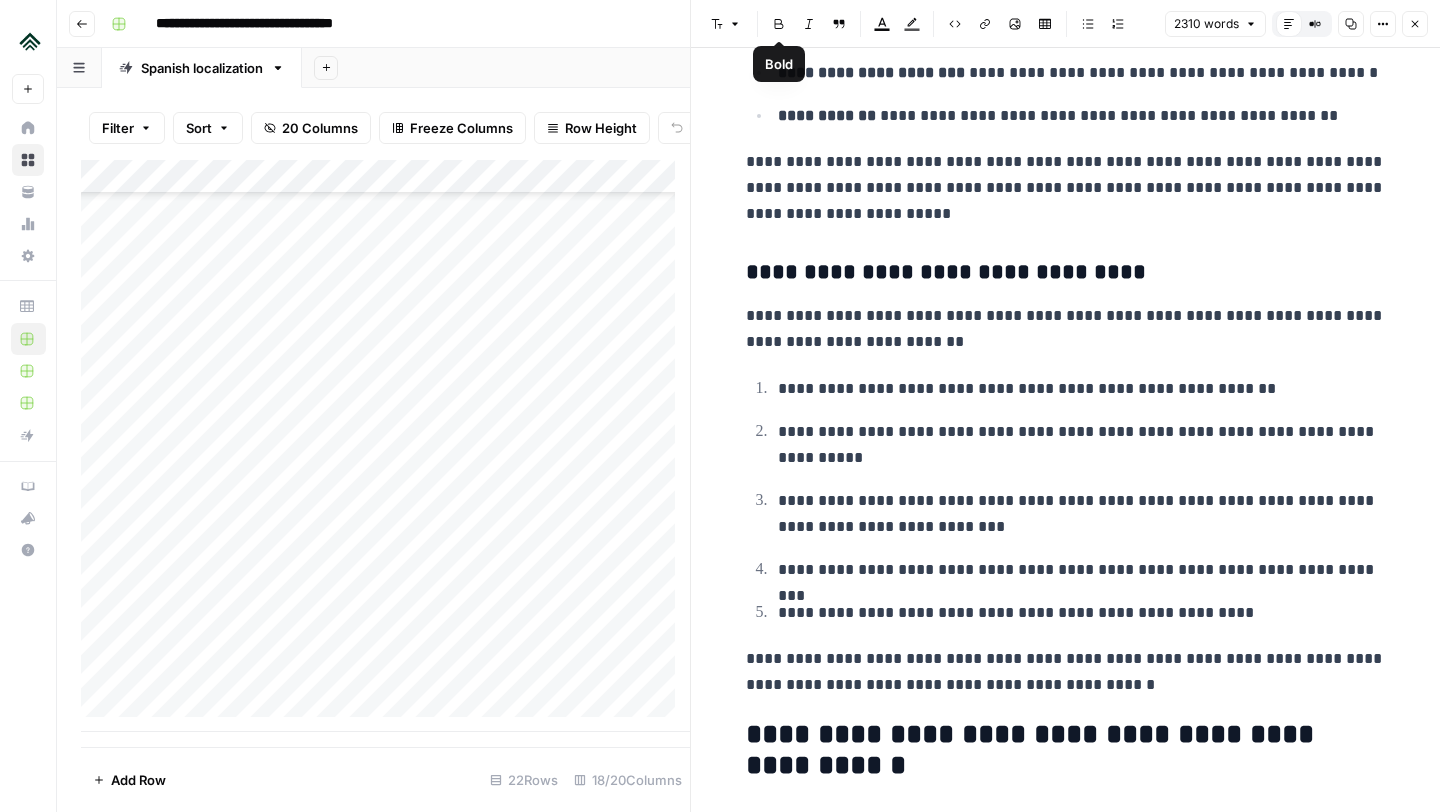 click on "Bold" at bounding box center [779, 24] 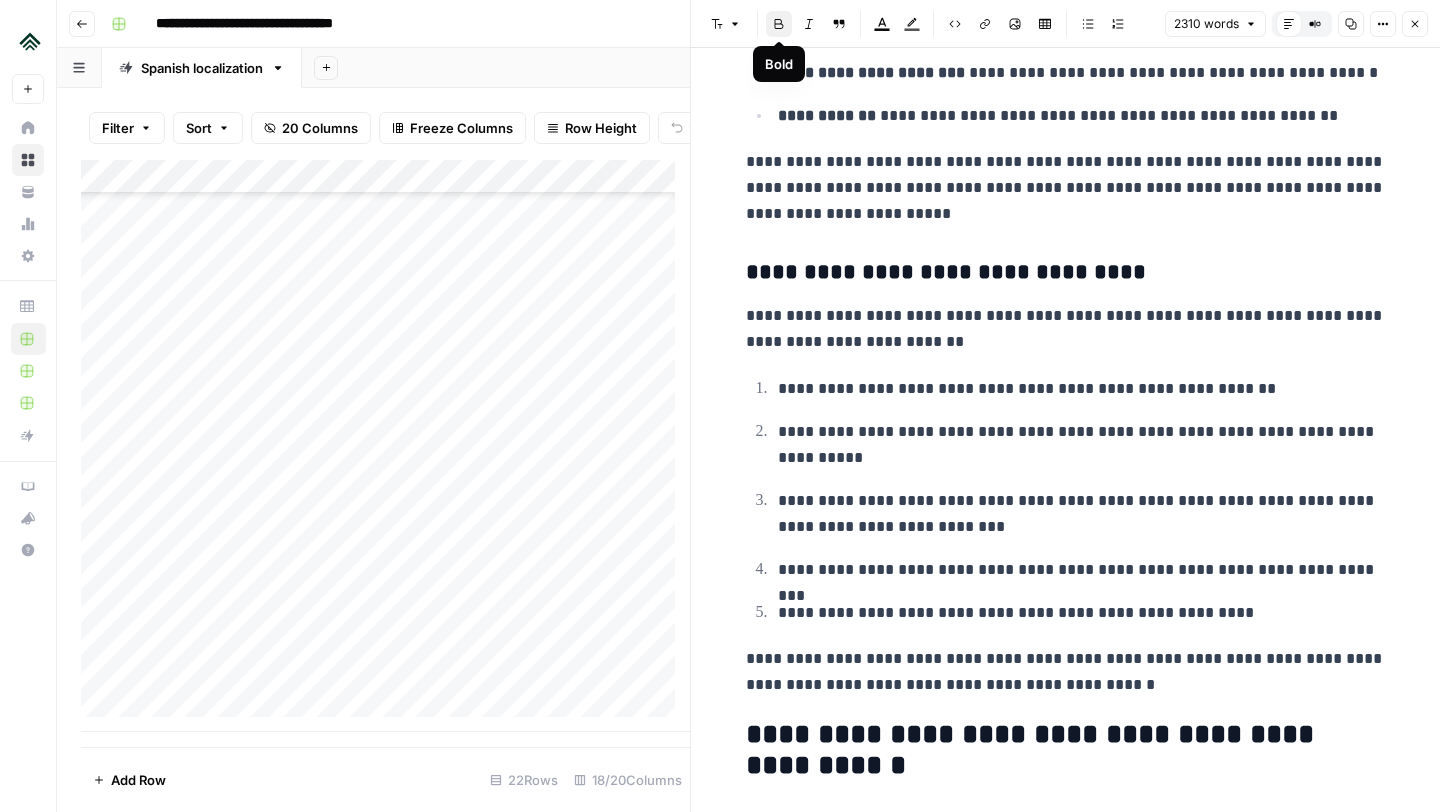 click 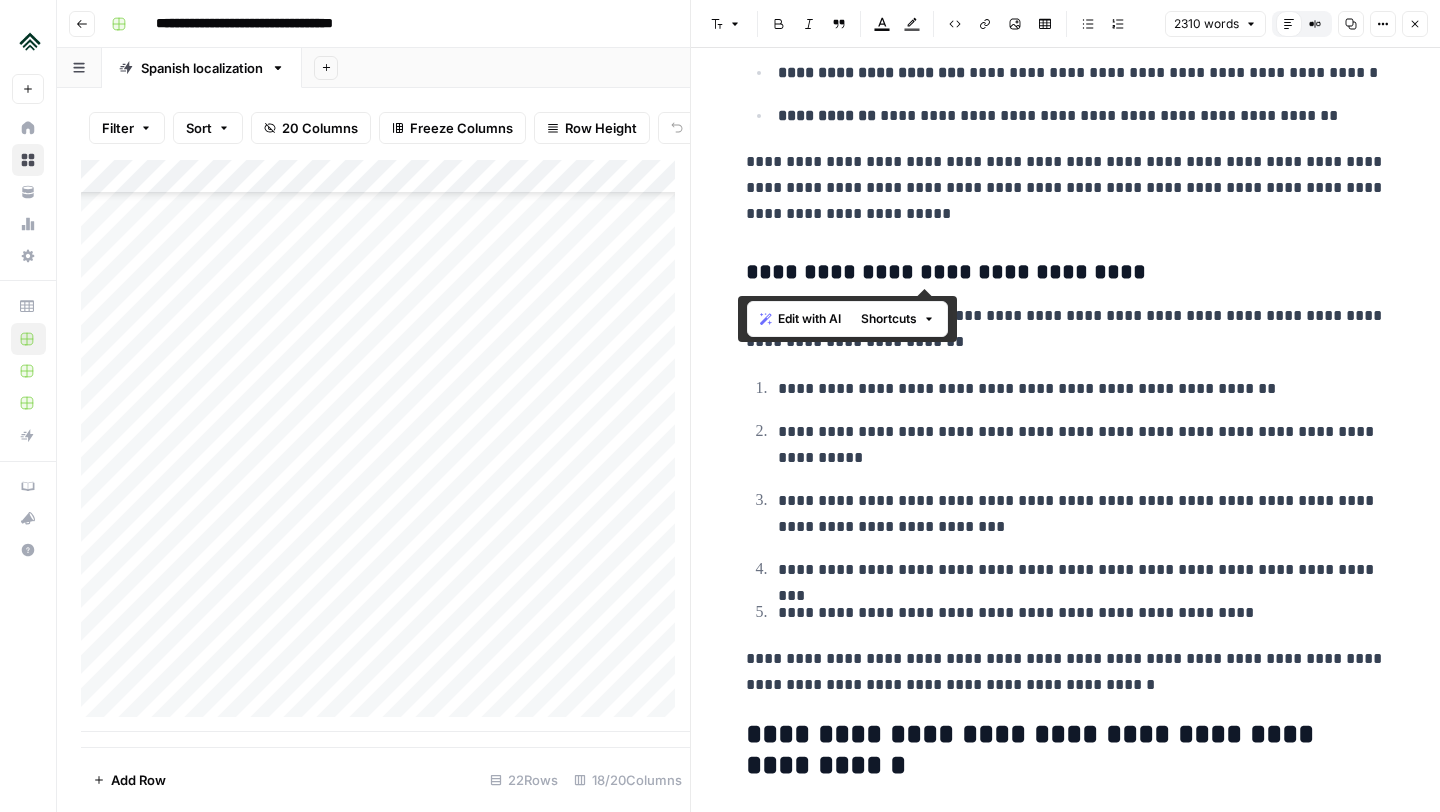 click on "Font style" at bounding box center [726, 24] 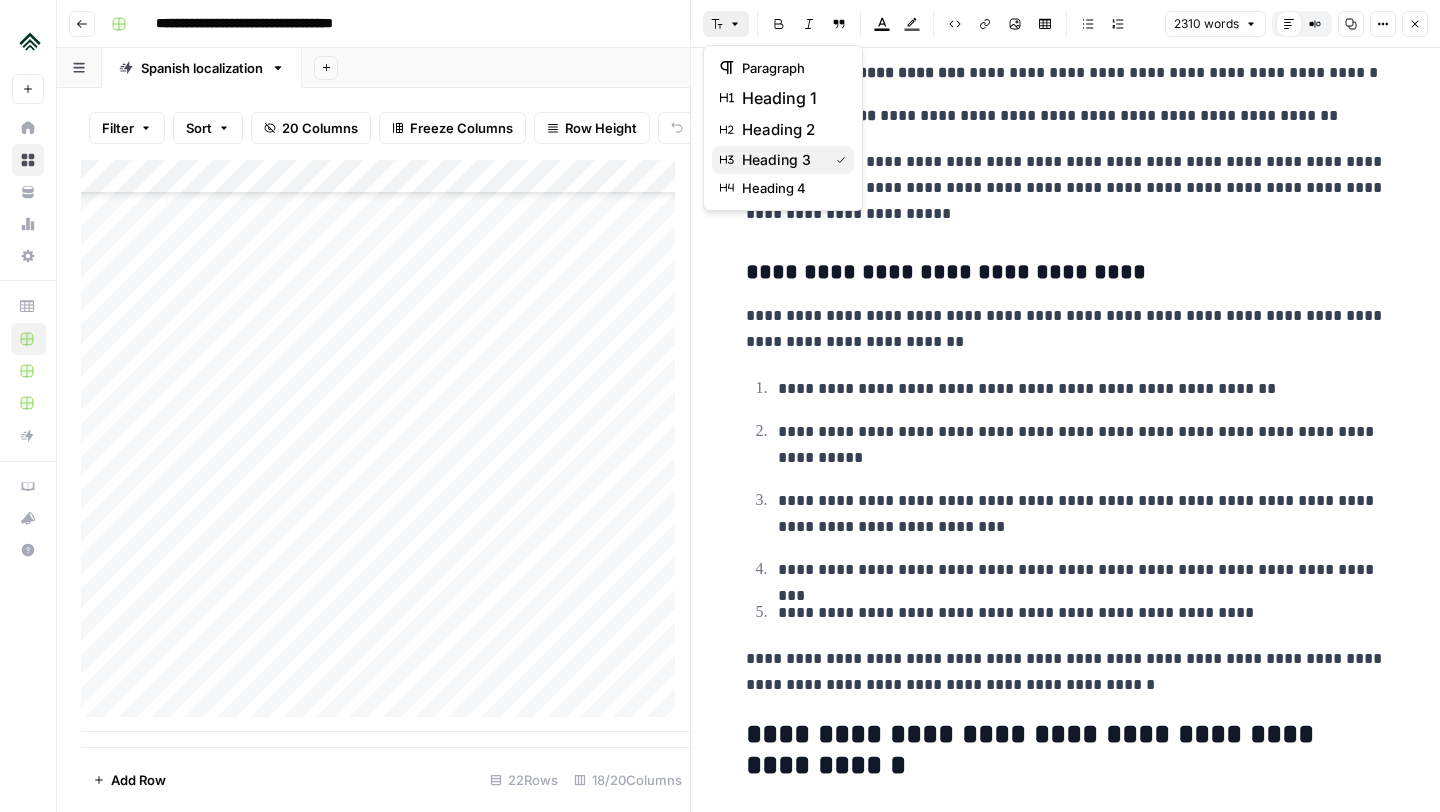 click on "heading 3" at bounding box center (781, 160) 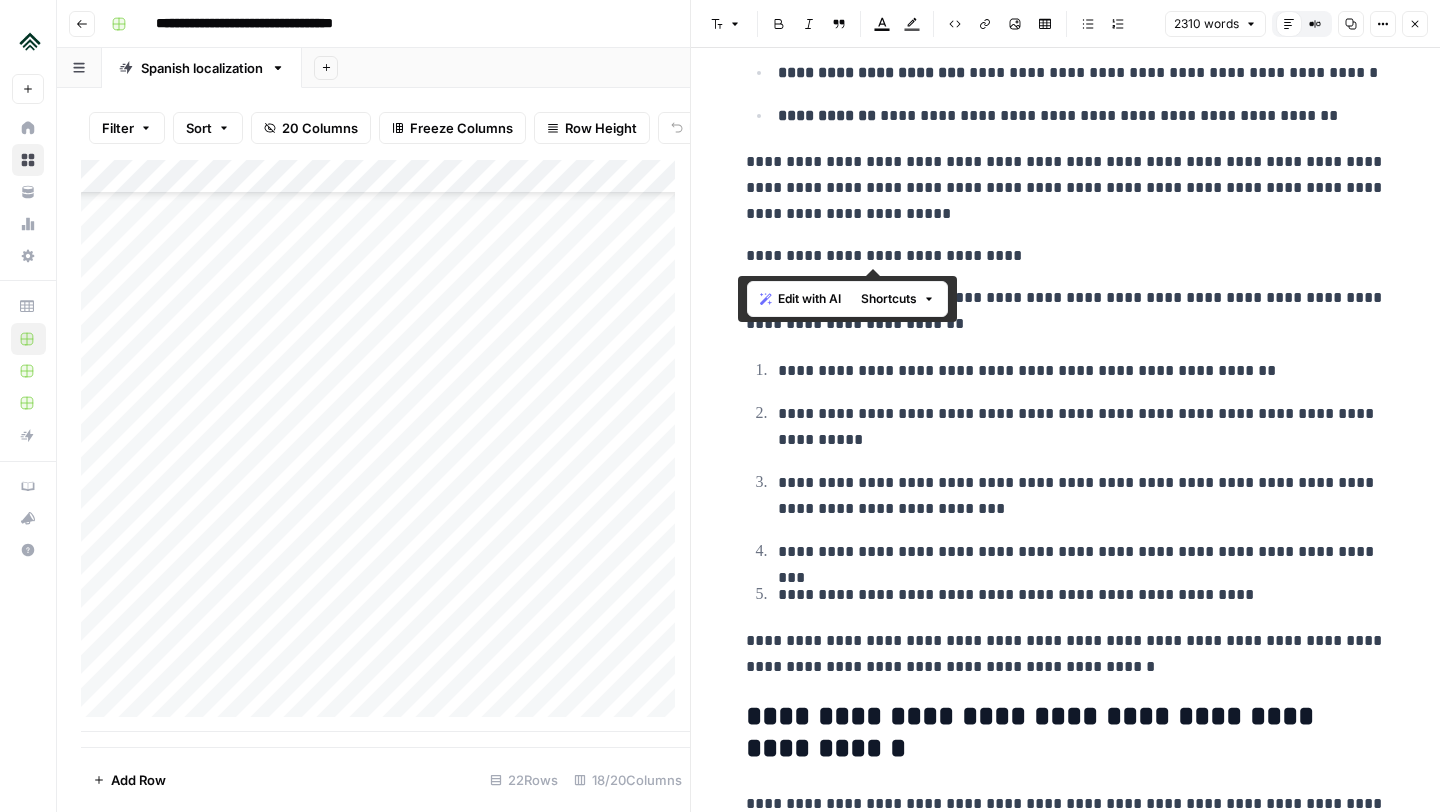 click 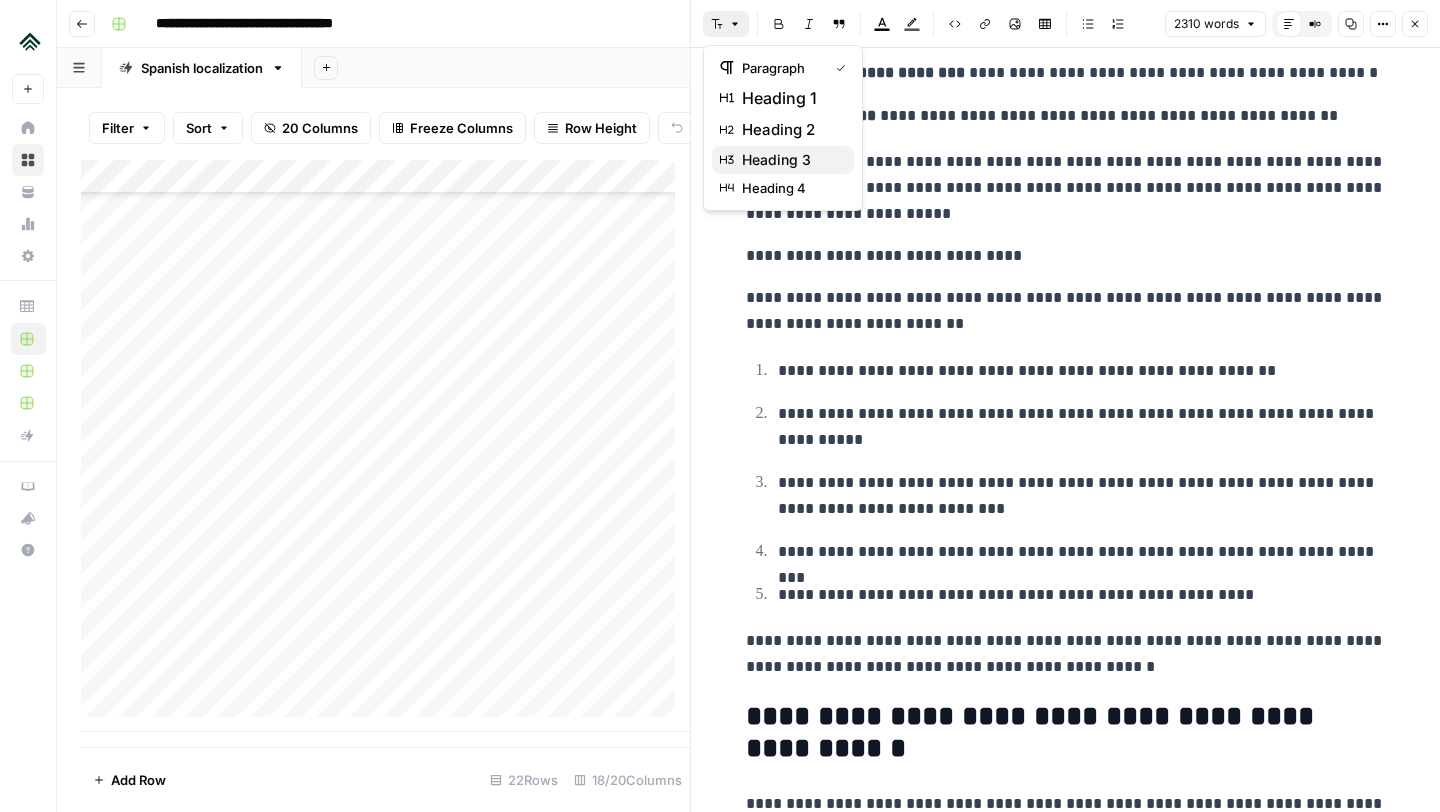 click on "heading 3" at bounding box center (790, 160) 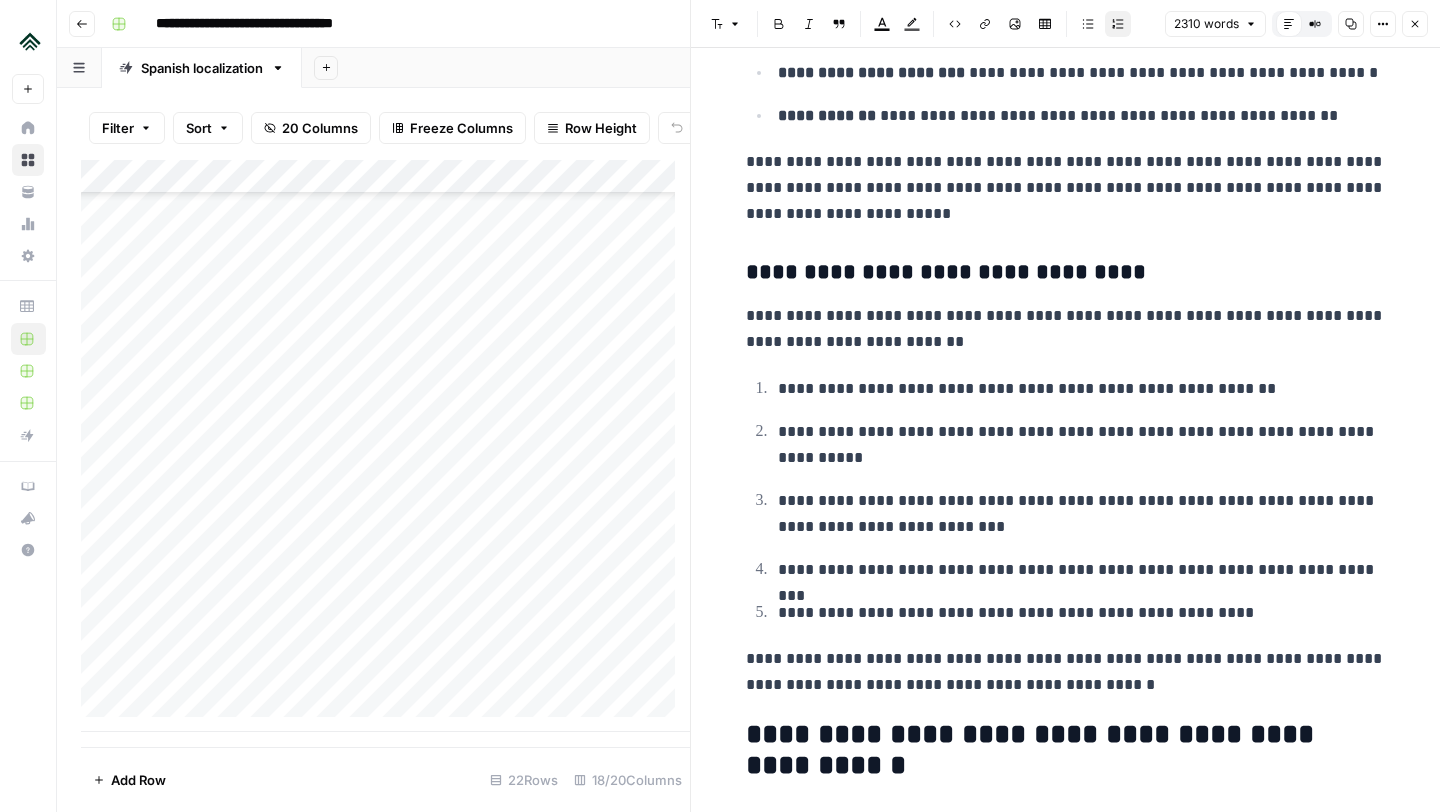 click on "**********" at bounding box center (1066, 500) 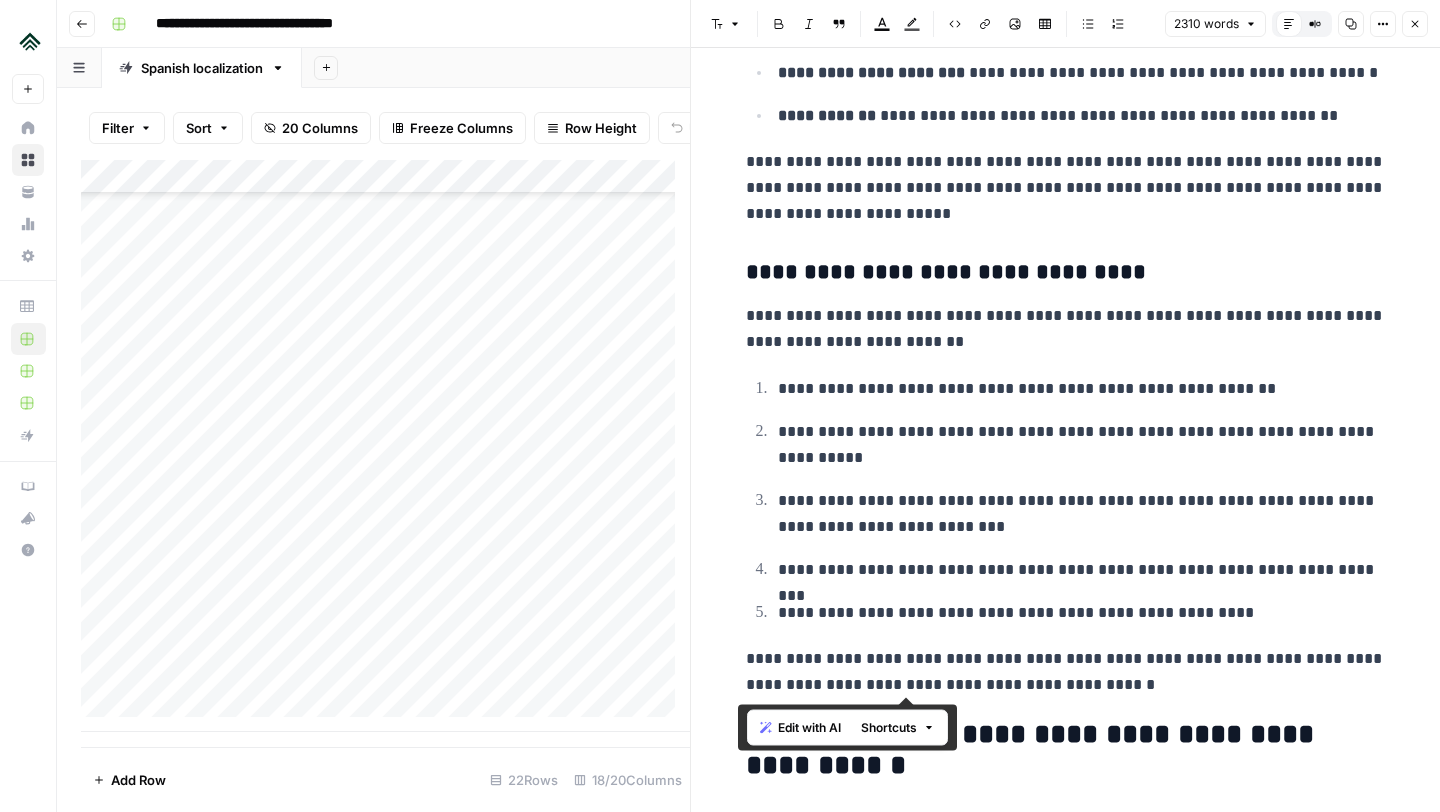 drag, startPoint x: 1083, startPoint y: 689, endPoint x: 740, endPoint y: 268, distance: 543.0378 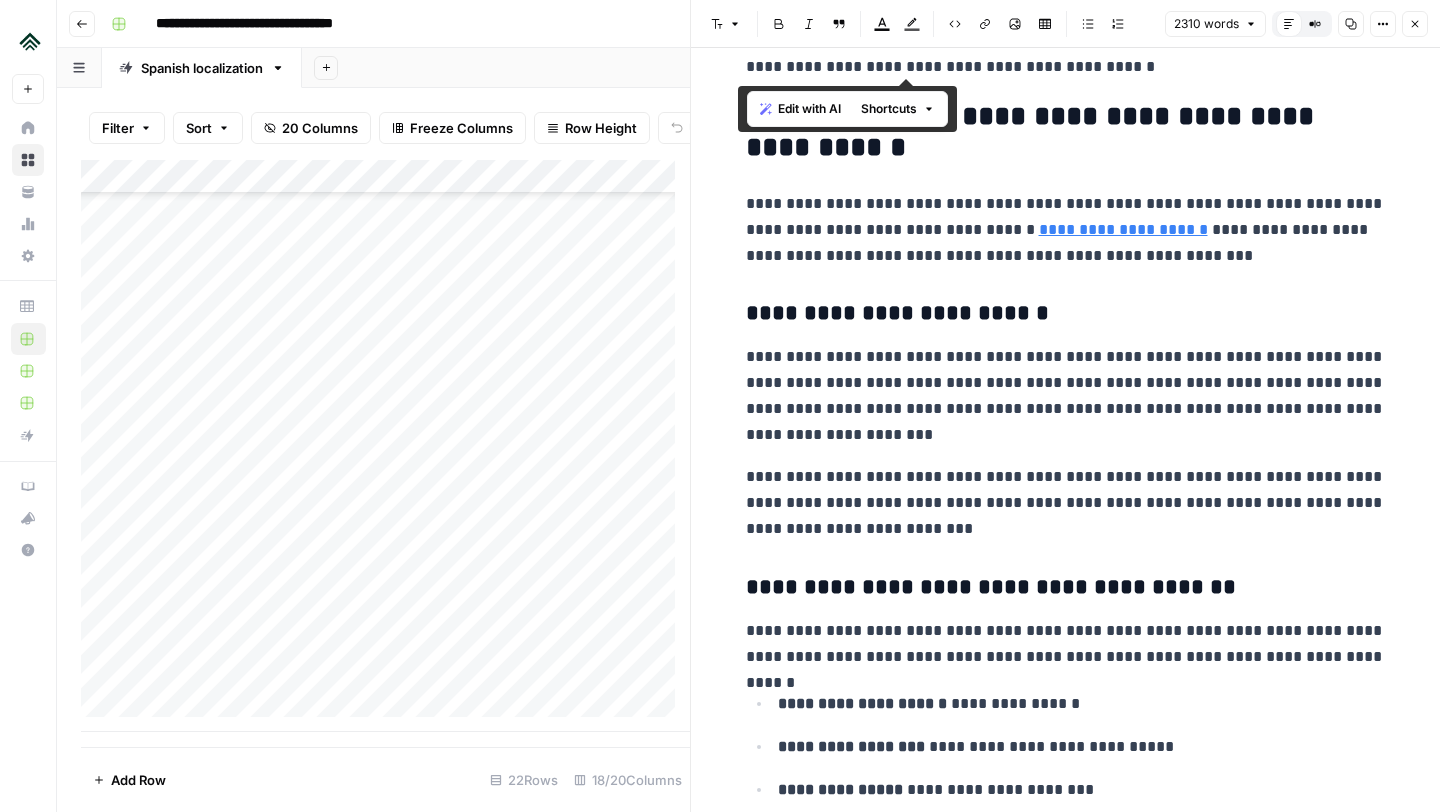 click on "**********" at bounding box center (1066, 503) 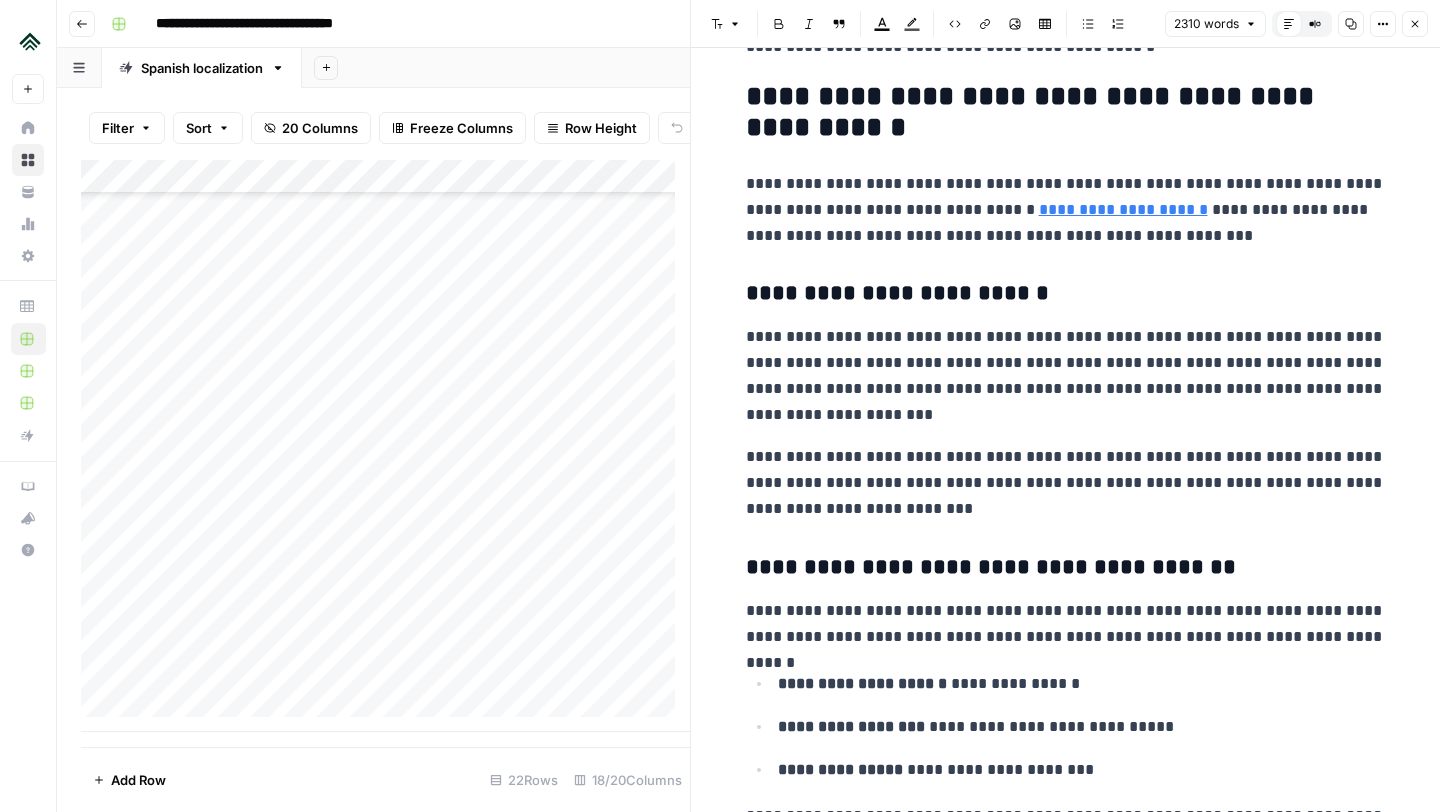 scroll, scrollTop: 5282, scrollLeft: 0, axis: vertical 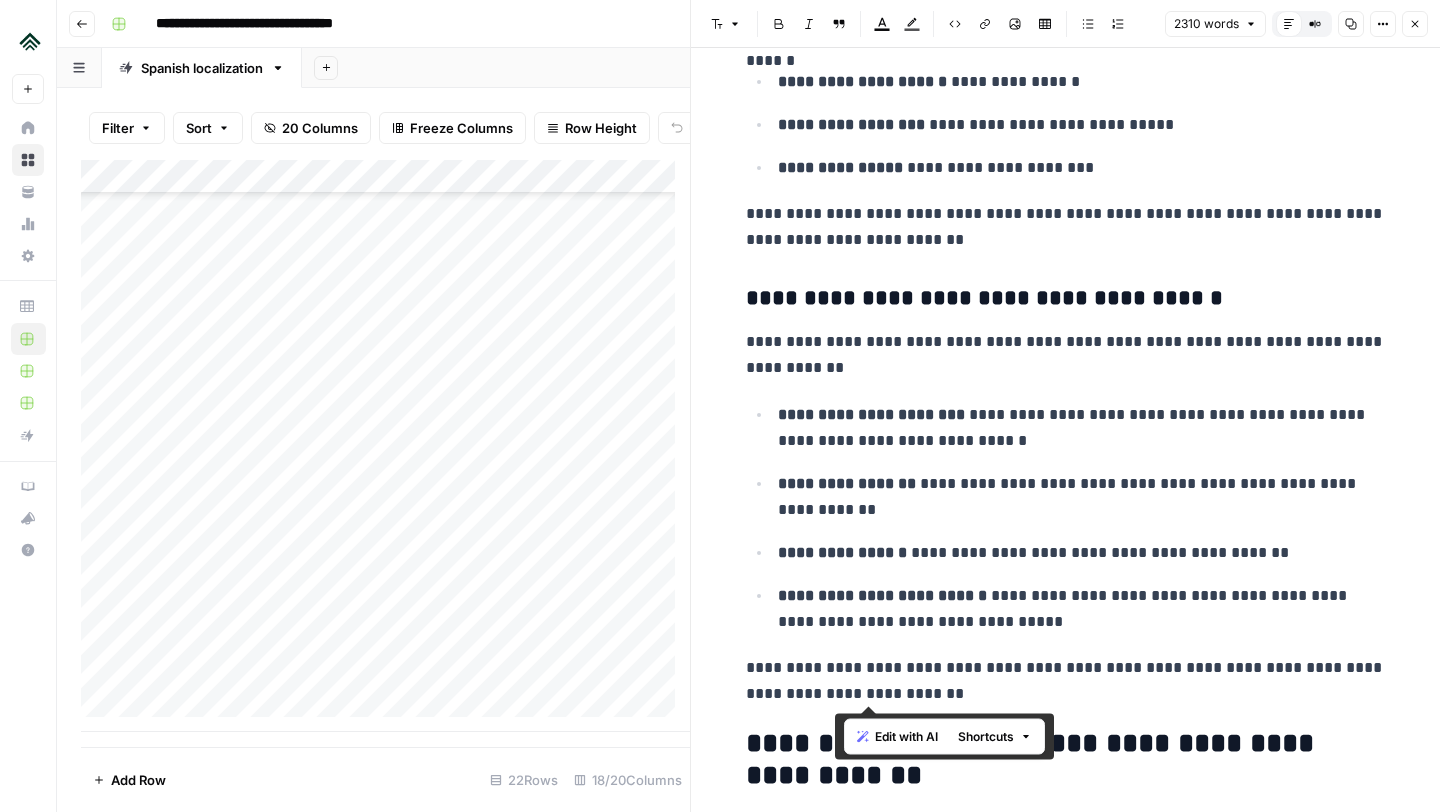 drag, startPoint x: 909, startPoint y: 695, endPoint x: 852, endPoint y: 520, distance: 184.0489 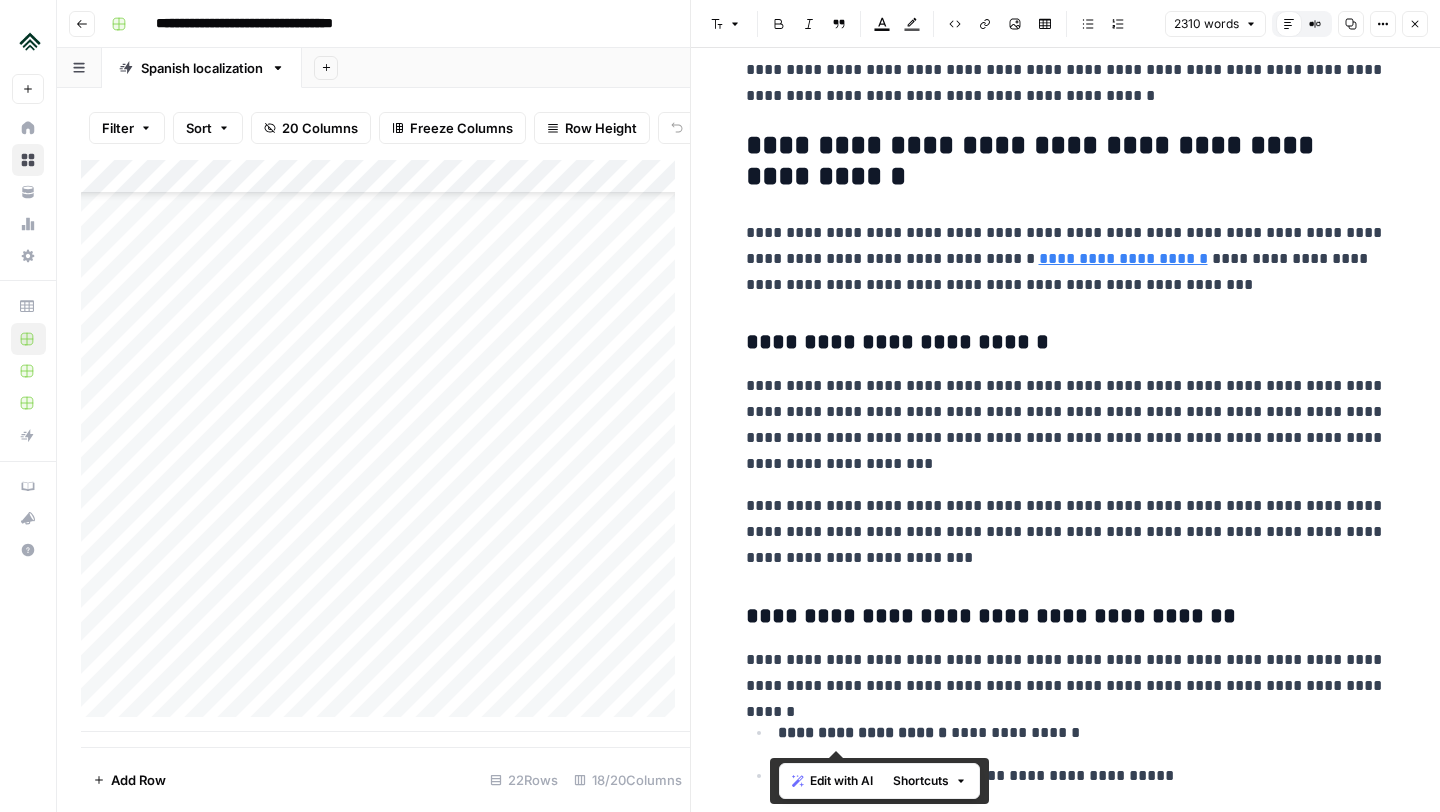 scroll, scrollTop: 4987, scrollLeft: 0, axis: vertical 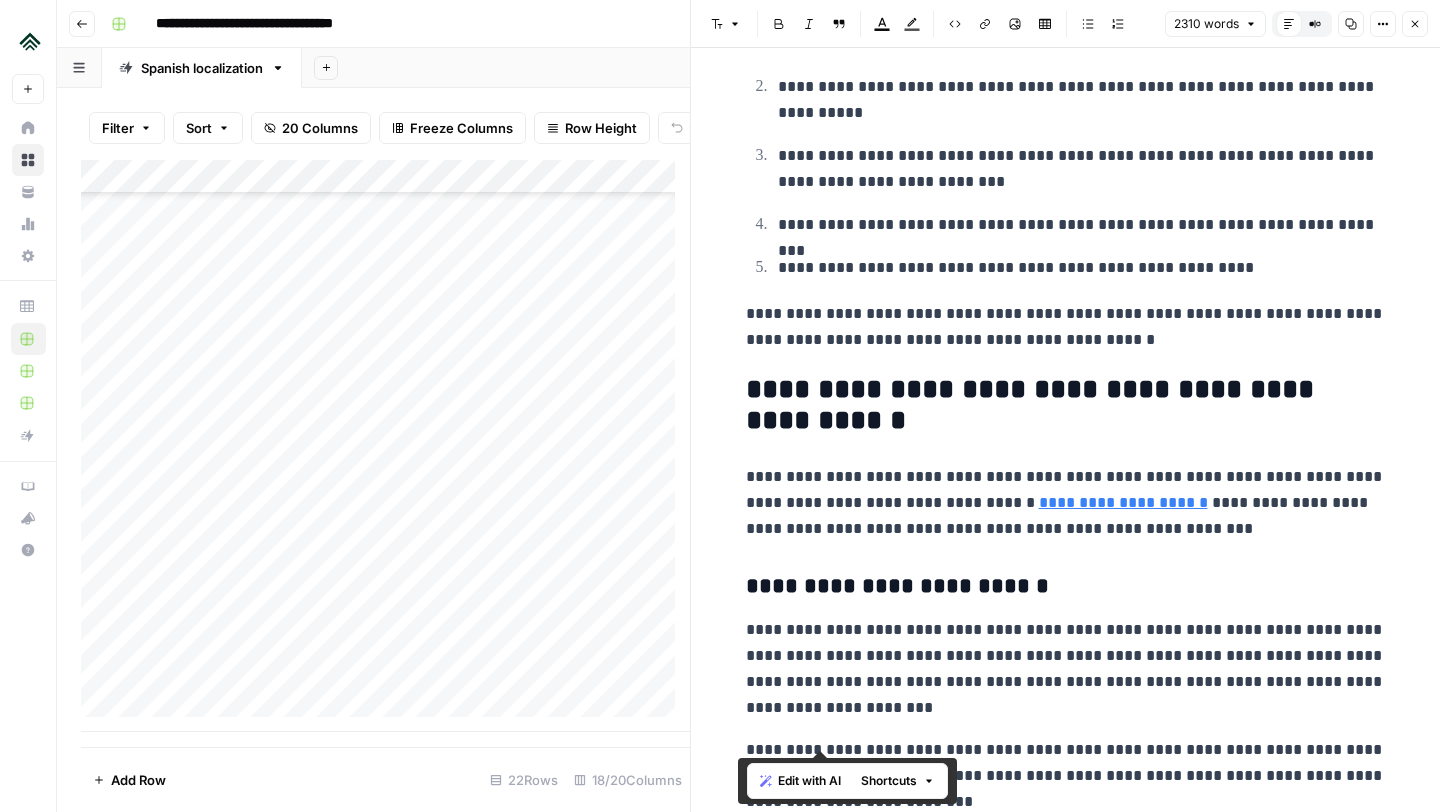 drag, startPoint x: 904, startPoint y: 698, endPoint x: 732, endPoint y: 395, distance: 348.41498 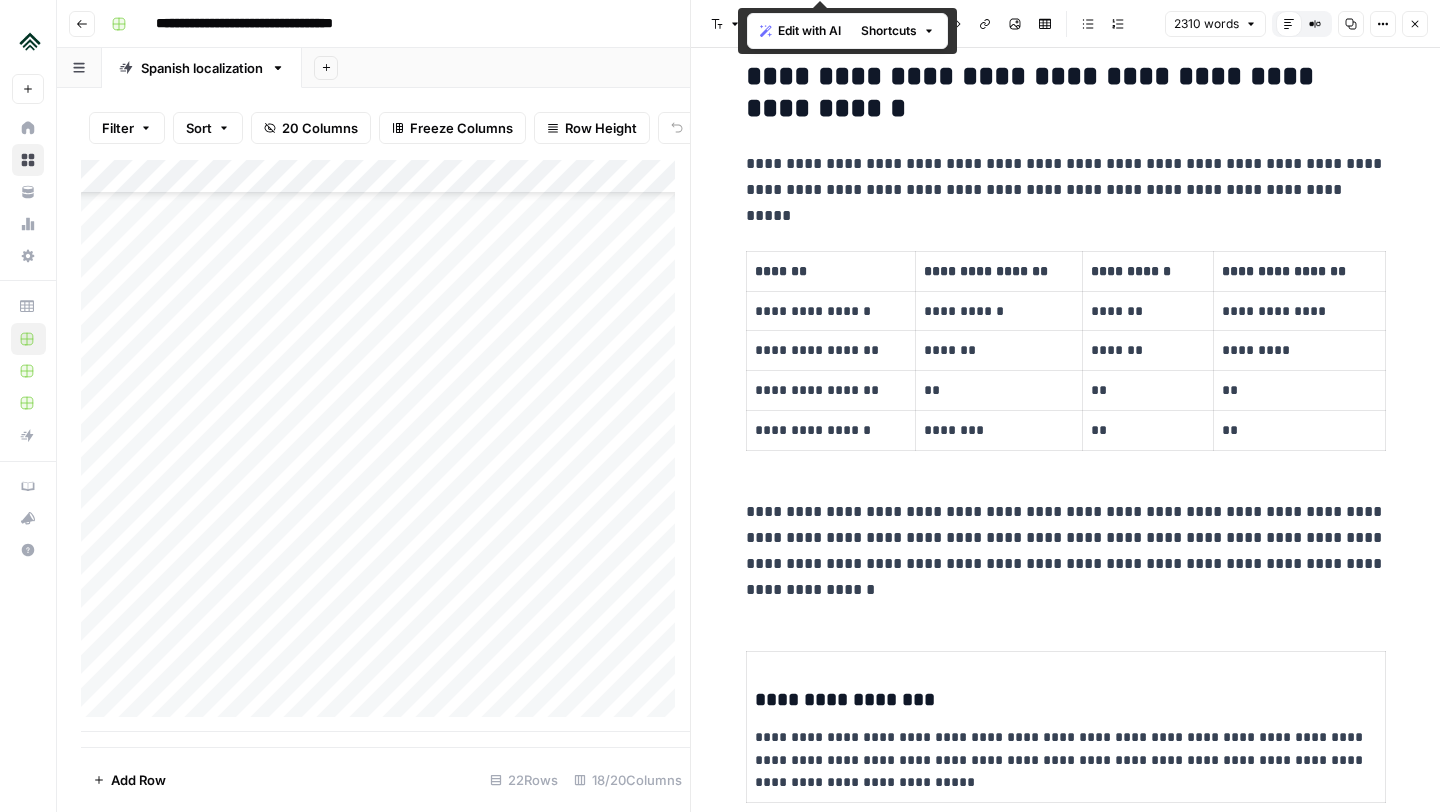 scroll, scrollTop: 7712, scrollLeft: 0, axis: vertical 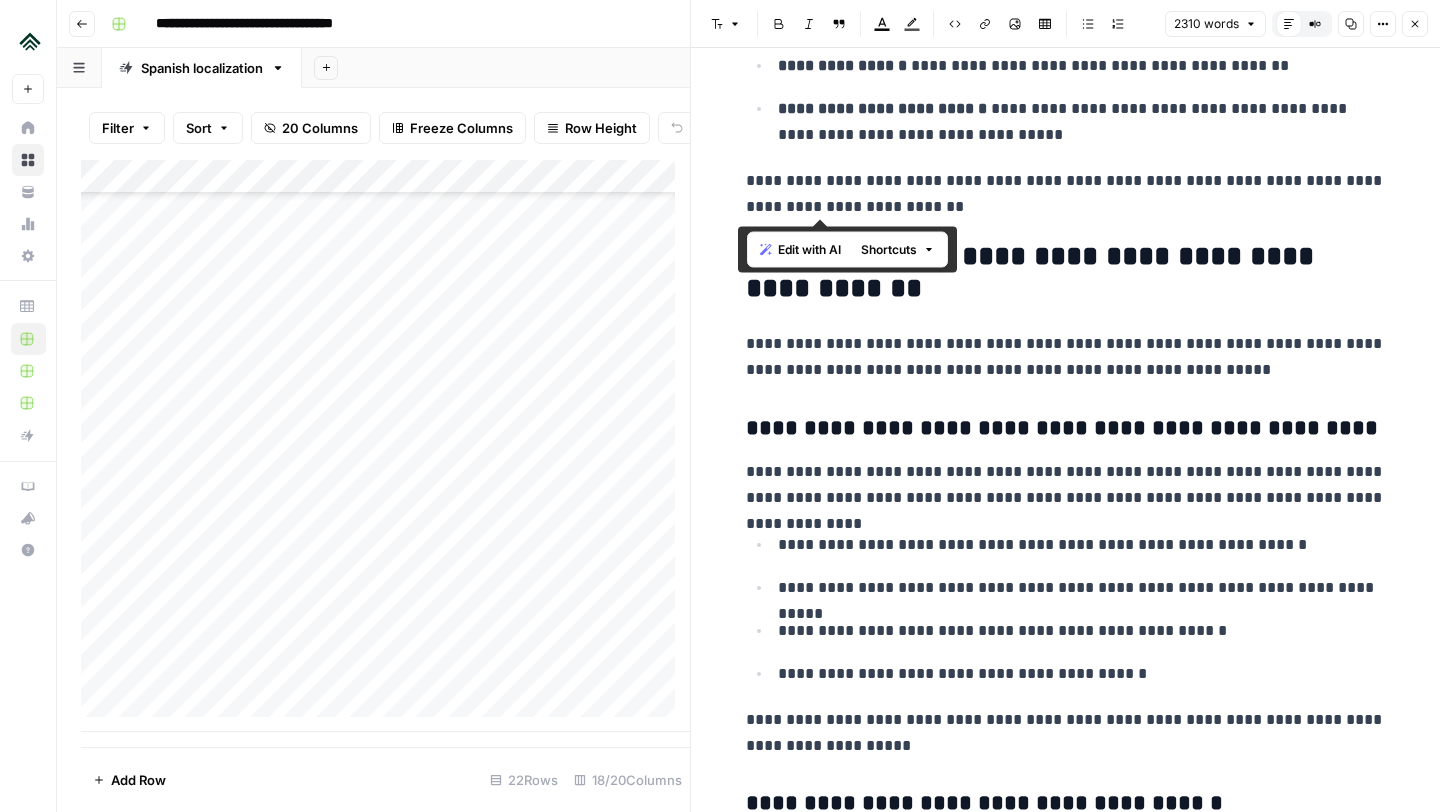 click on "**********" at bounding box center [1066, 485] 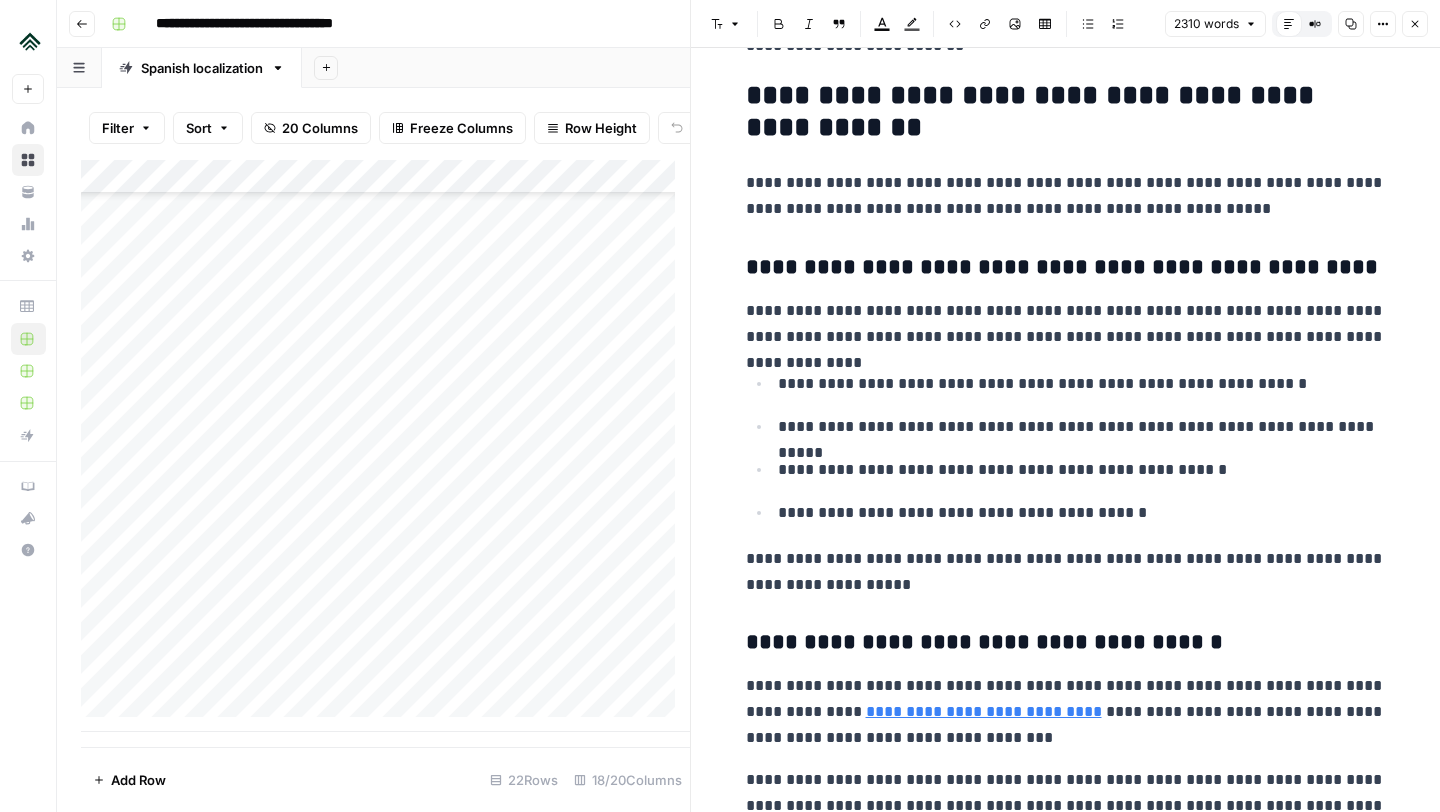 scroll, scrollTop: 6531, scrollLeft: 0, axis: vertical 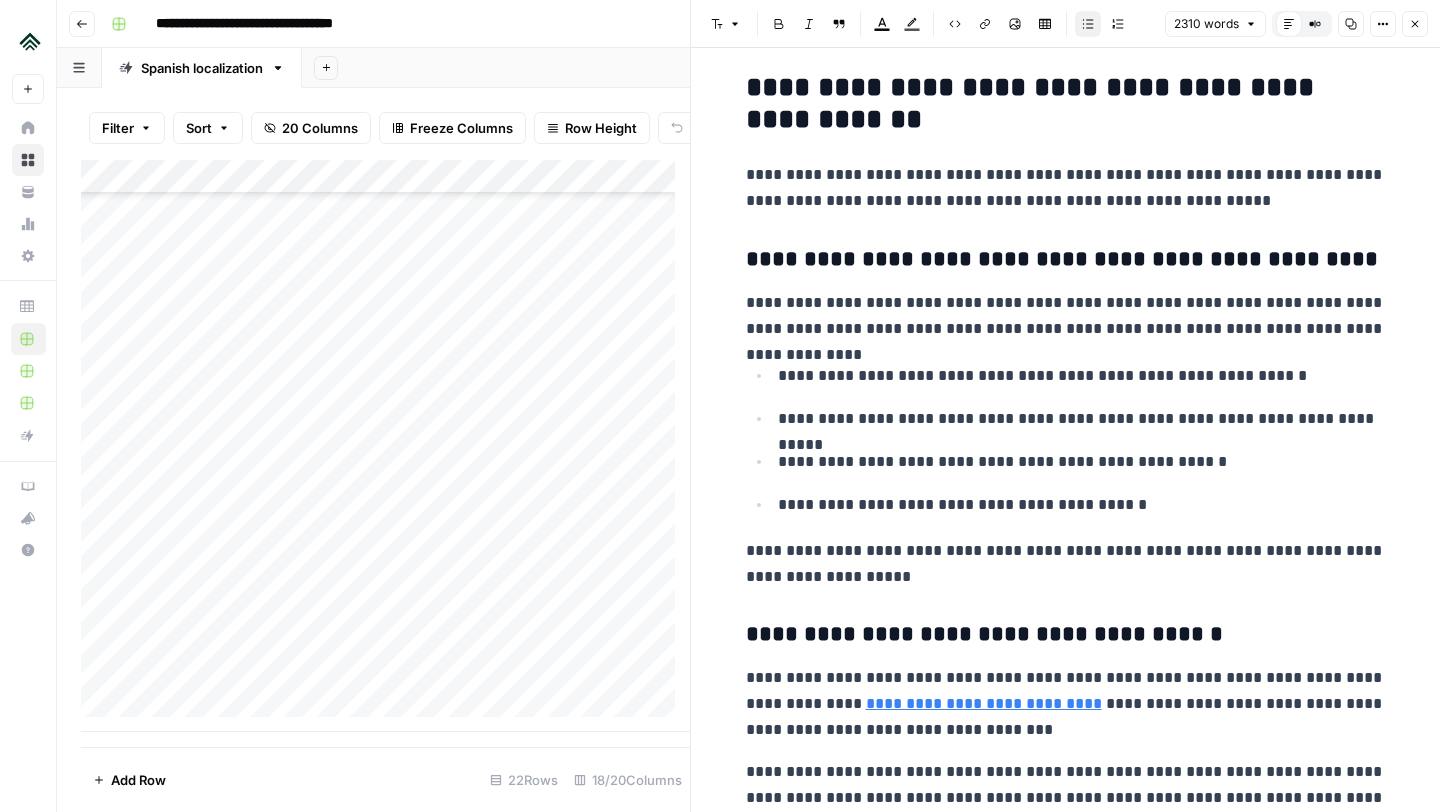 click on "**********" at bounding box center (1082, 376) 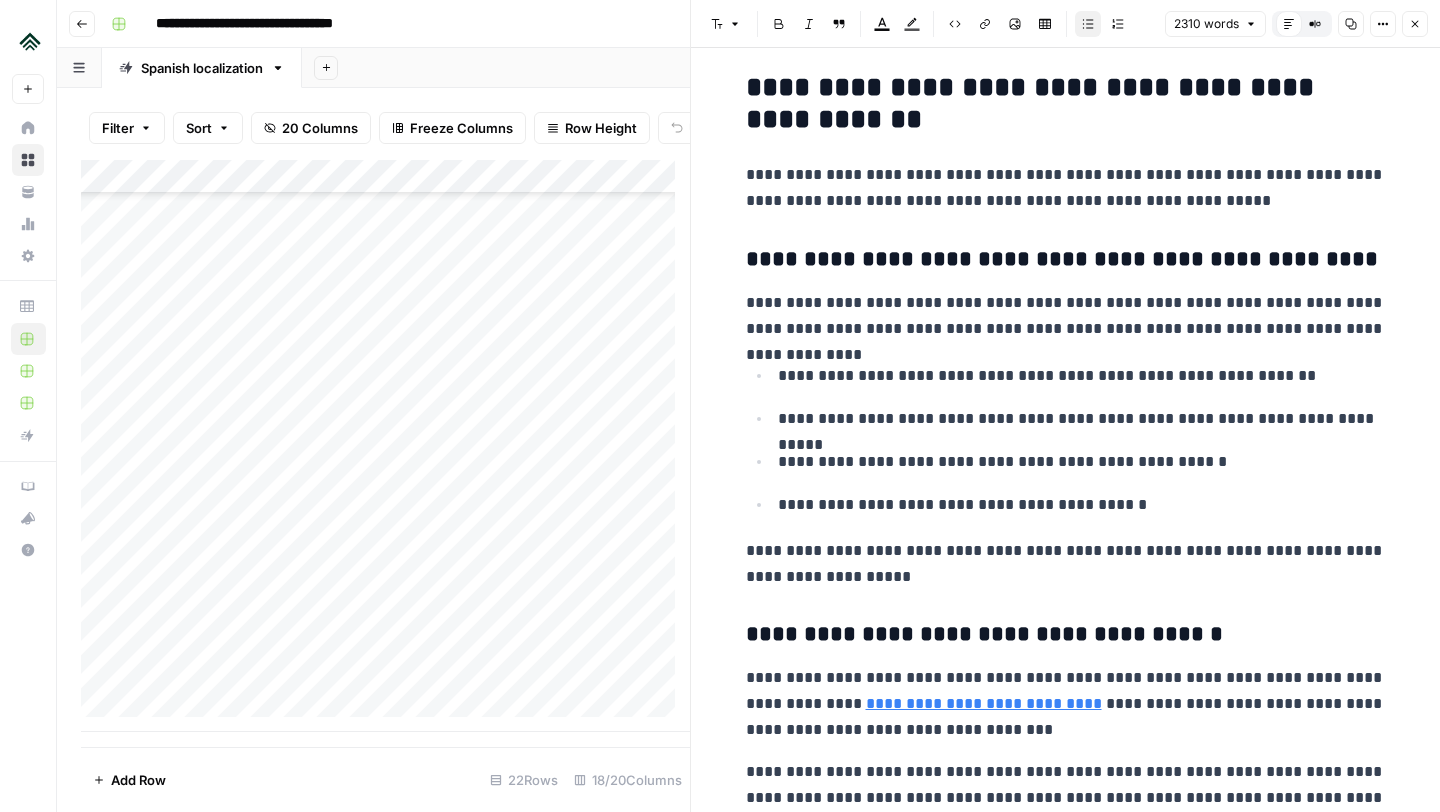 click on "**********" at bounding box center (1082, 419) 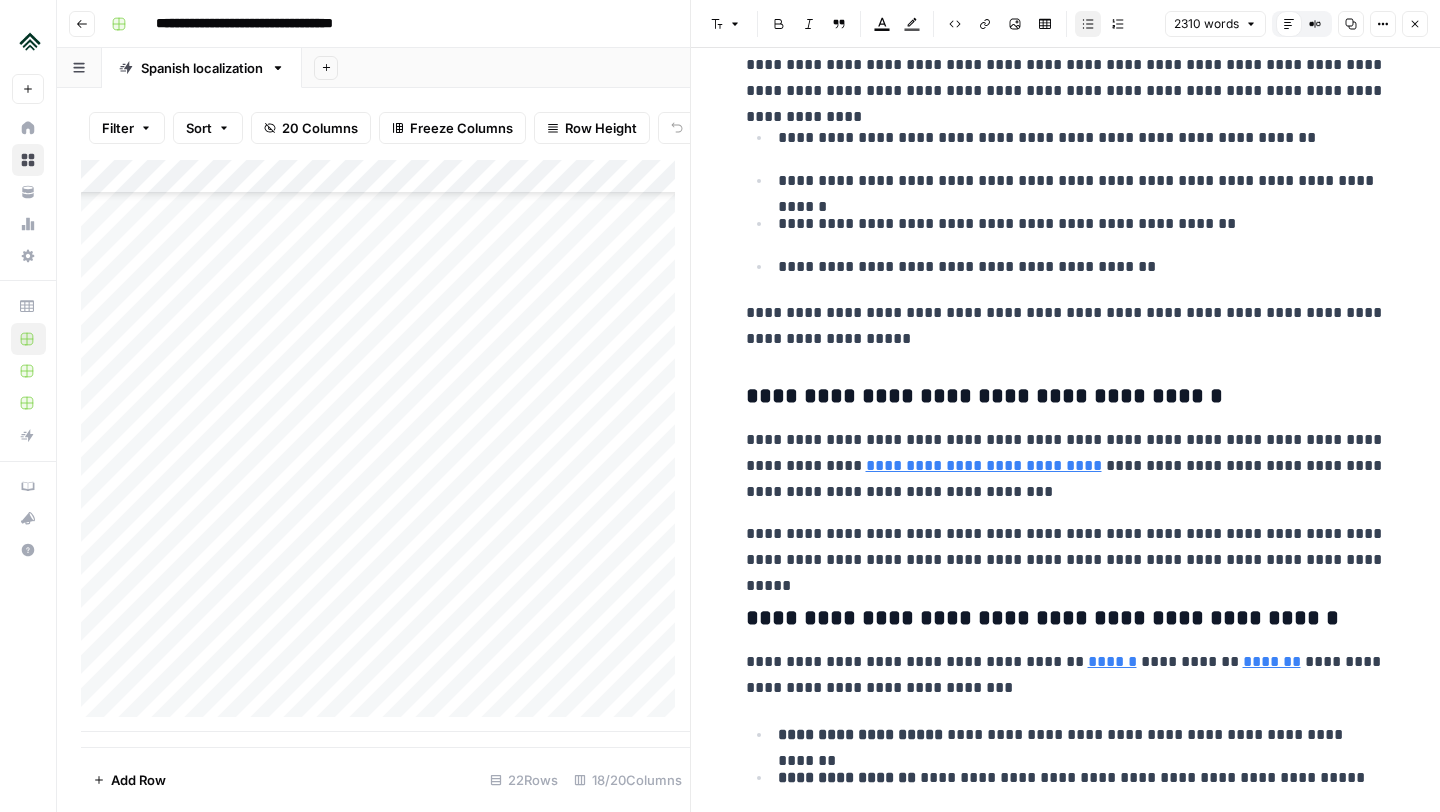 scroll, scrollTop: 6777, scrollLeft: 0, axis: vertical 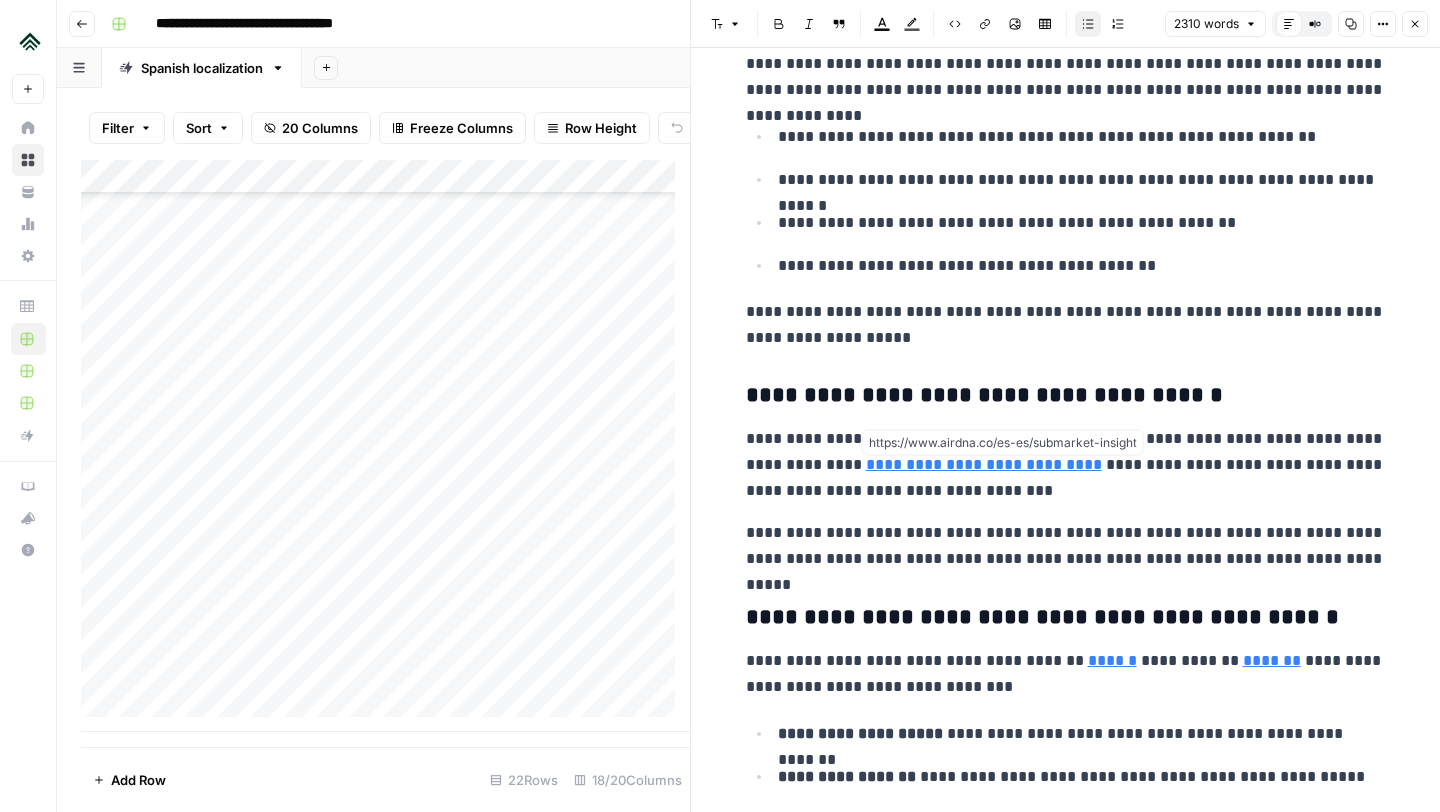 click on "**********" at bounding box center (984, 464) 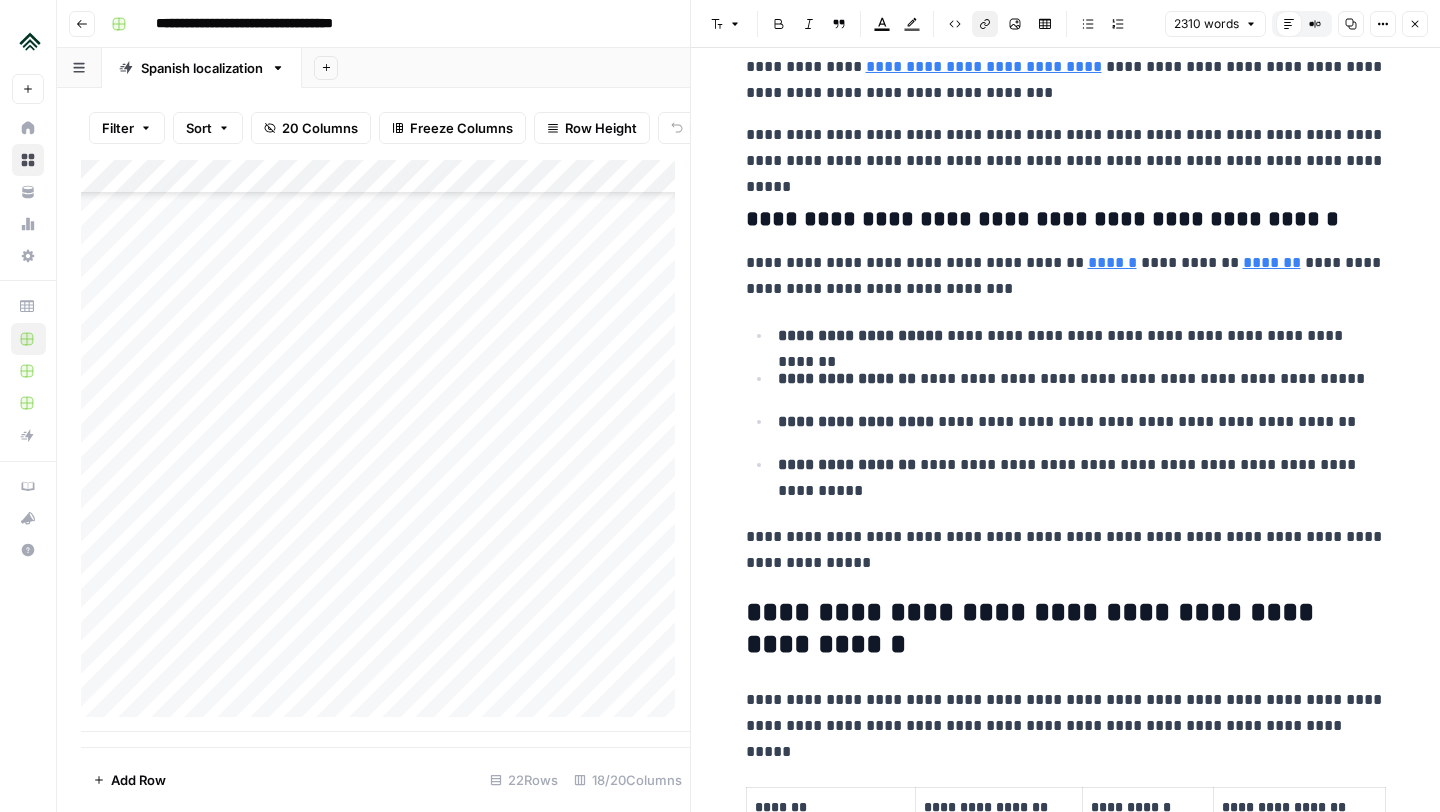 scroll, scrollTop: 7175, scrollLeft: 0, axis: vertical 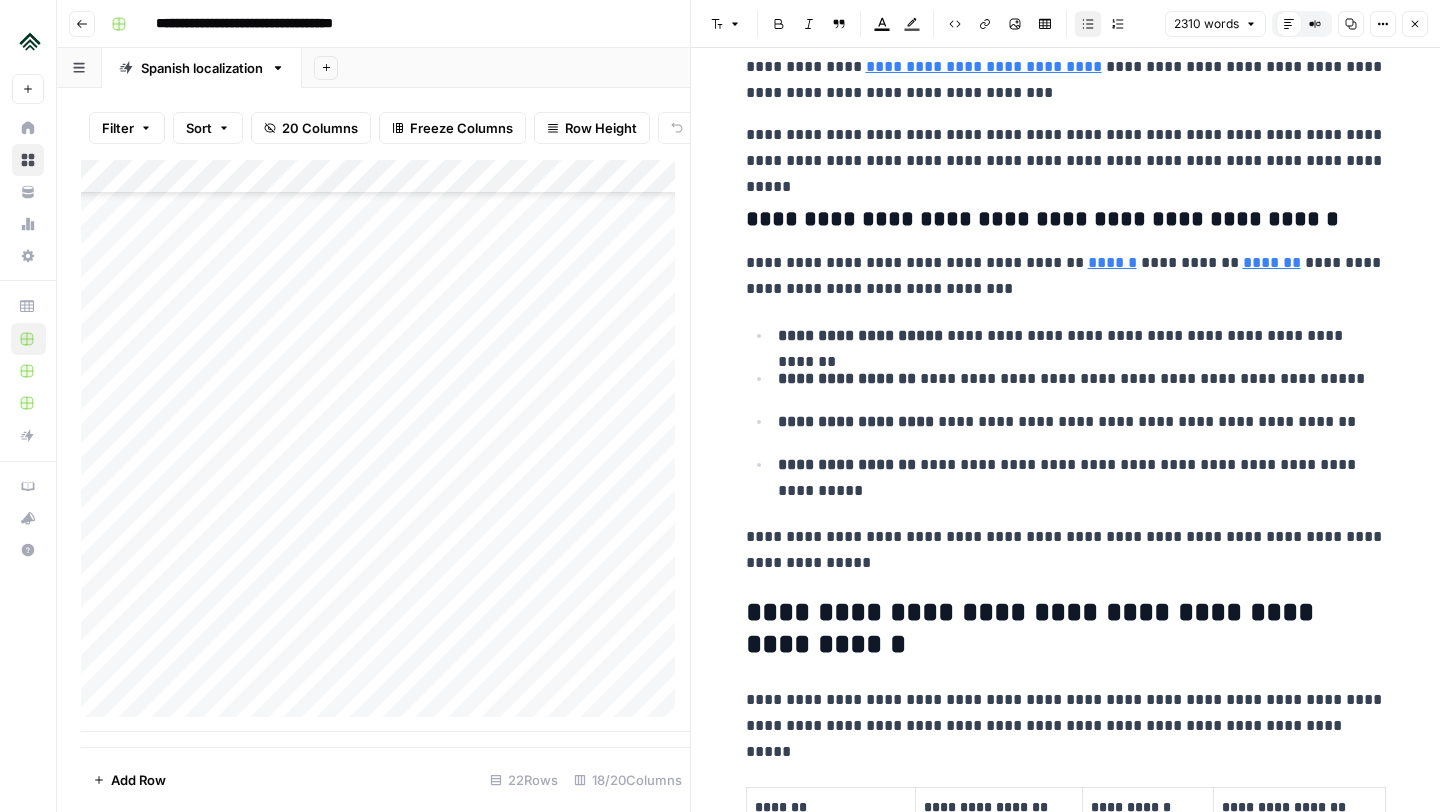 click on "**********" at bounding box center (1082, 336) 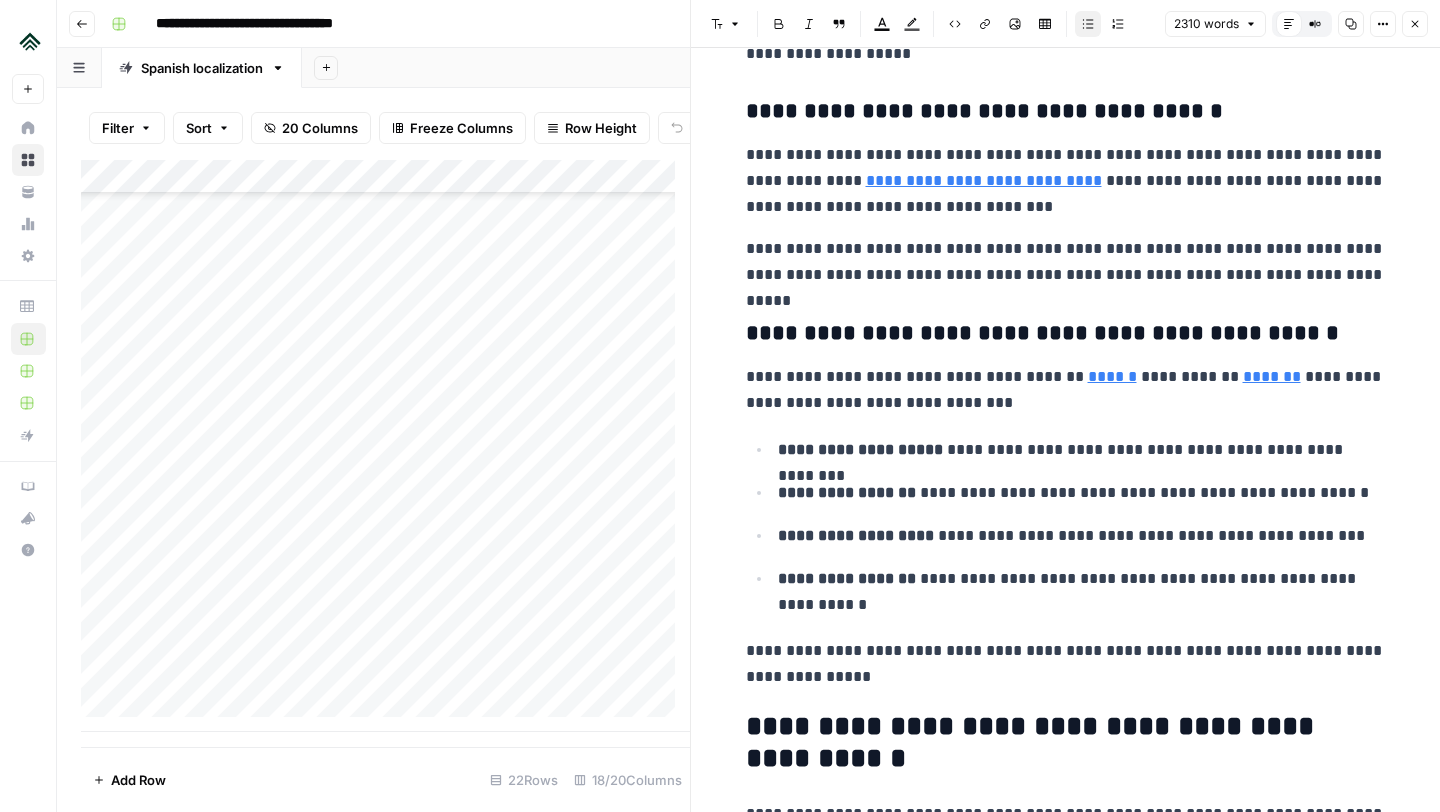 scroll, scrollTop: 7059, scrollLeft: 0, axis: vertical 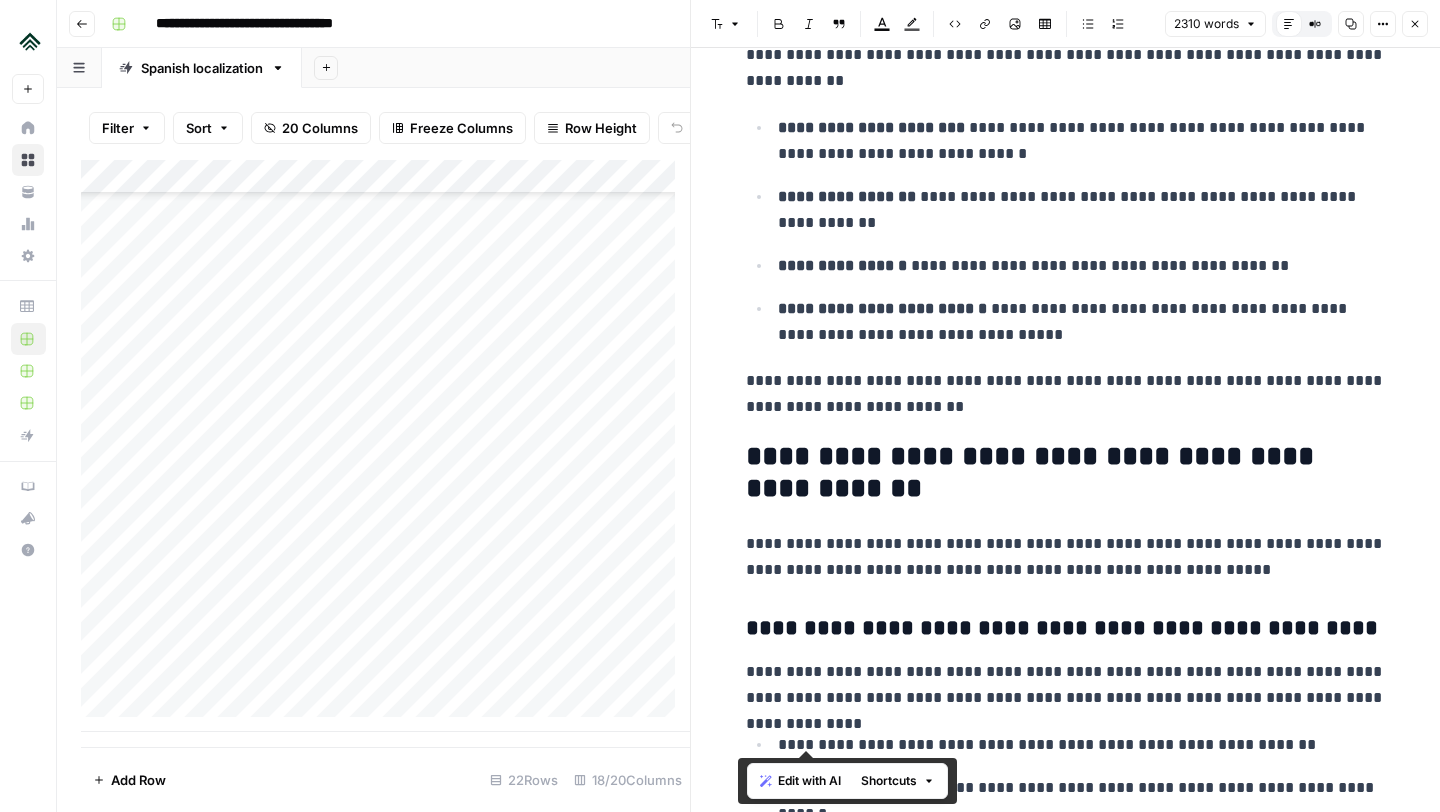 drag, startPoint x: 884, startPoint y: 687, endPoint x: 724, endPoint y: 464, distance: 274.4613 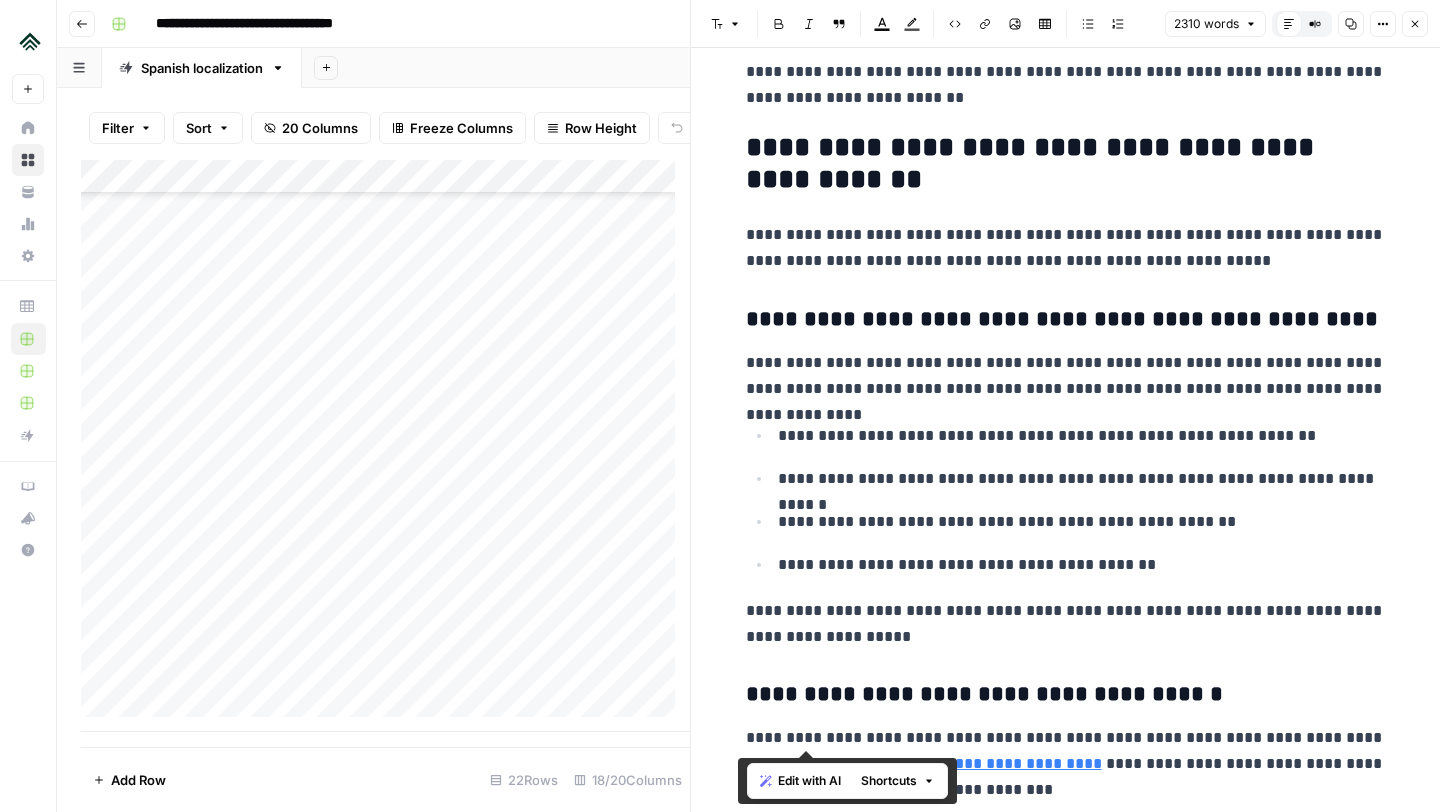 scroll, scrollTop: 6396, scrollLeft: 0, axis: vertical 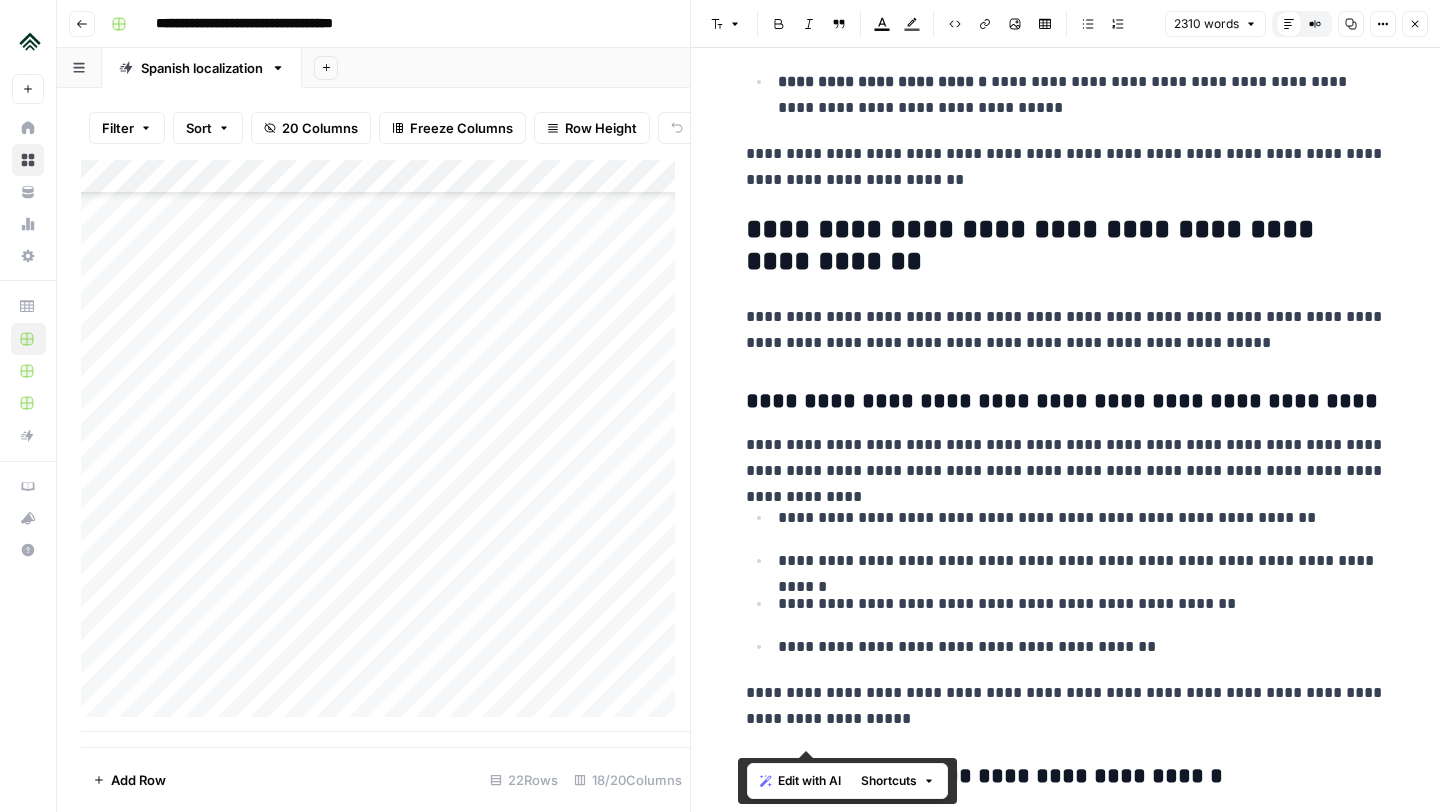 copy on "**********" 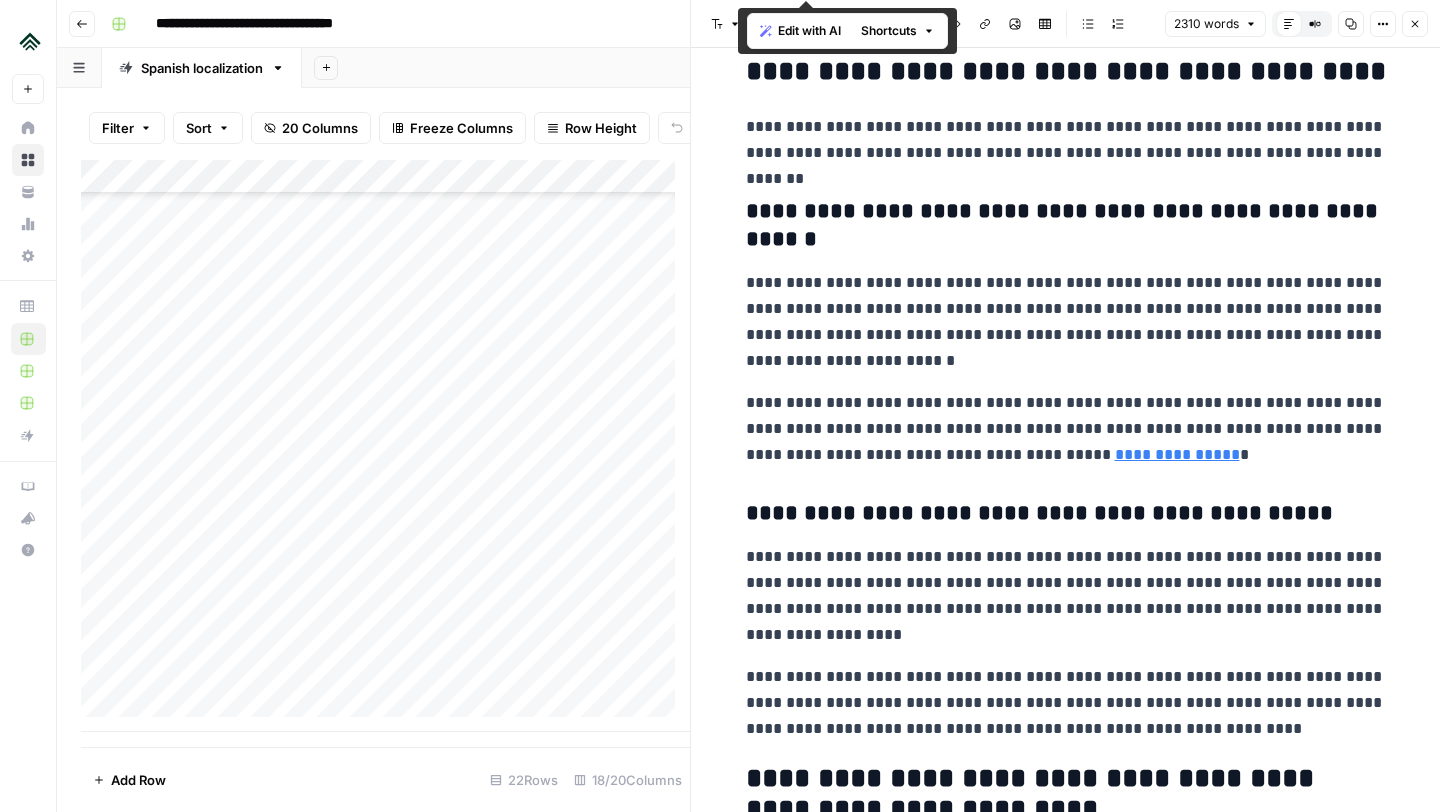 click on "**********" at bounding box center (1066, 429) 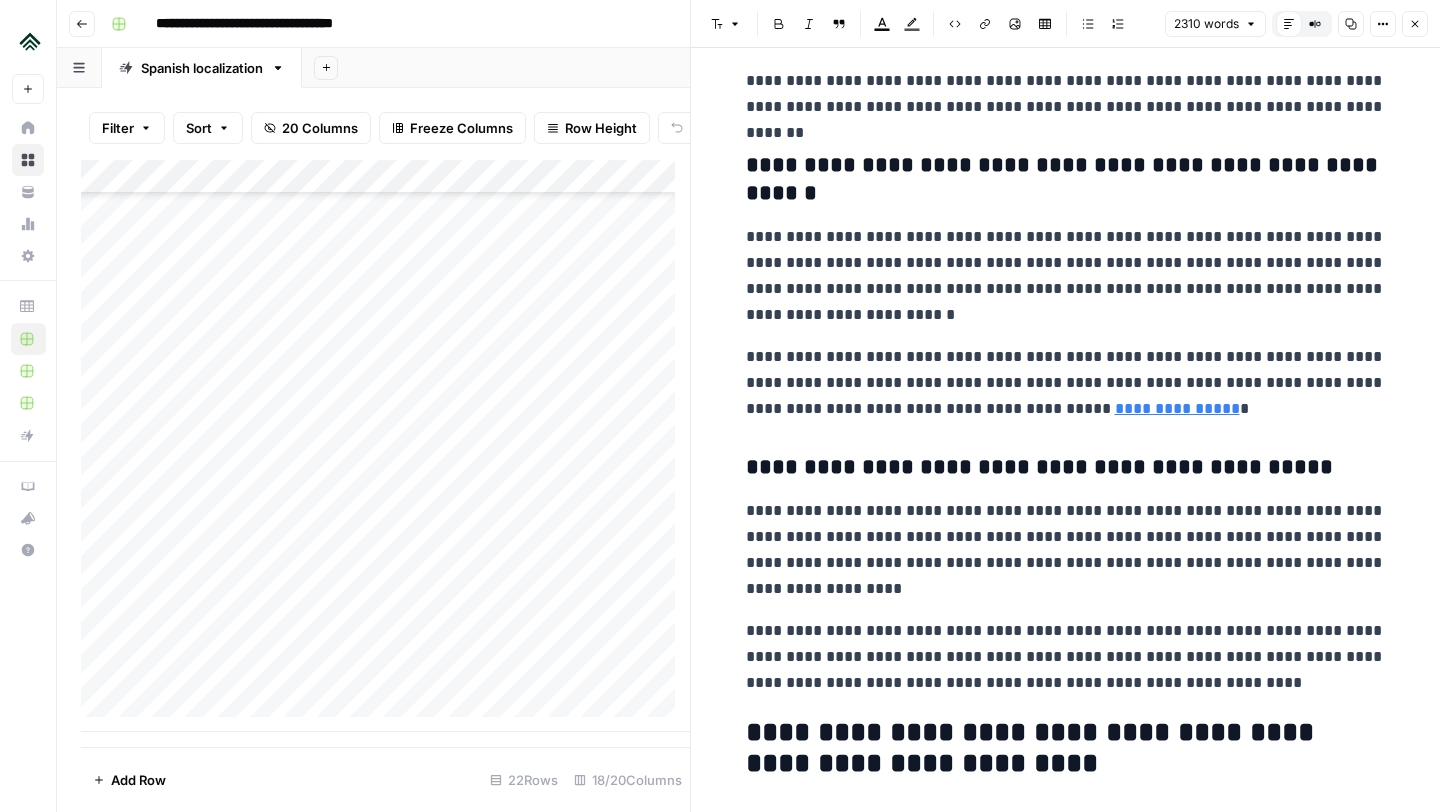 scroll, scrollTop: 8551, scrollLeft: 0, axis: vertical 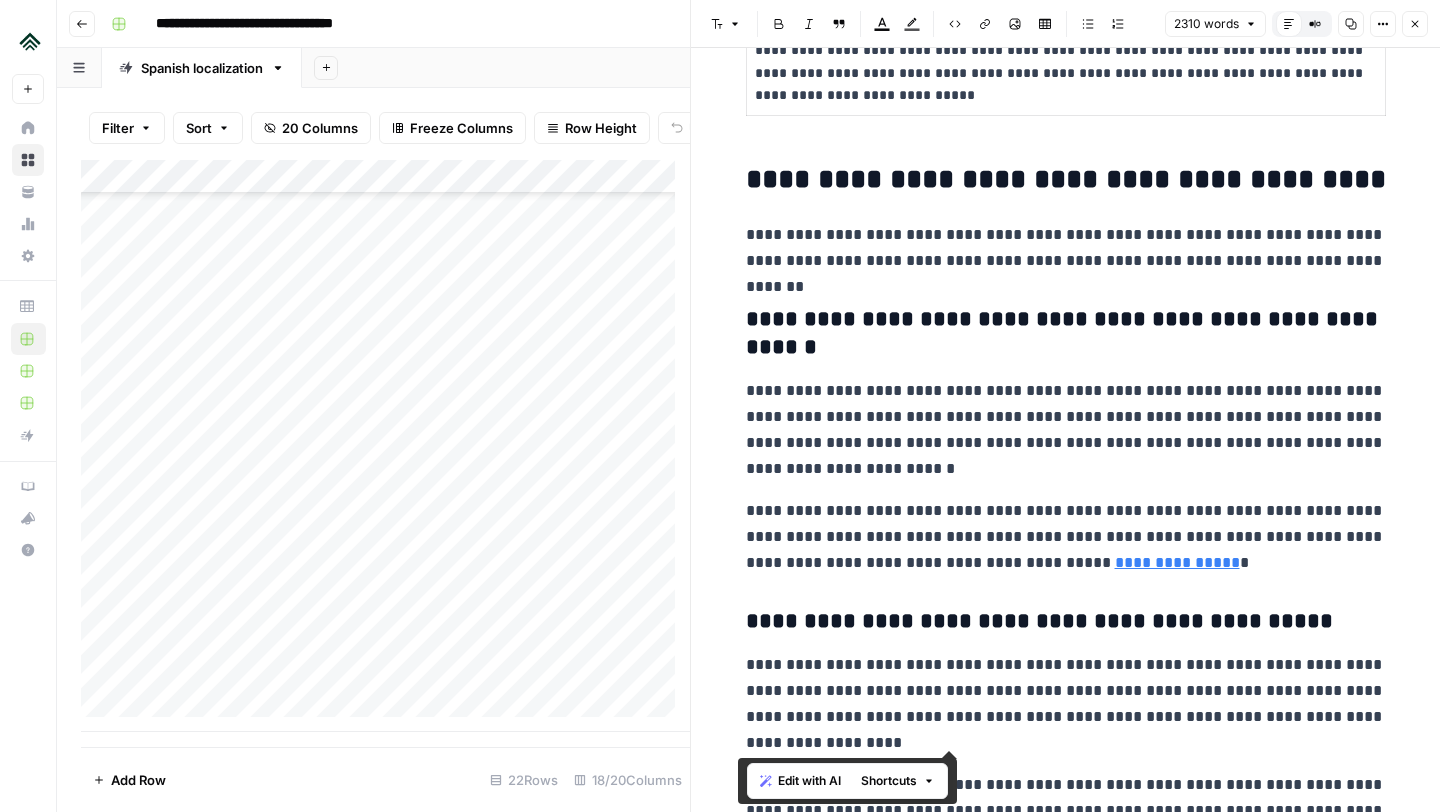 drag, startPoint x: 1225, startPoint y: 682, endPoint x: 731, endPoint y: 190, distance: 697.20874 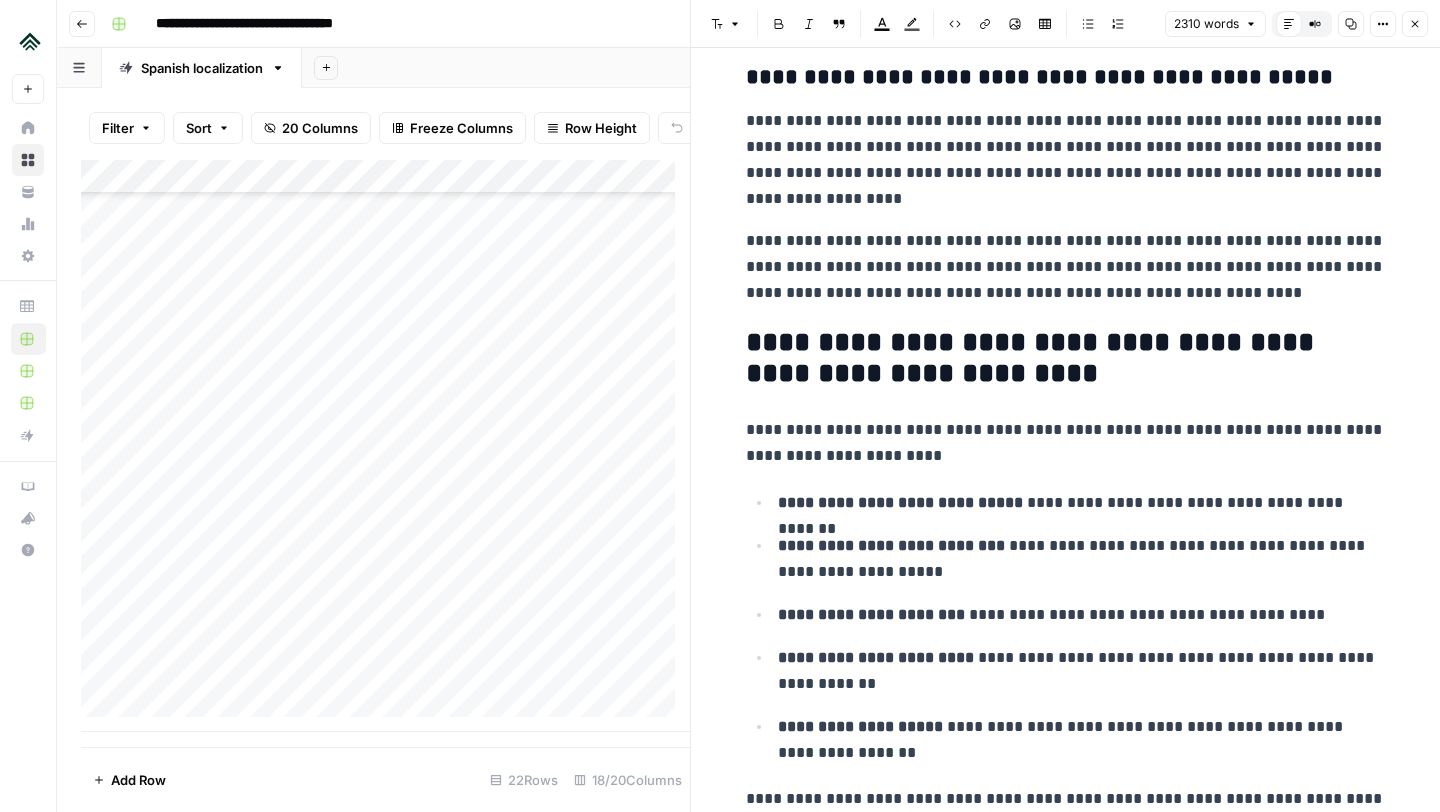 click on "**********" at bounding box center (1066, 443) 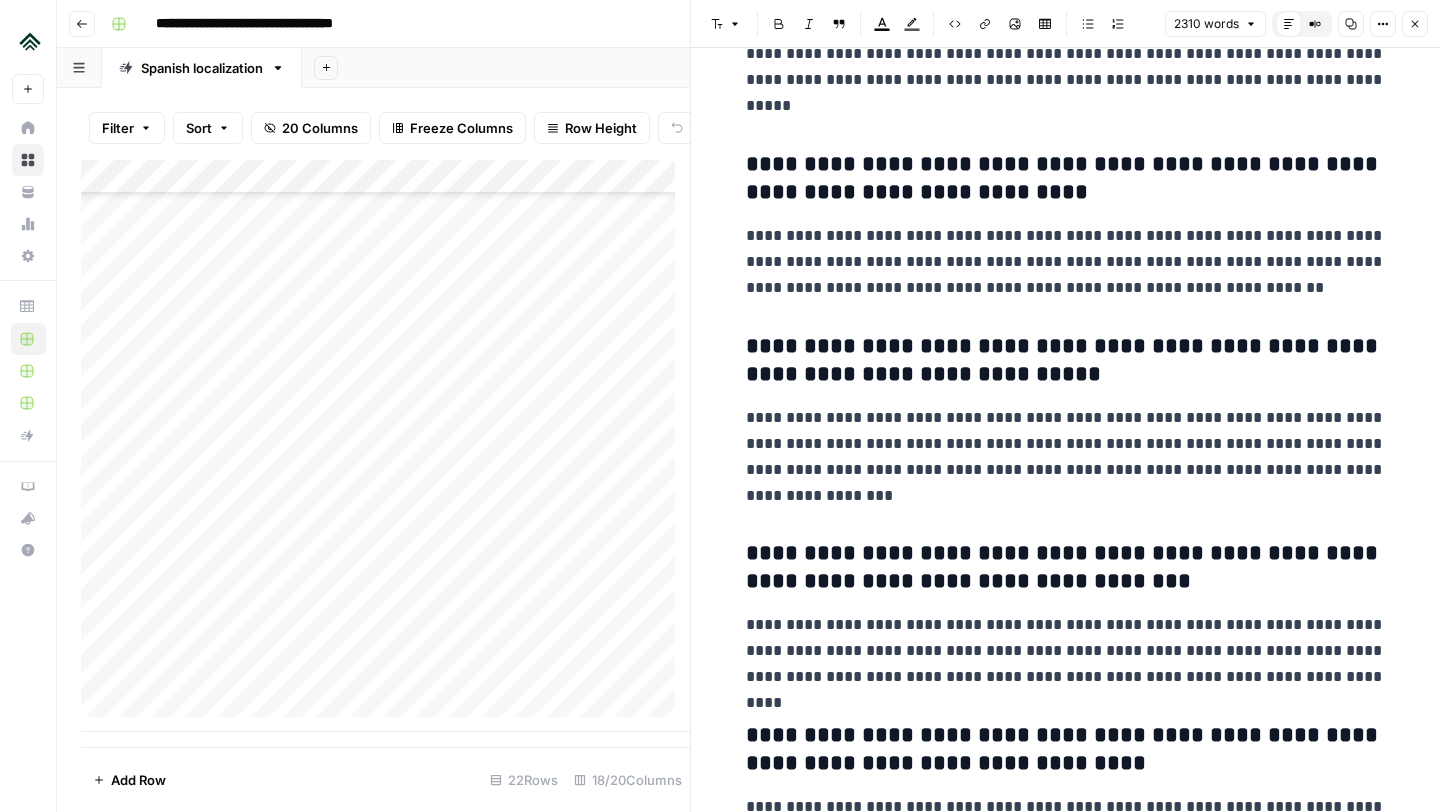 scroll, scrollTop: 9993, scrollLeft: 0, axis: vertical 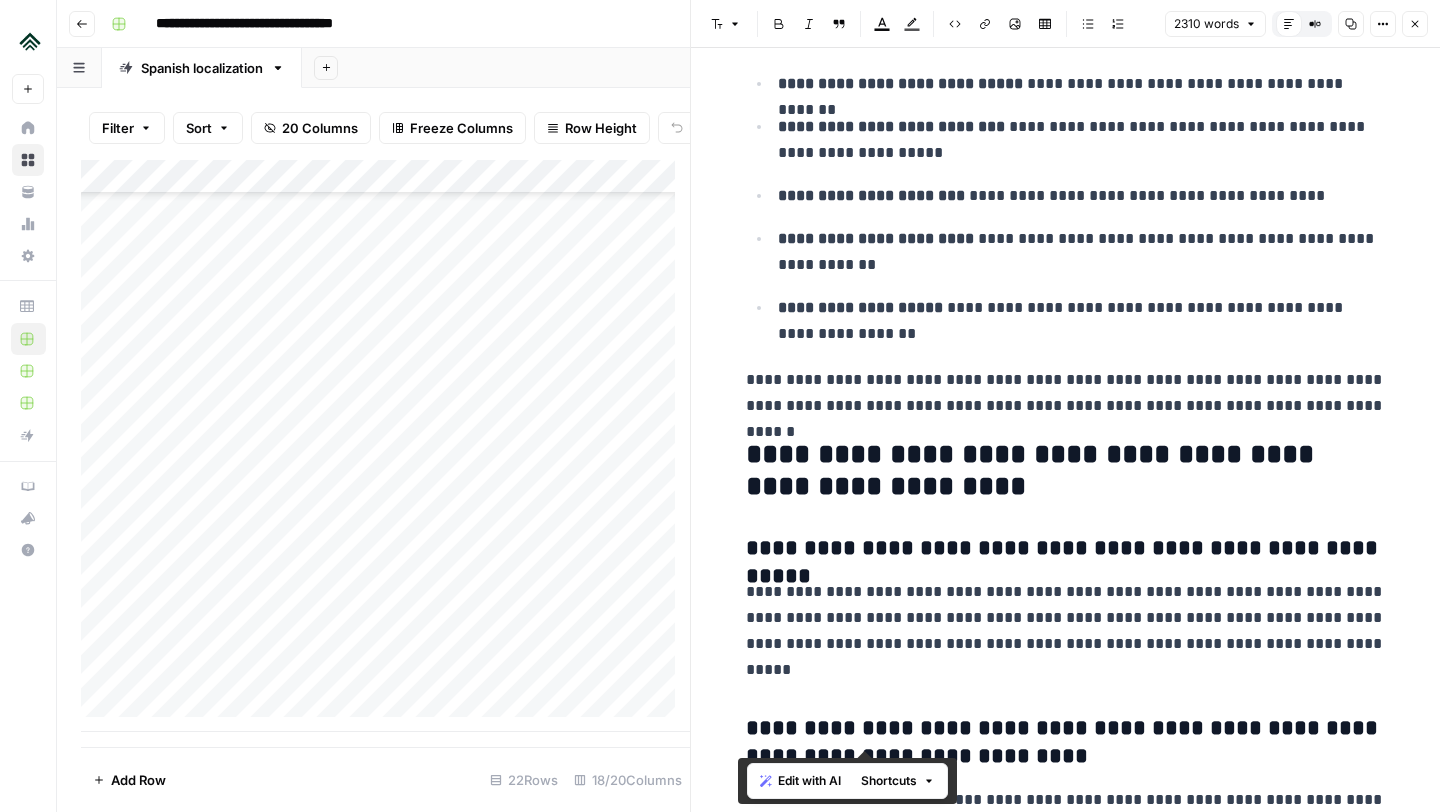 drag, startPoint x: 998, startPoint y: 791, endPoint x: 722, endPoint y: 444, distance: 443.37906 